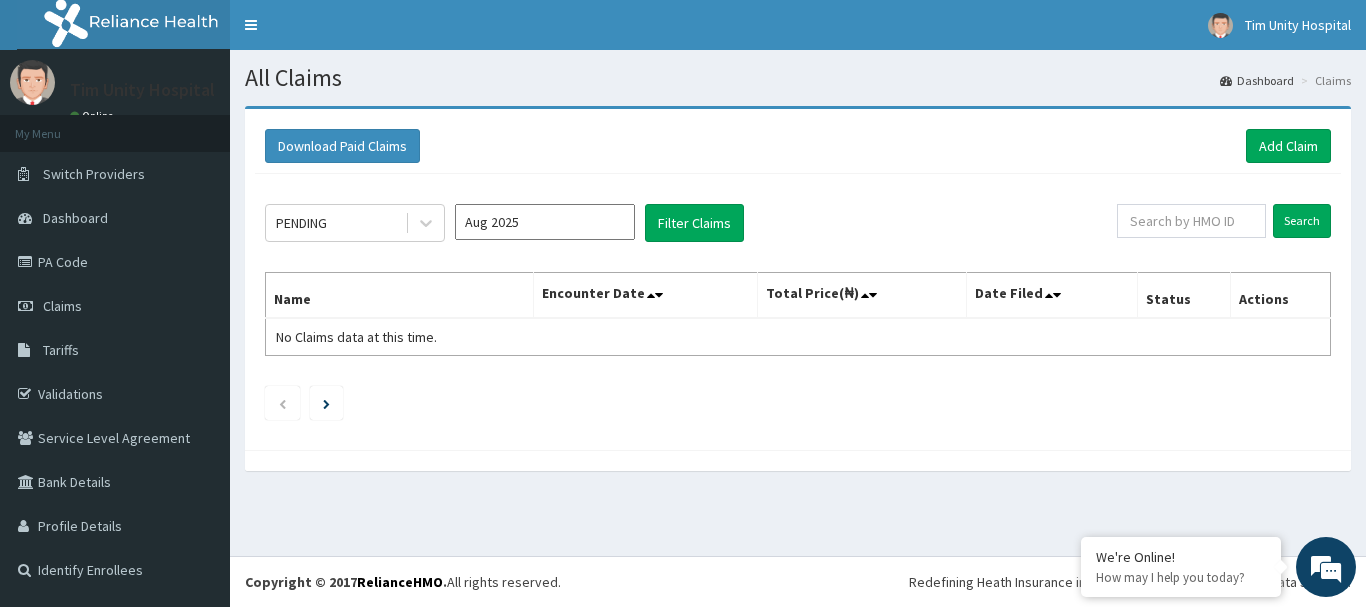 scroll, scrollTop: 0, scrollLeft: 0, axis: both 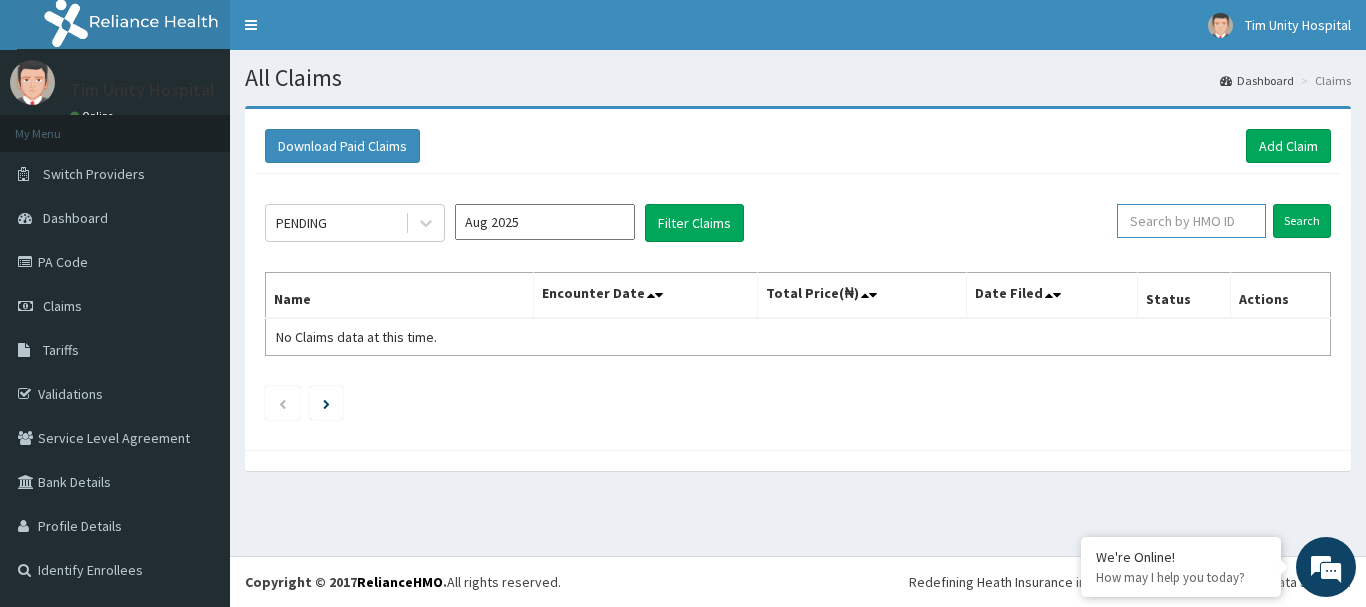 click at bounding box center (1191, 221) 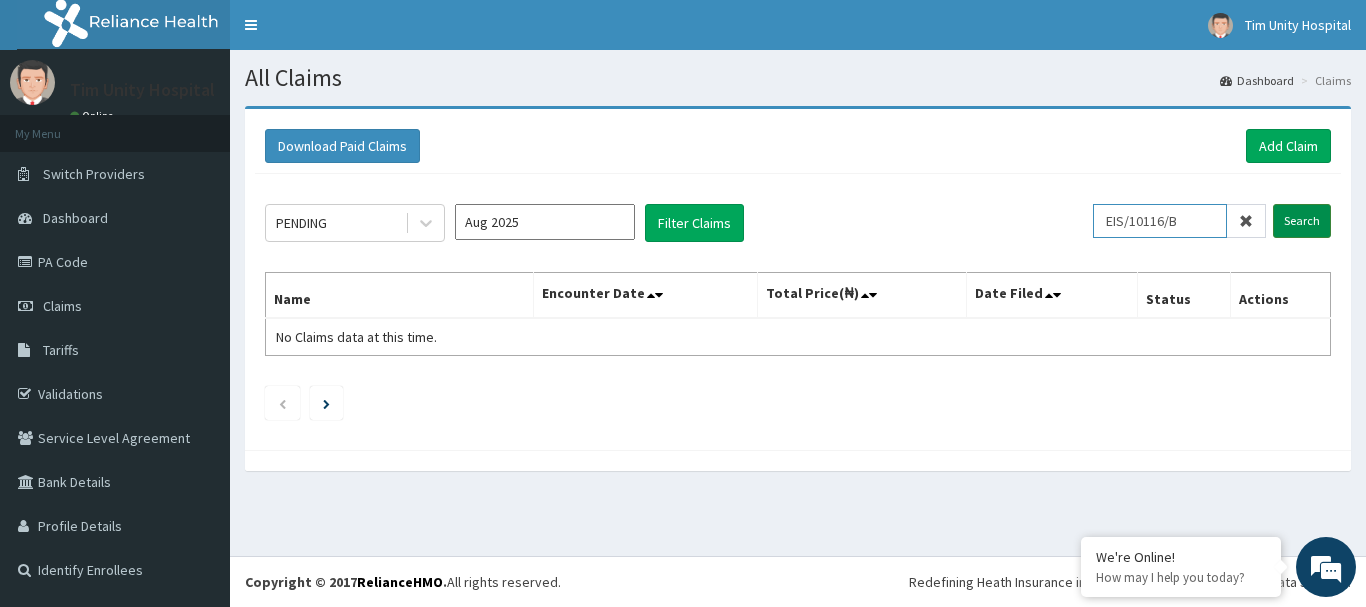 type on "EIS/10116/B" 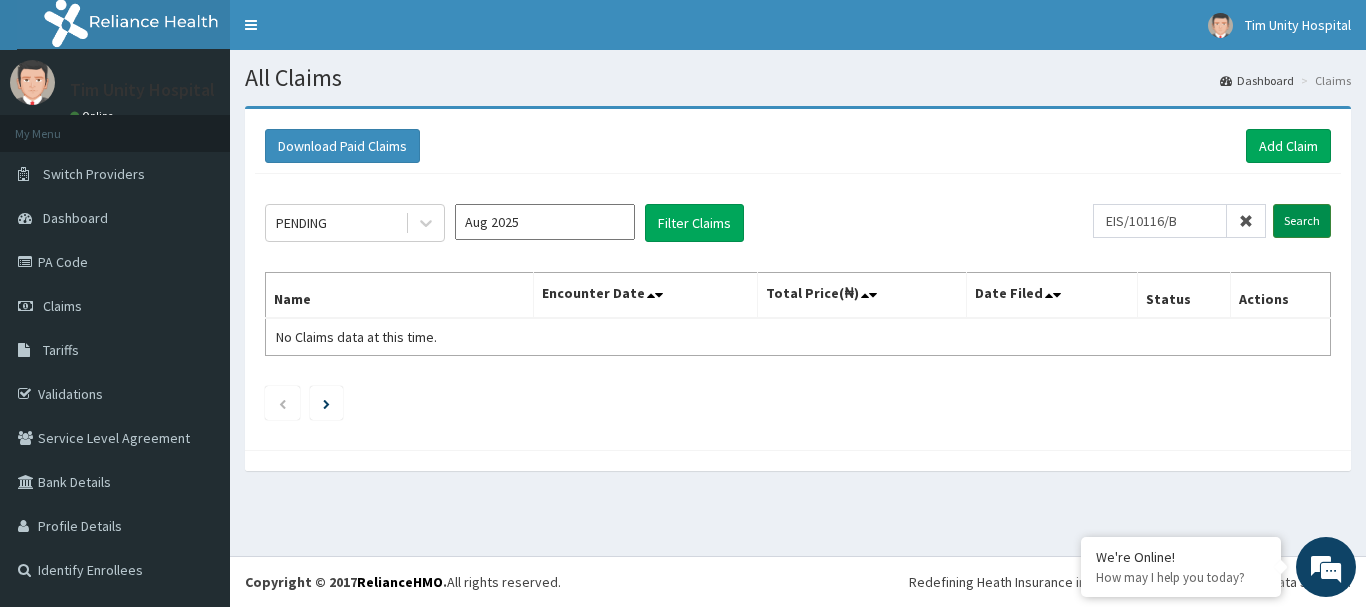 click on "Search" at bounding box center (1302, 221) 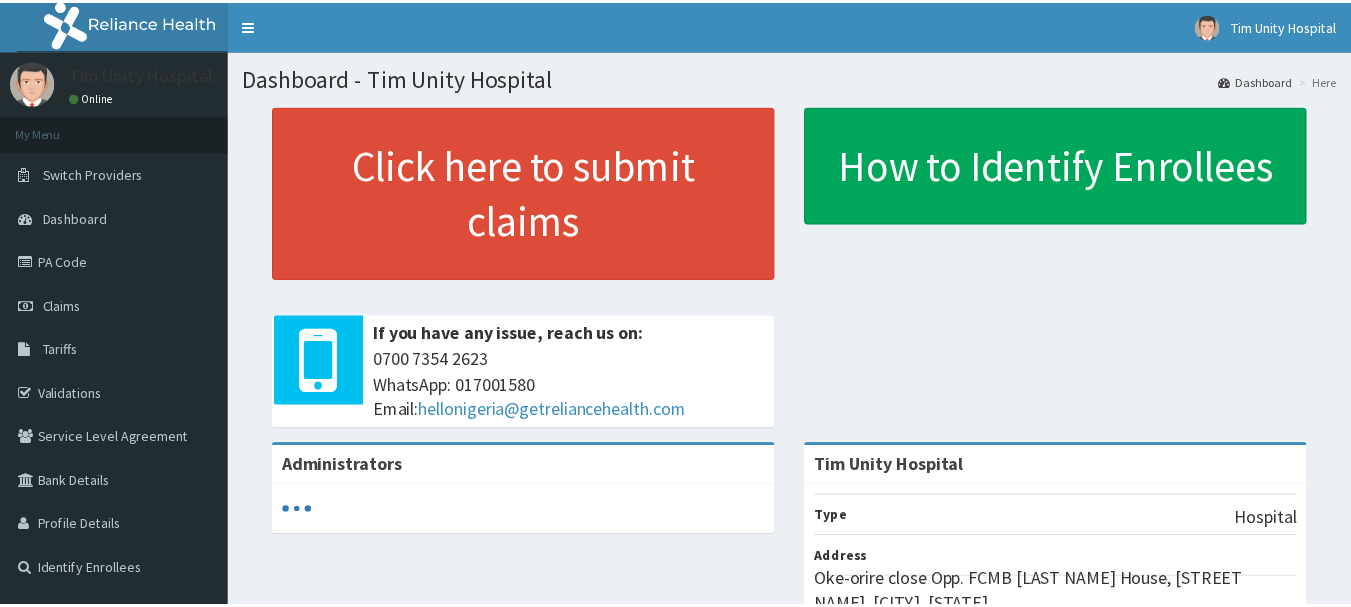 scroll, scrollTop: 0, scrollLeft: 0, axis: both 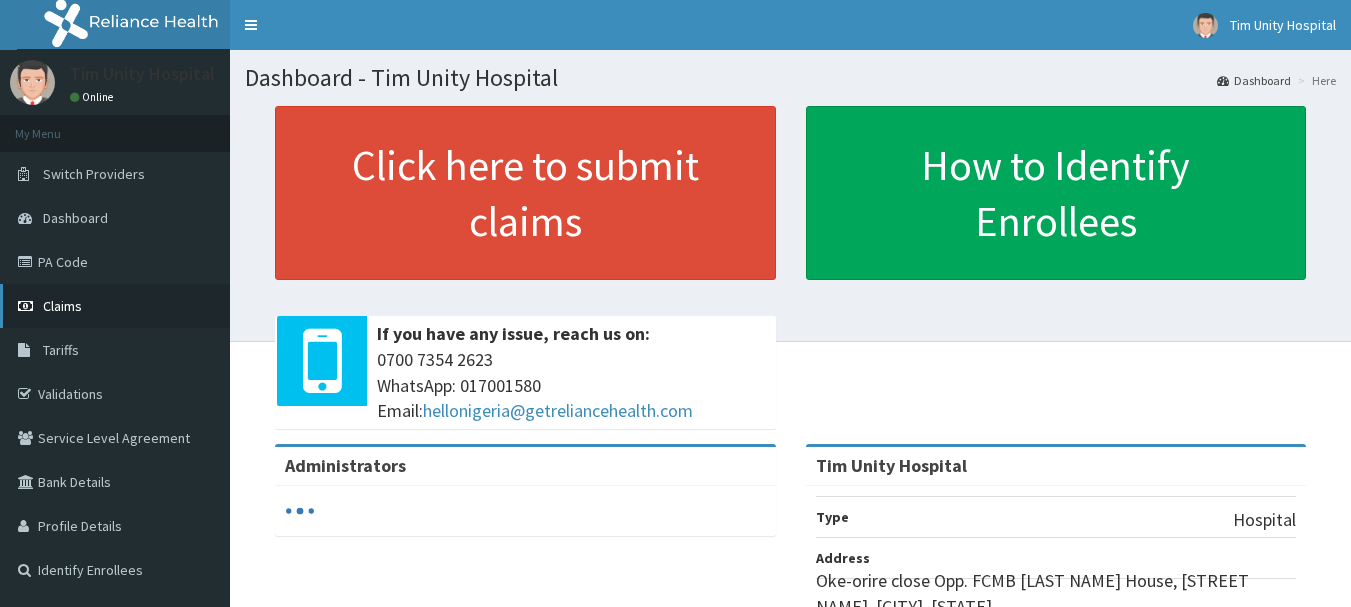 click on "Claims" at bounding box center [115, 306] 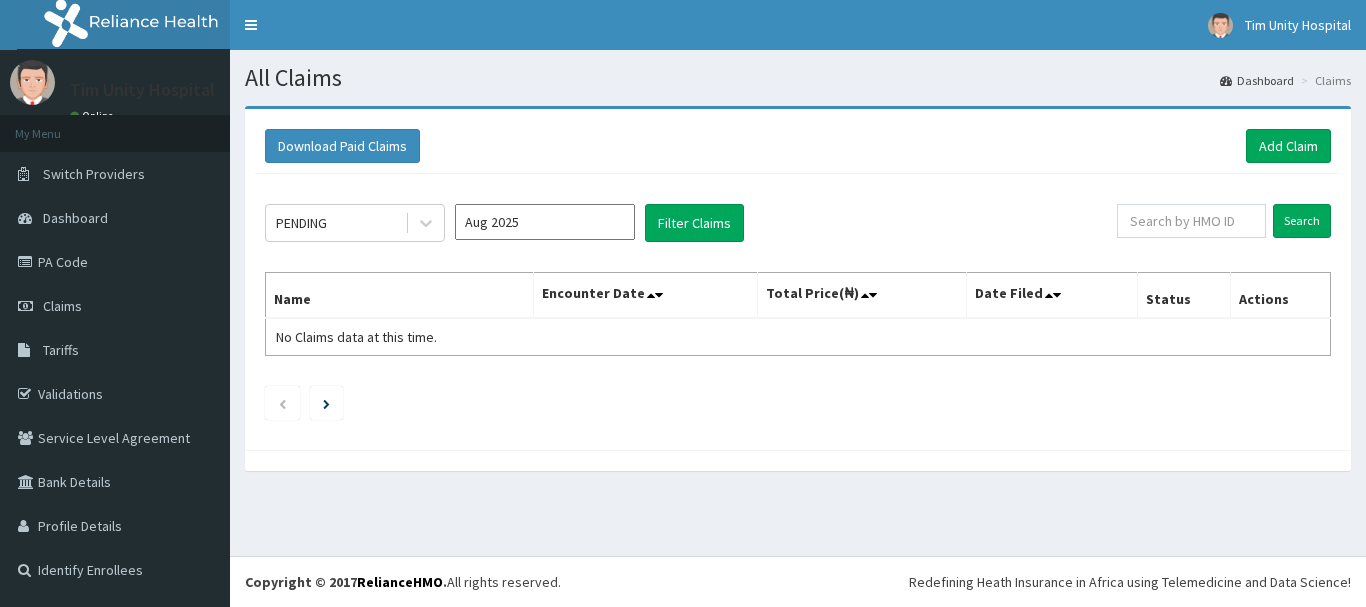 scroll, scrollTop: 0, scrollLeft: 0, axis: both 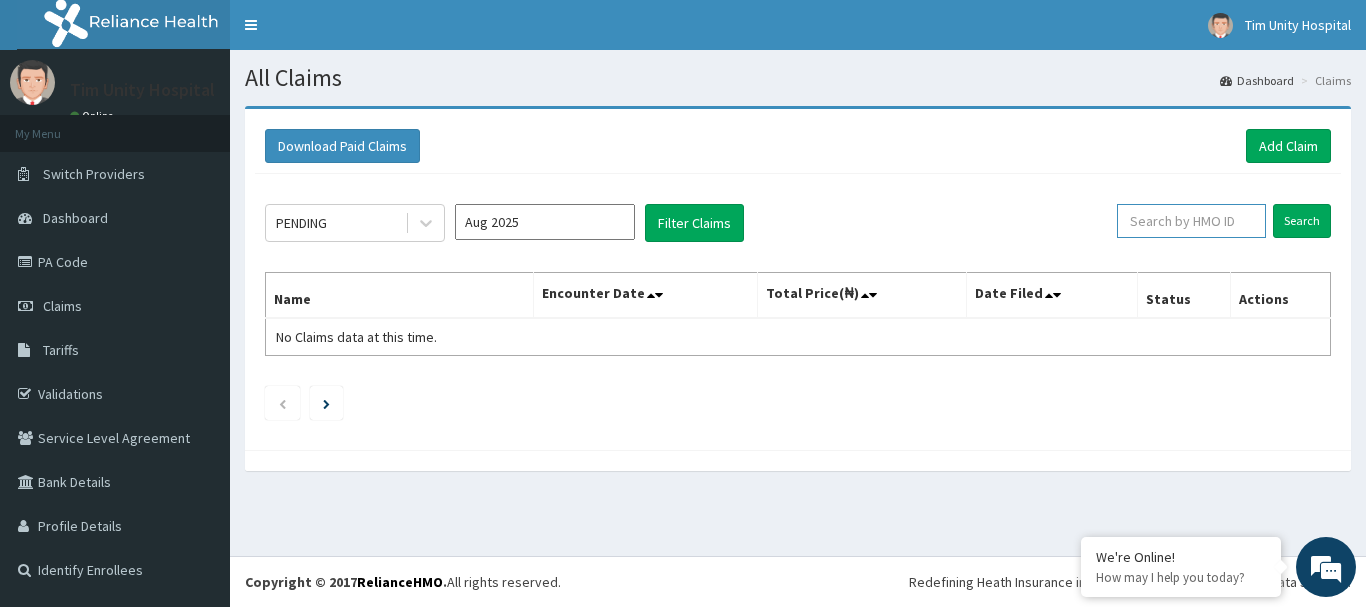 click at bounding box center (1191, 221) 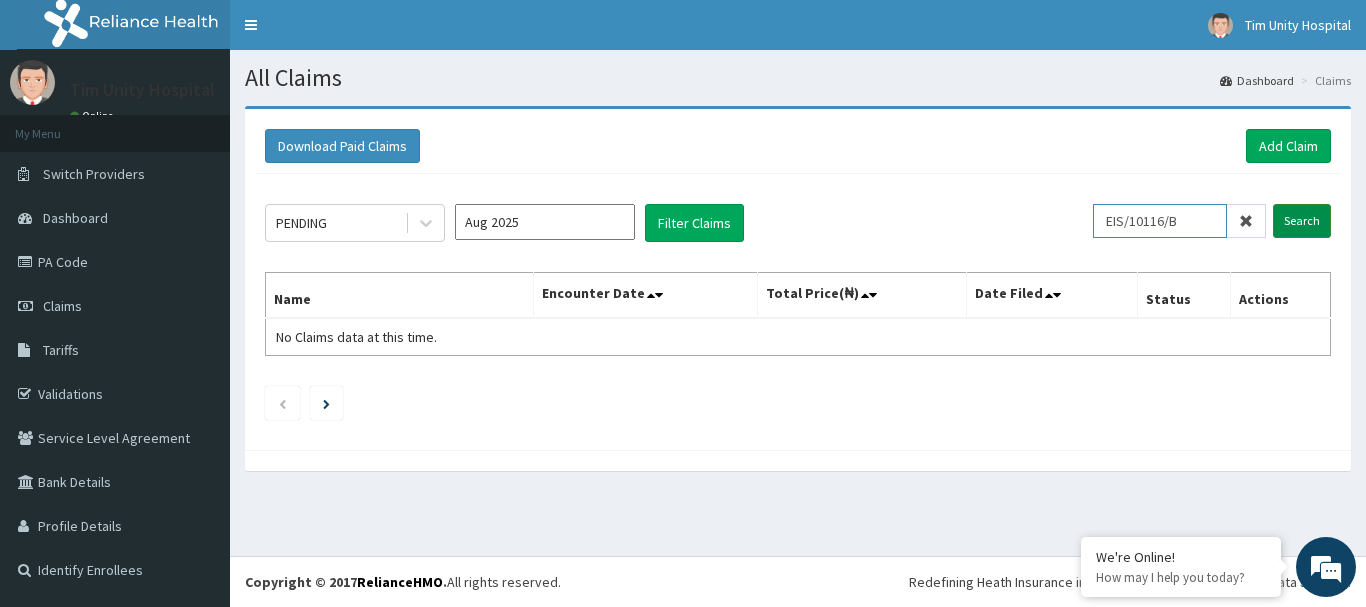 type on "EIS/10116/B" 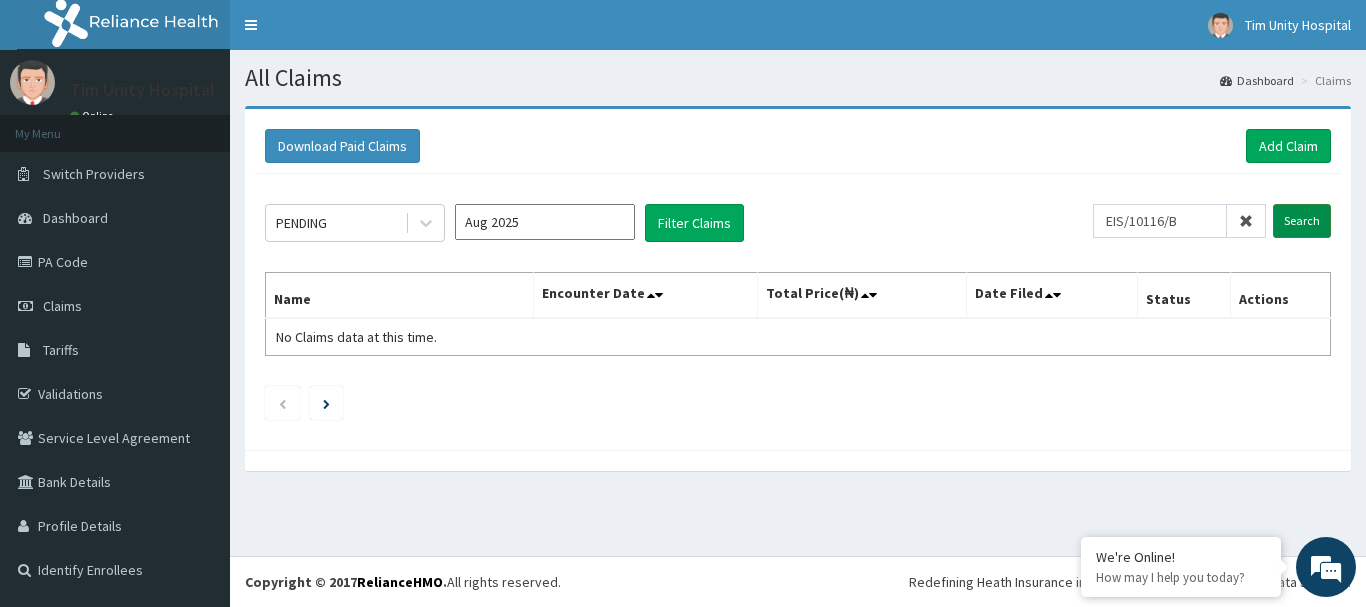 click on "Search" at bounding box center (1302, 221) 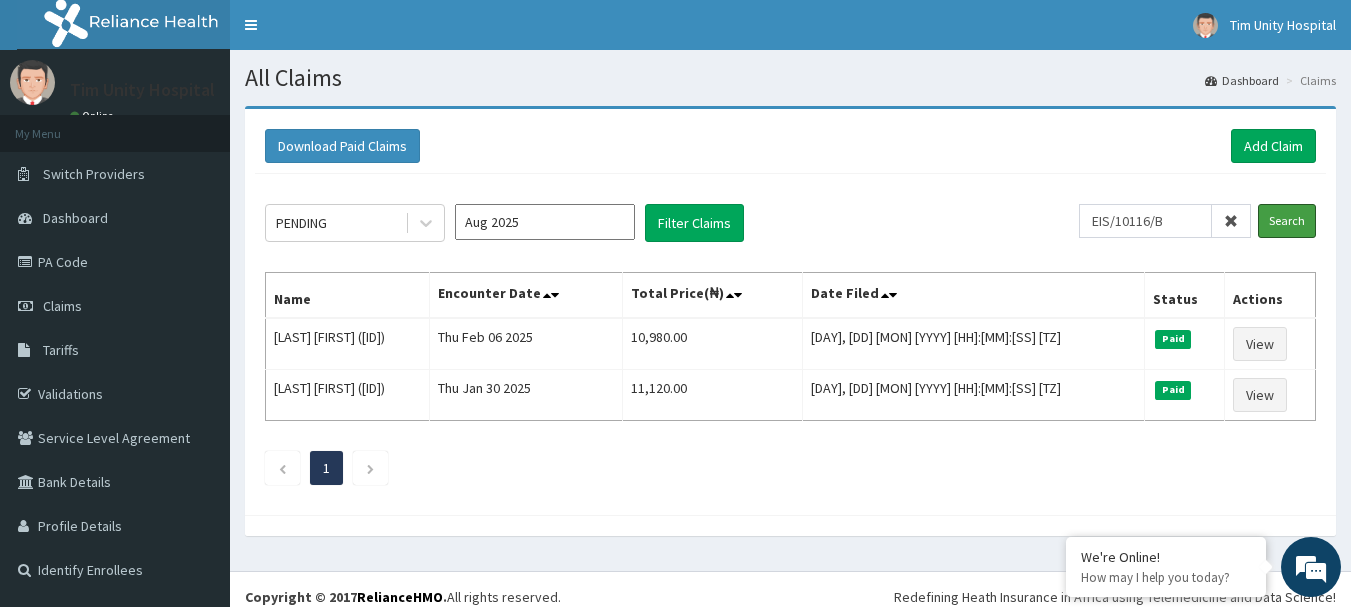 scroll, scrollTop: 0, scrollLeft: 0, axis: both 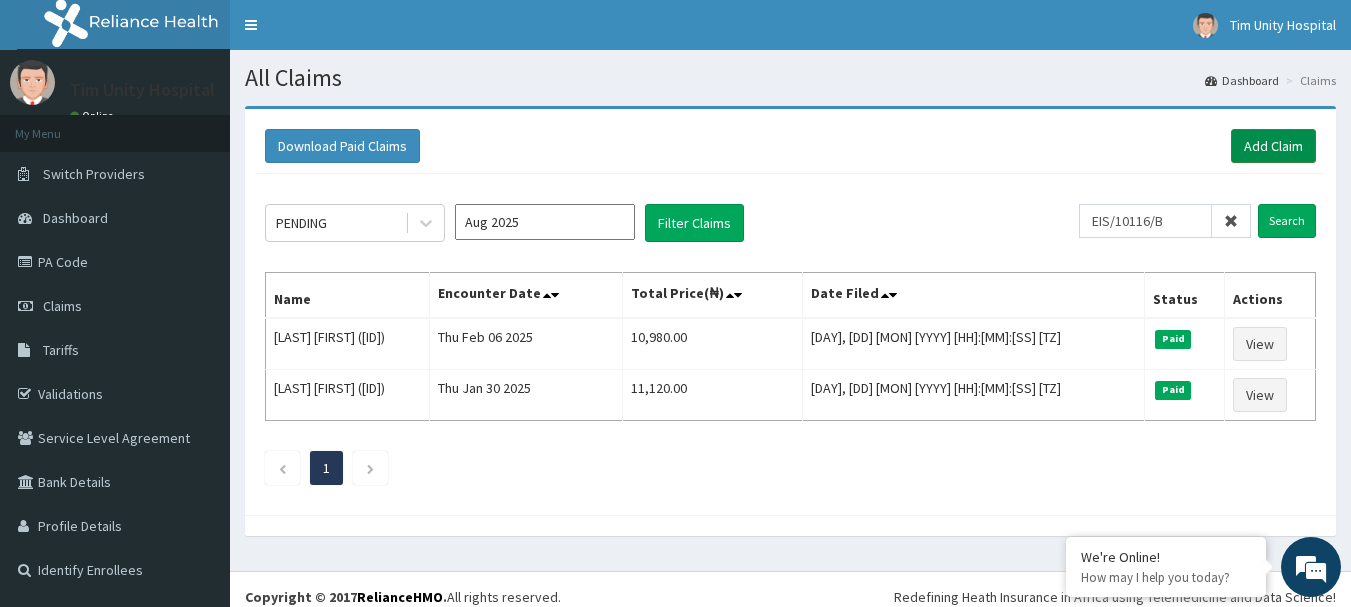 click on "Add Claim" at bounding box center (1273, 146) 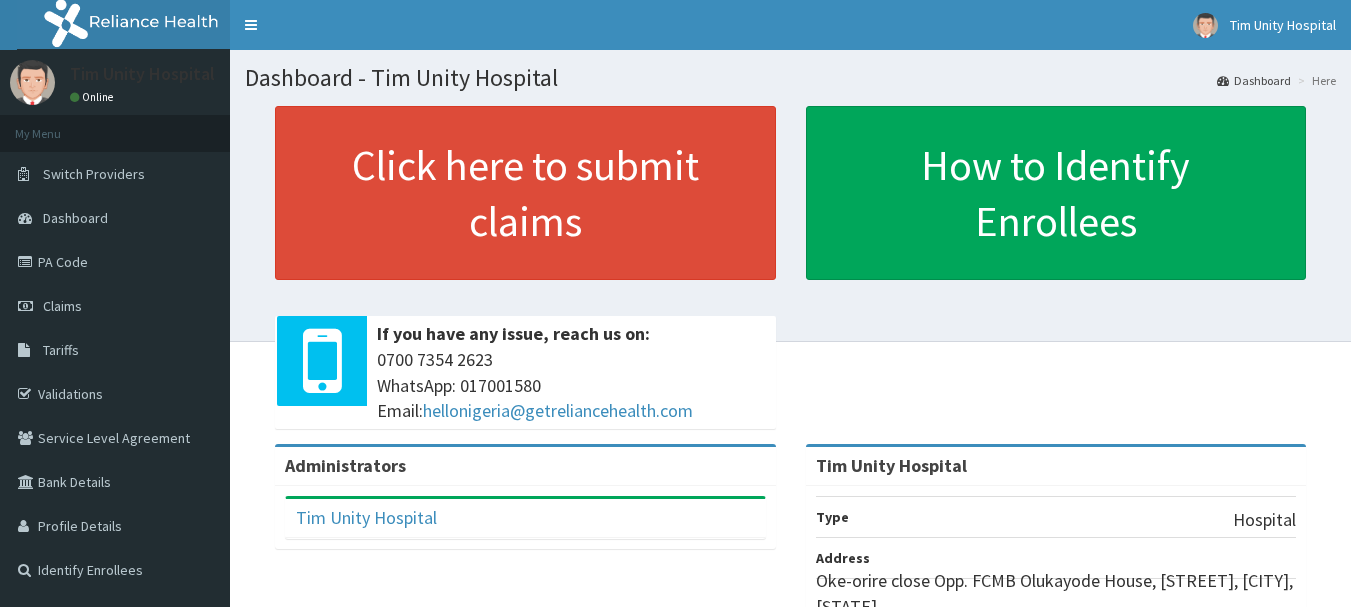 scroll, scrollTop: 0, scrollLeft: 0, axis: both 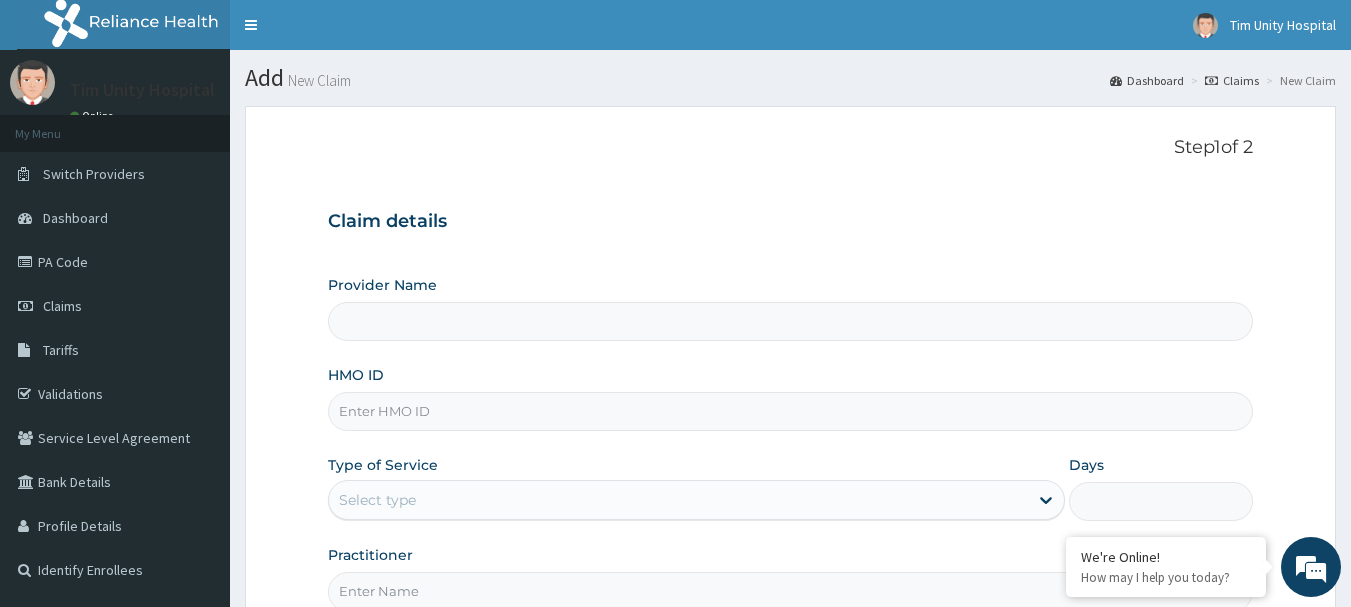type on "Tim Unity Hospital" 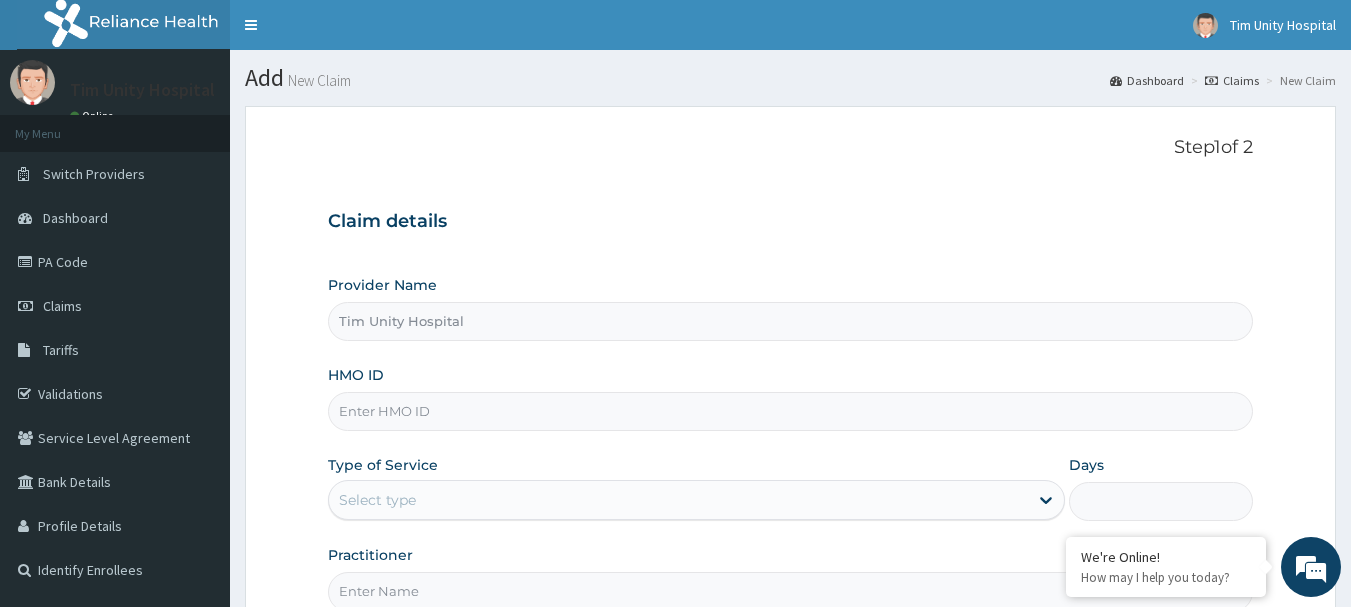 paste on "EIS/10116/B" 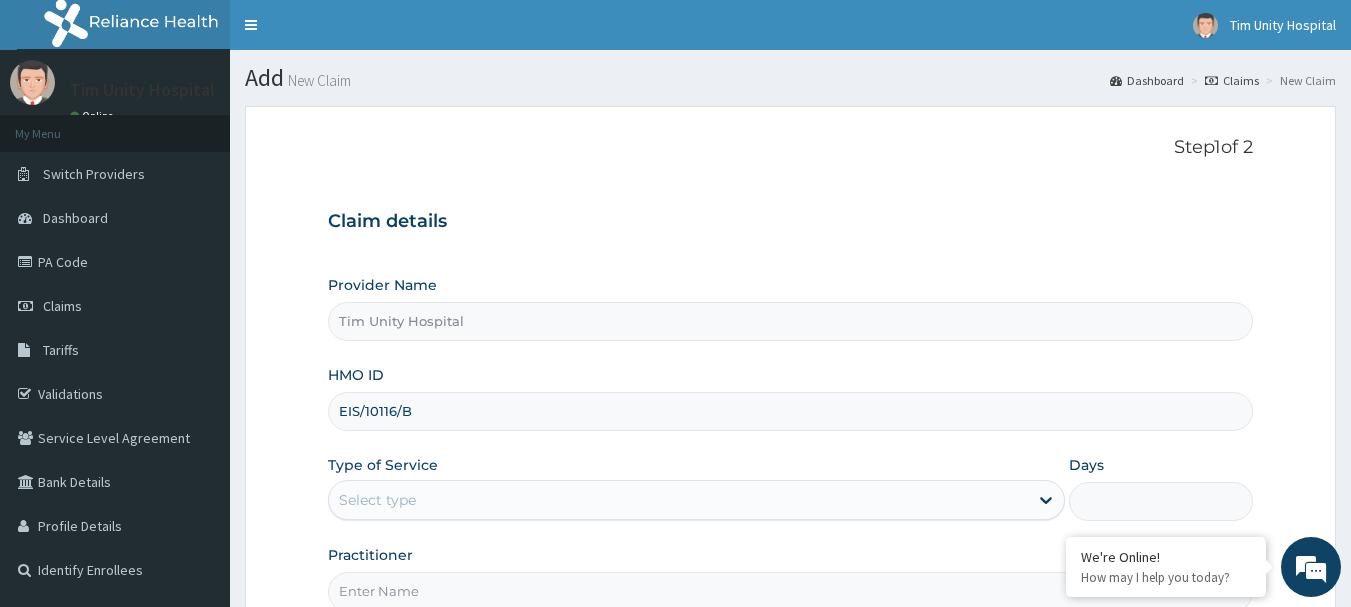 type on "EIS/10116/B" 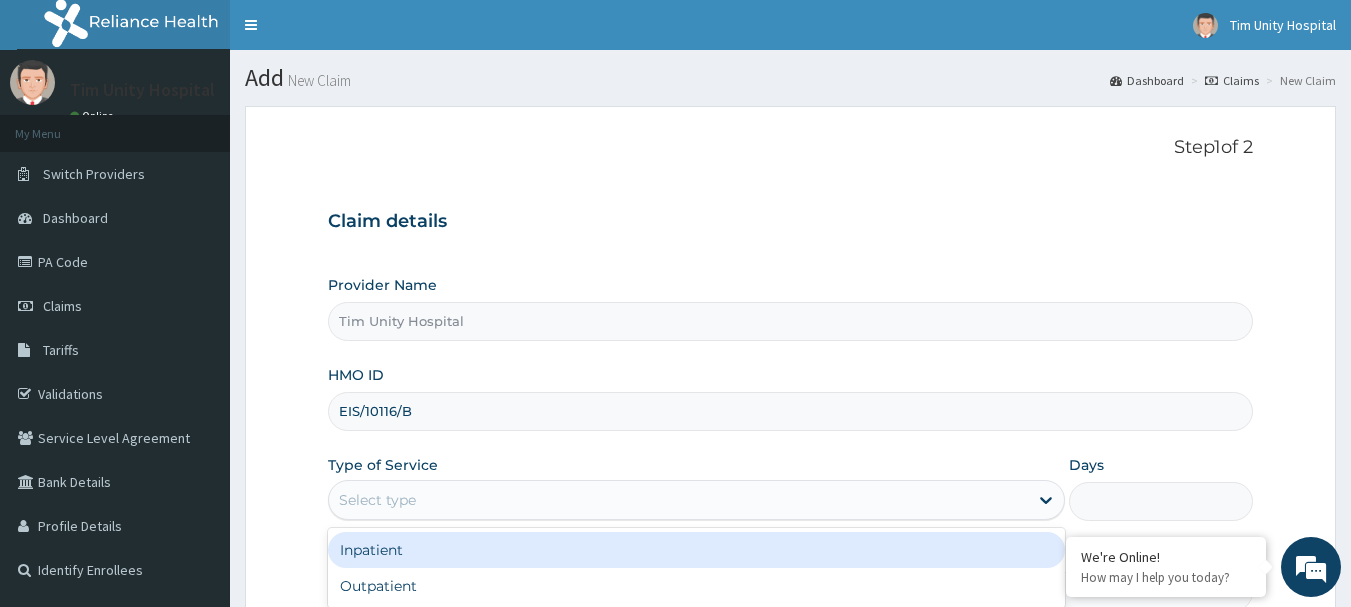 click on "Select type" at bounding box center (678, 500) 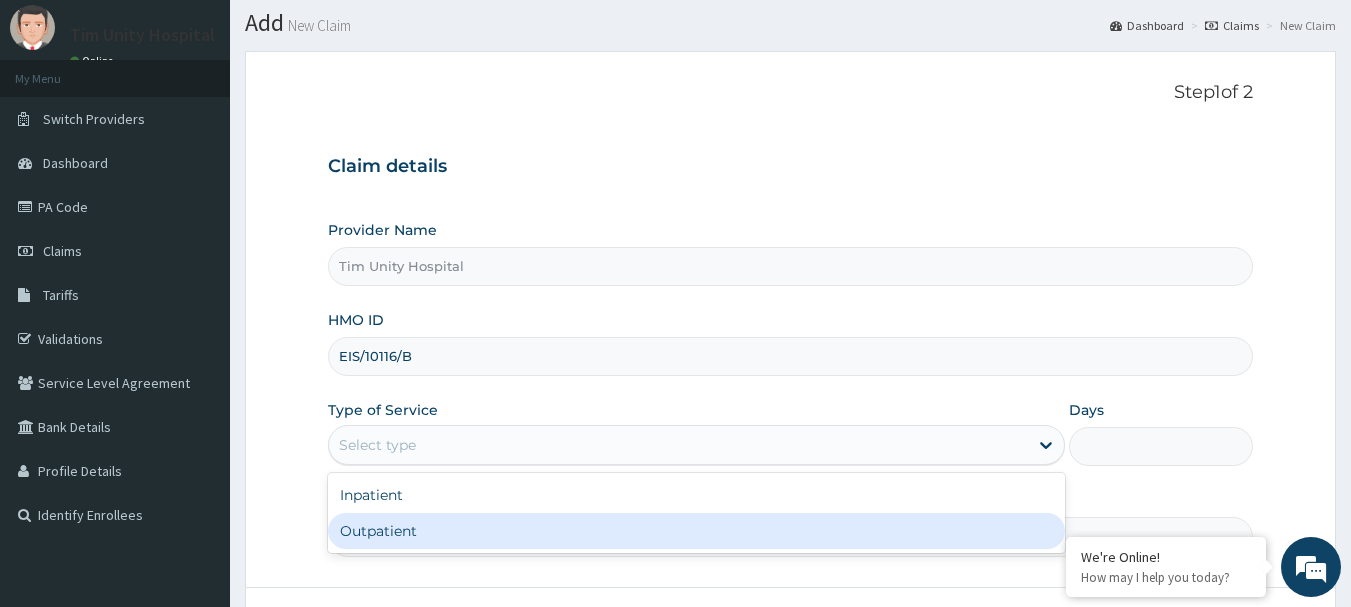 scroll, scrollTop: 100, scrollLeft: 0, axis: vertical 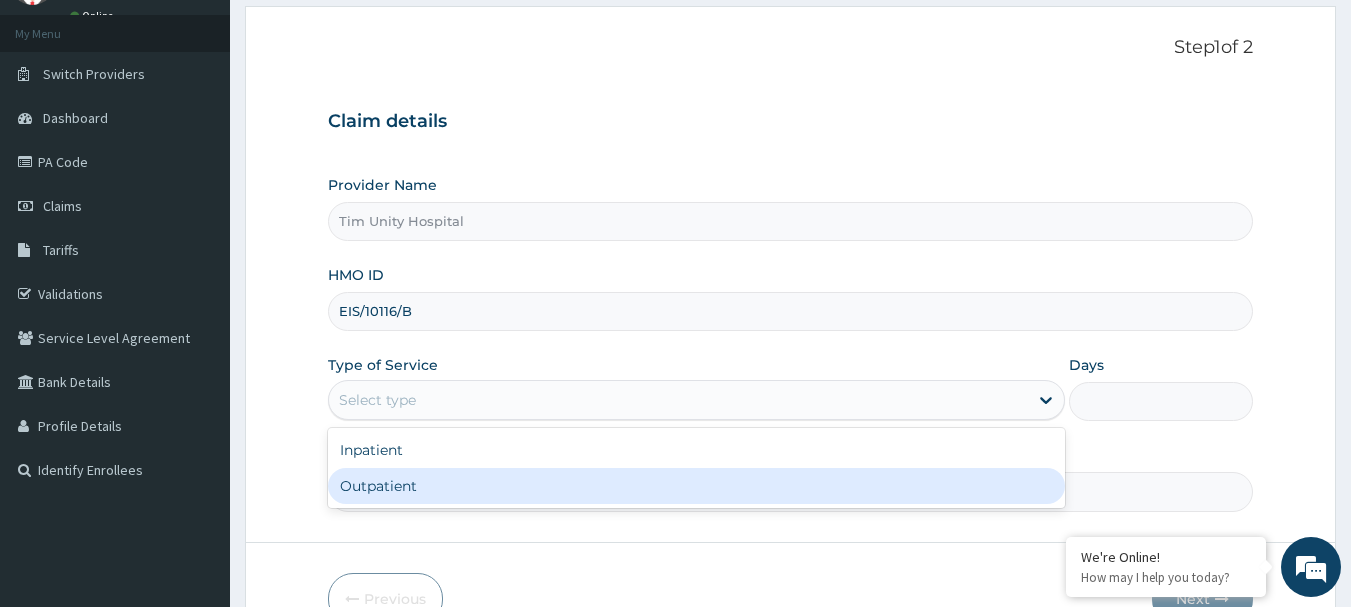 click on "Outpatient" at bounding box center [696, 486] 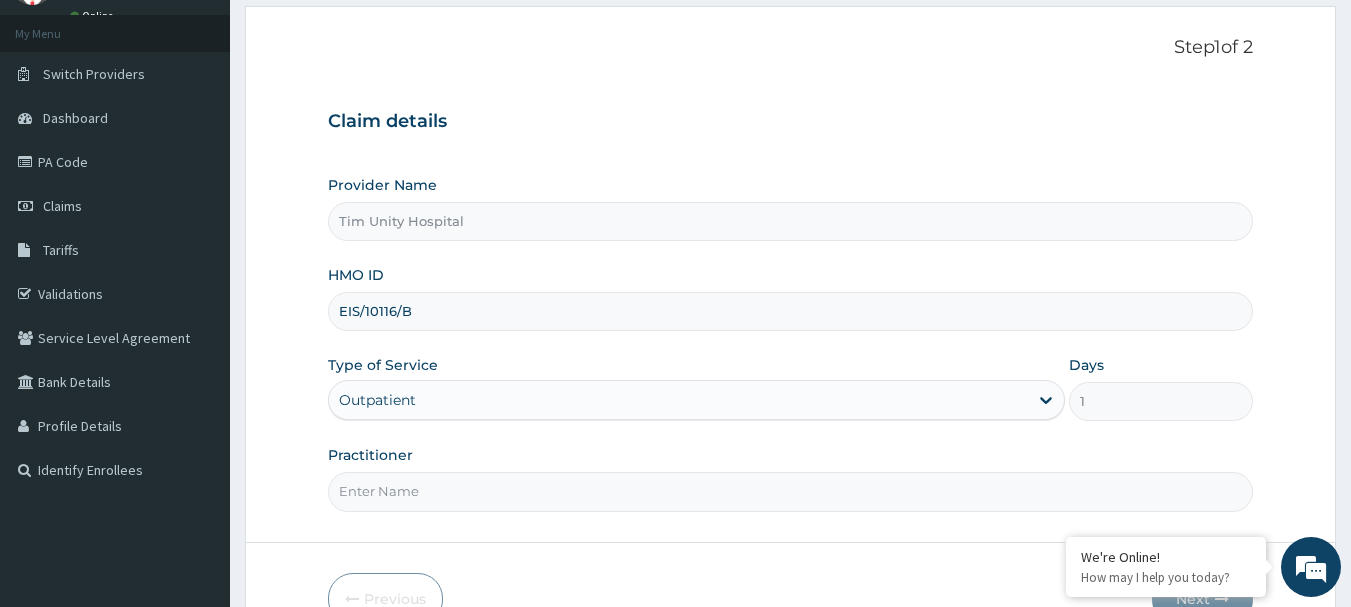click on "Practitioner" at bounding box center (791, 491) 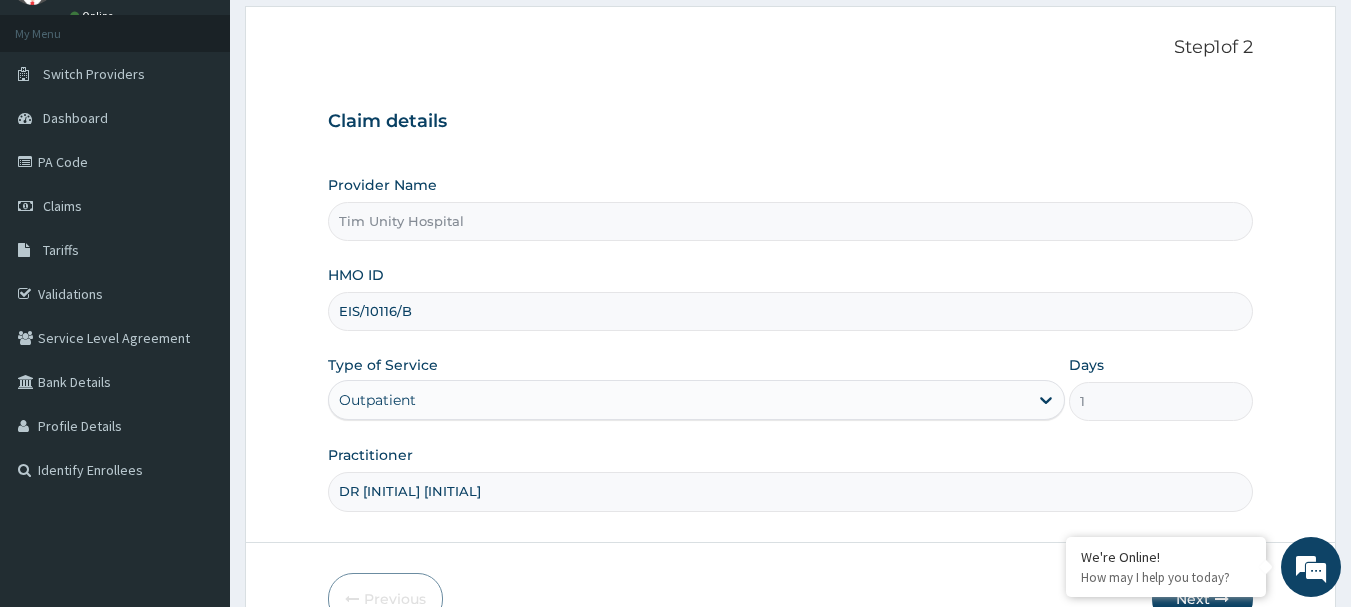 scroll, scrollTop: 0, scrollLeft: 0, axis: both 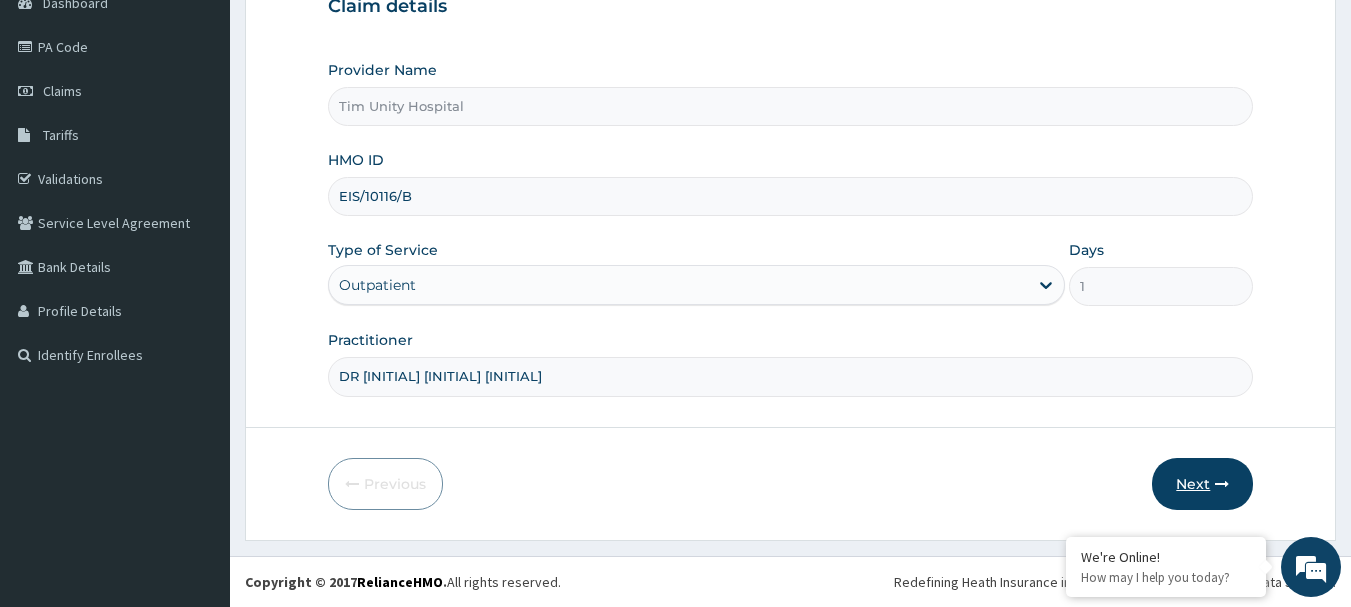 type on "DR [INITIAL] [INITIAL] [INITIAL]" 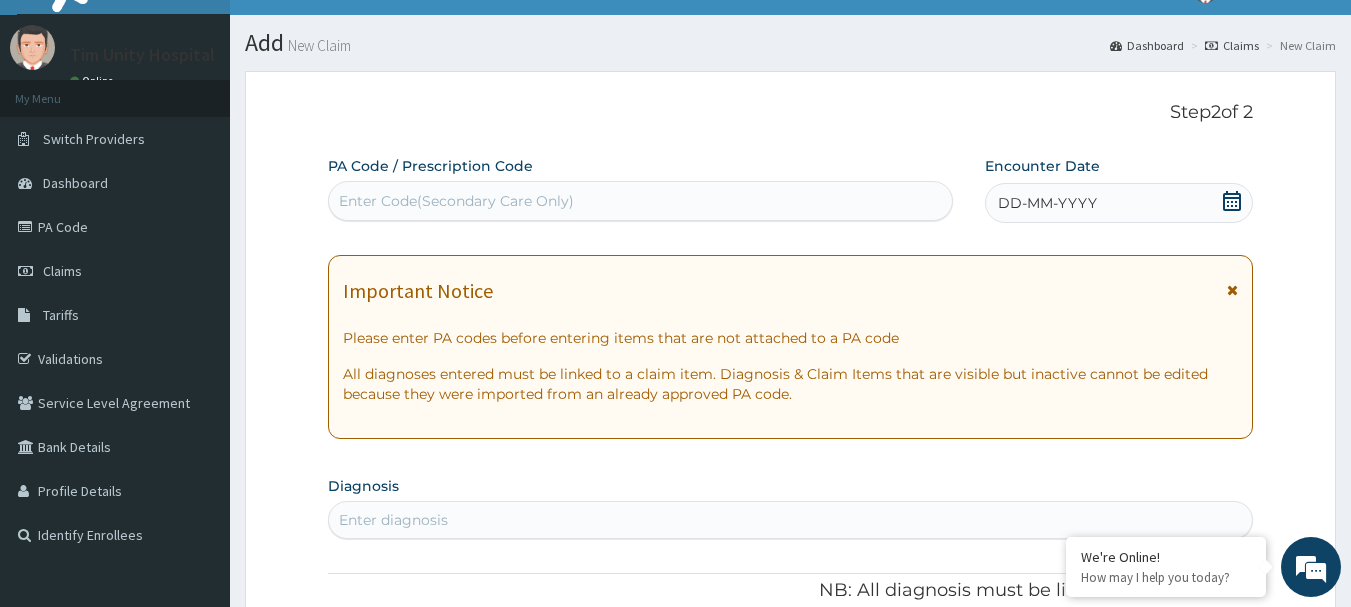 scroll, scrollTop: 0, scrollLeft: 0, axis: both 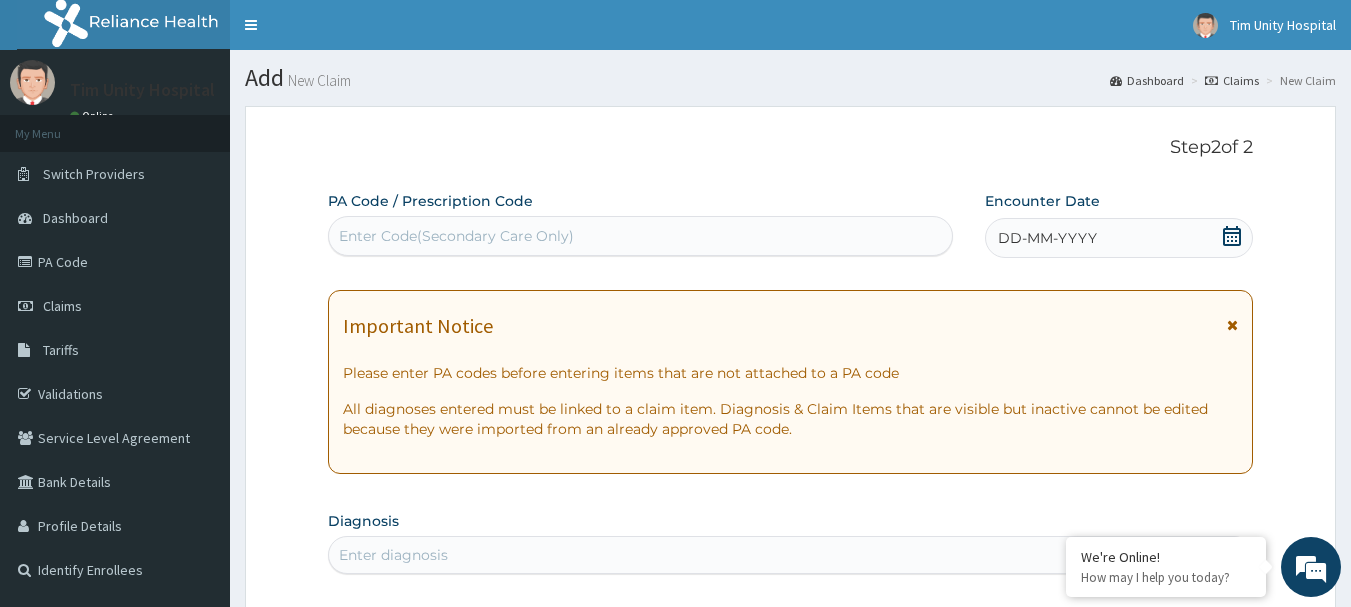 click on "DD-MM-YYYY" at bounding box center [1047, 238] 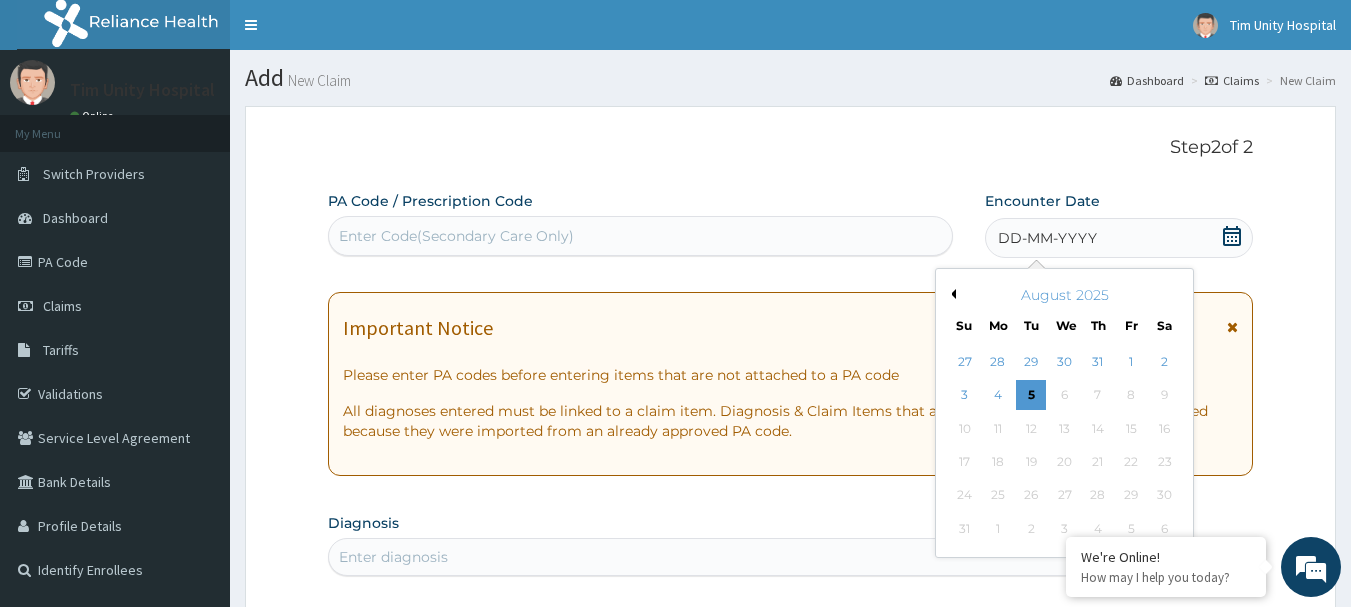 click on "Previous Month" at bounding box center (951, 294) 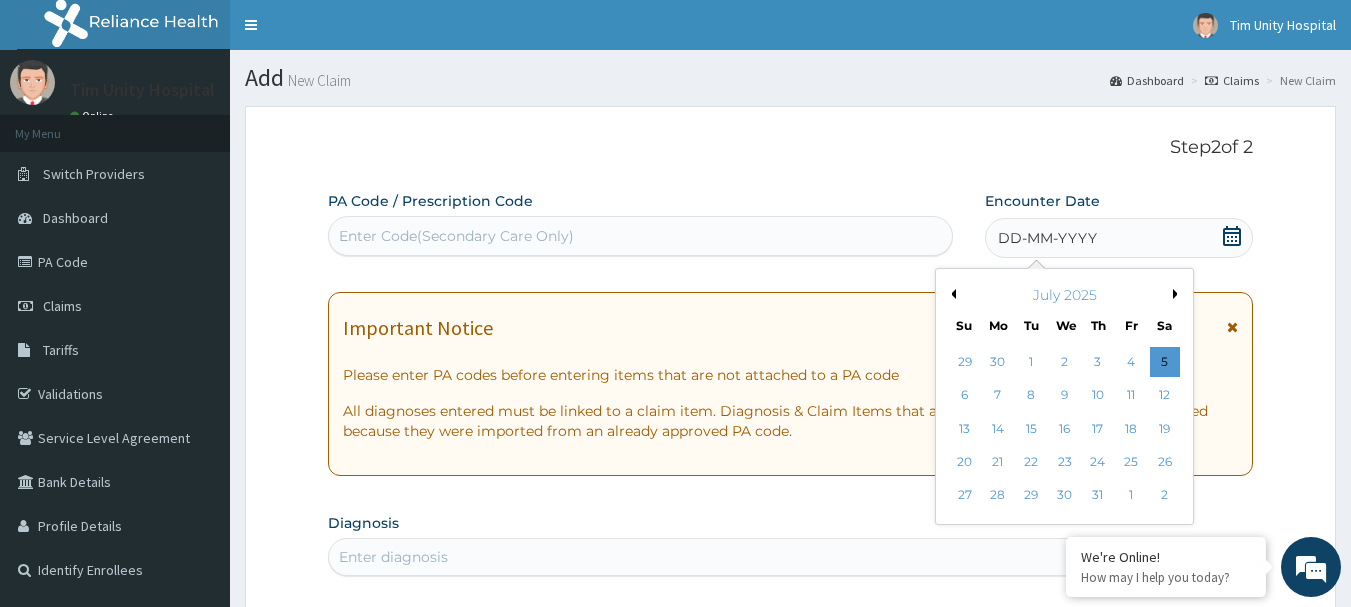click on "Previous Month" at bounding box center [951, 294] 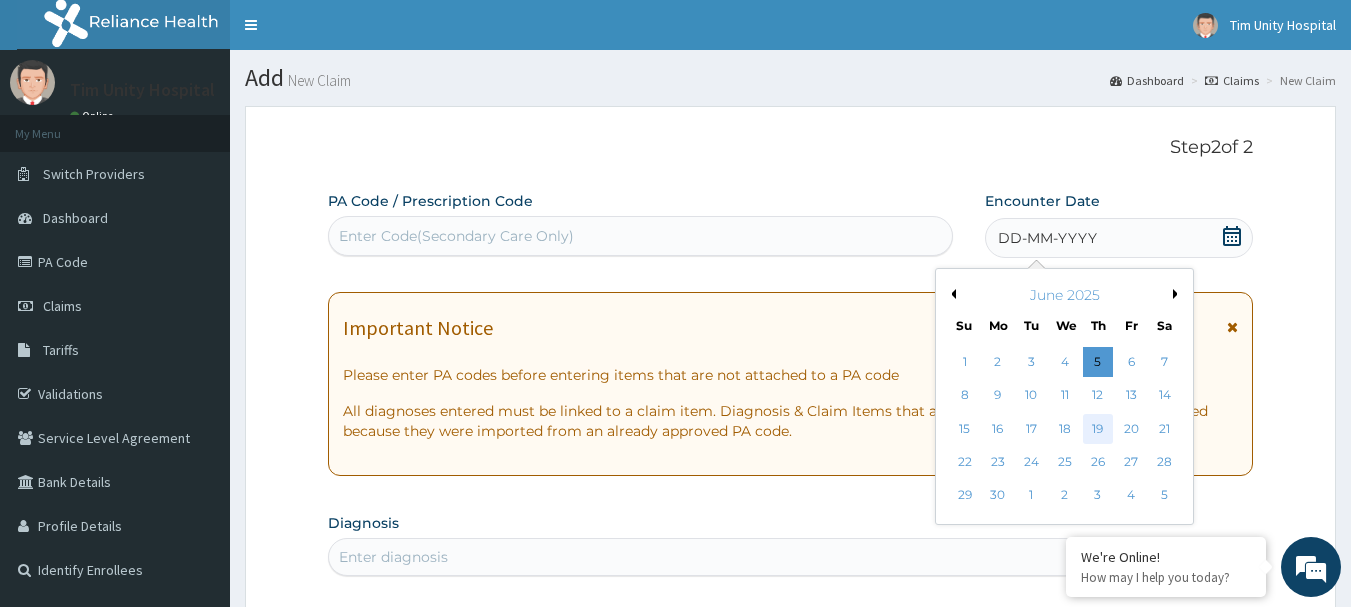click on "19" at bounding box center (1098, 429) 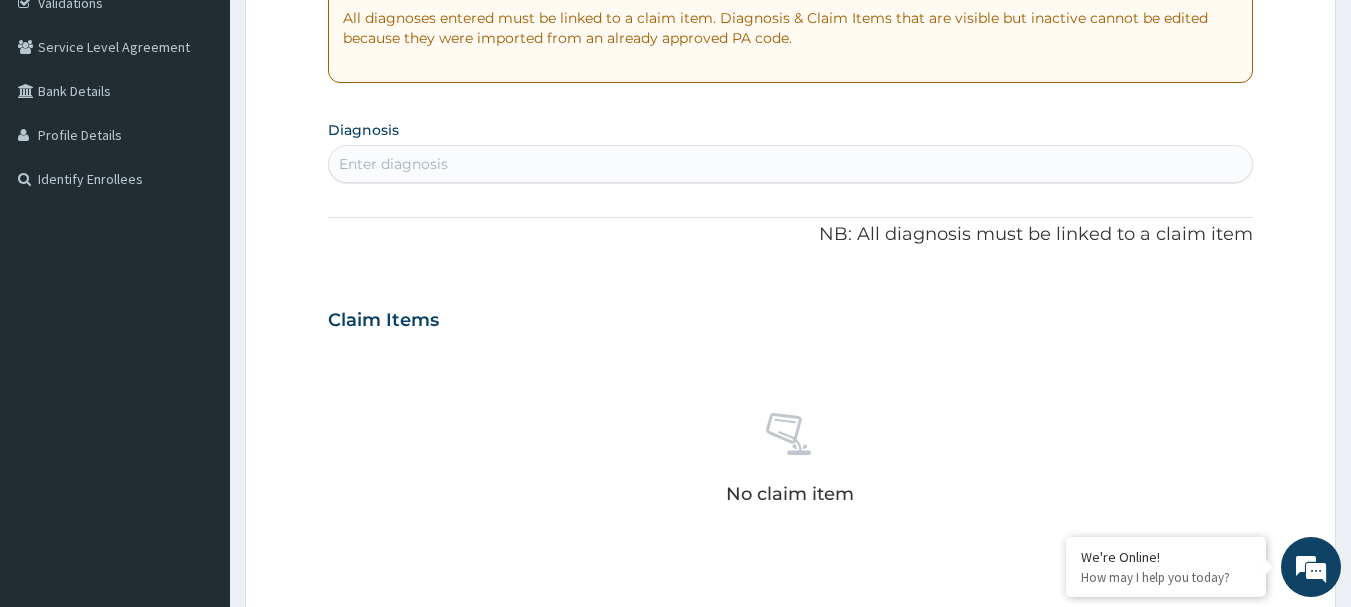 scroll, scrollTop: 400, scrollLeft: 0, axis: vertical 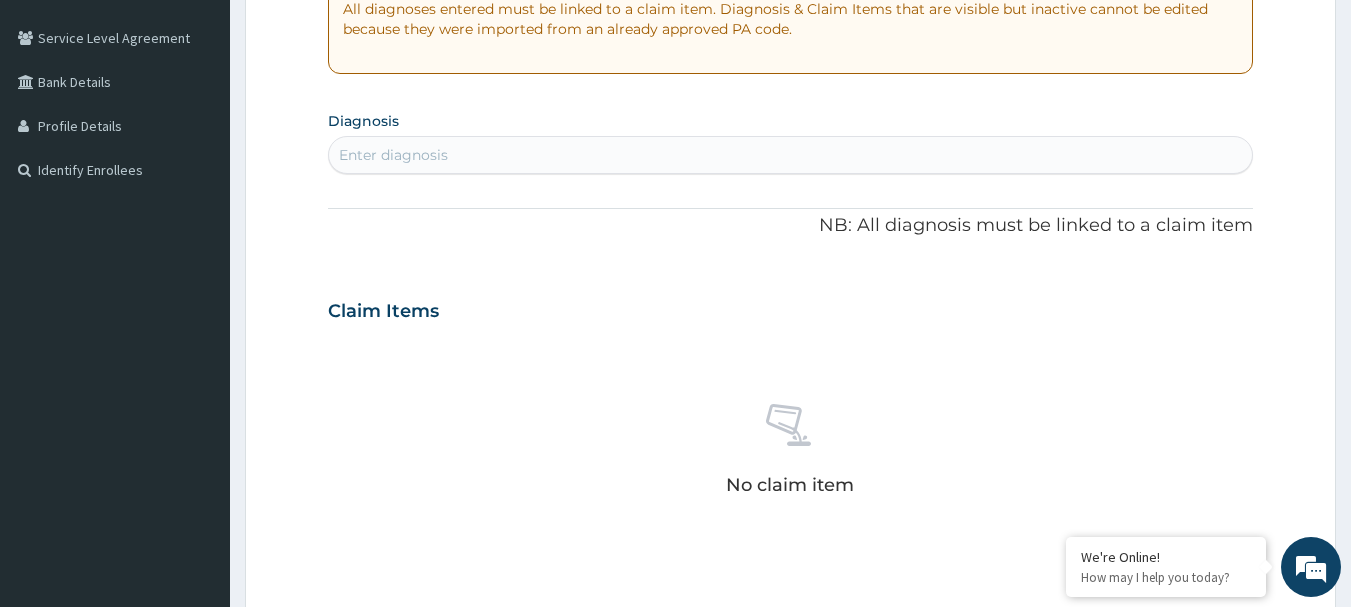 click on "Enter diagnosis" at bounding box center (791, 155) 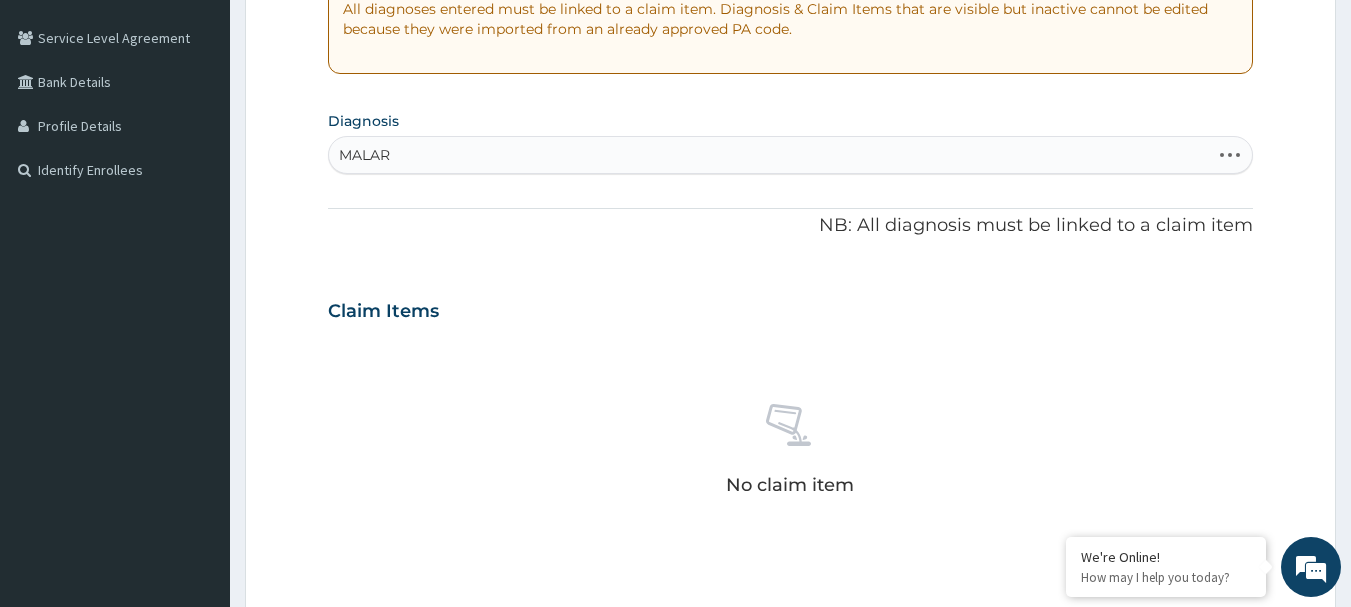 type on "MALARI" 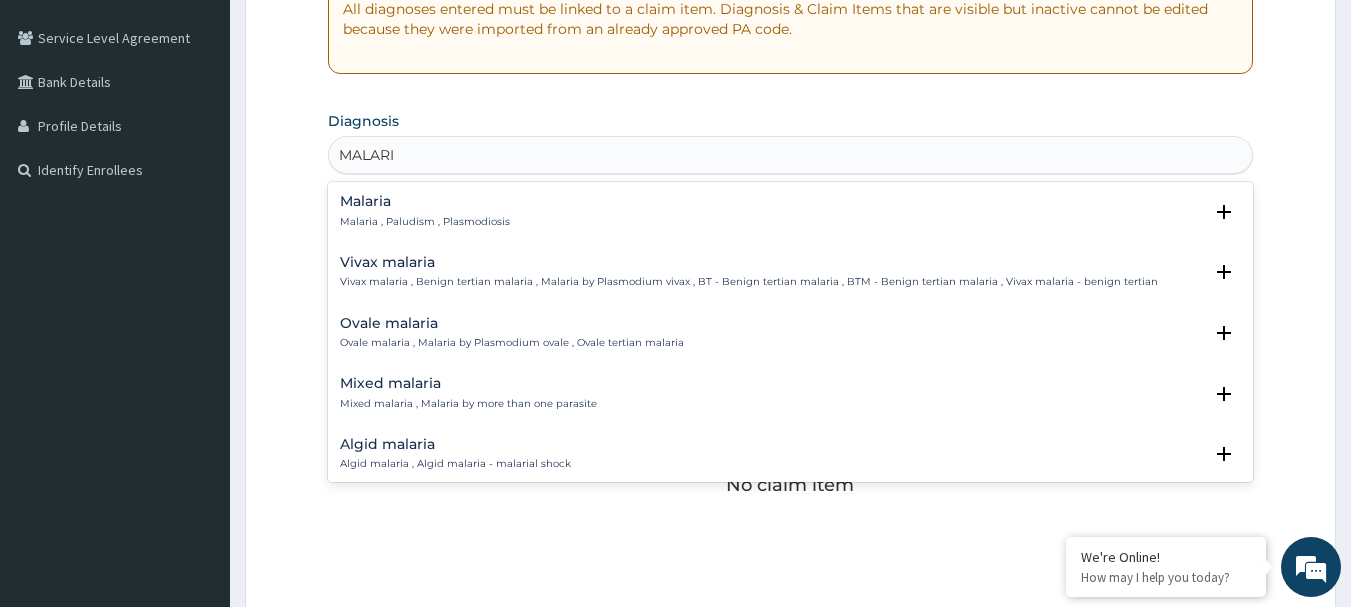 click on "Malaria" at bounding box center (425, 201) 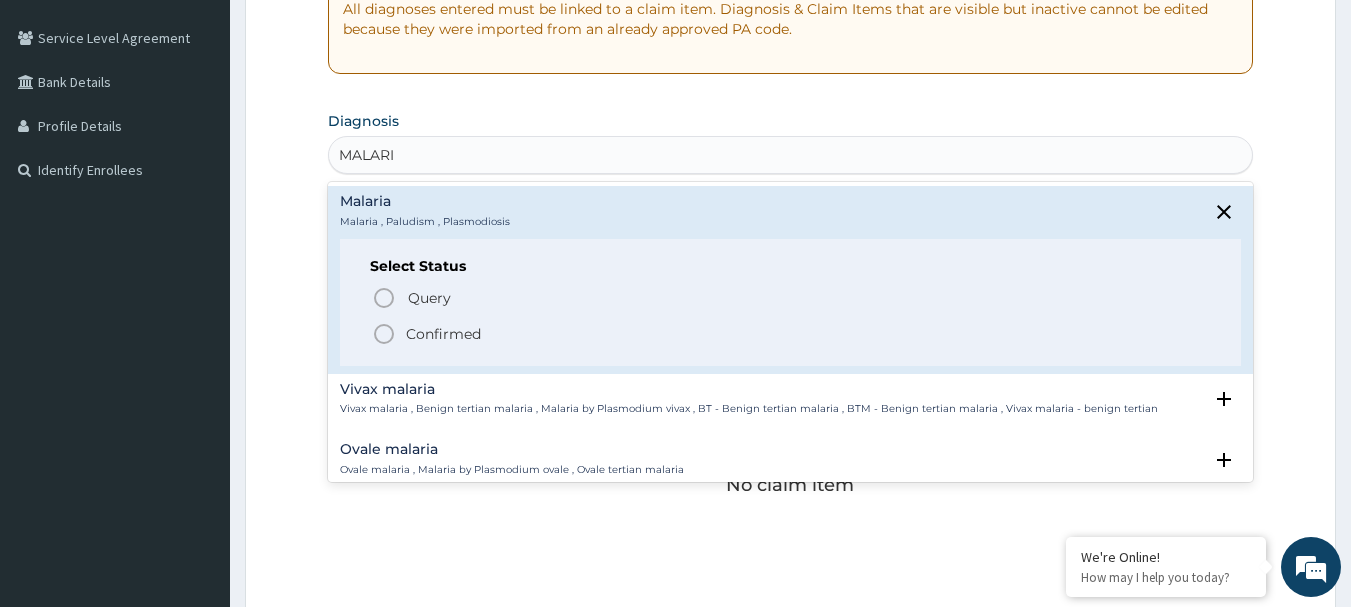 click on "Confirmed" at bounding box center [792, 334] 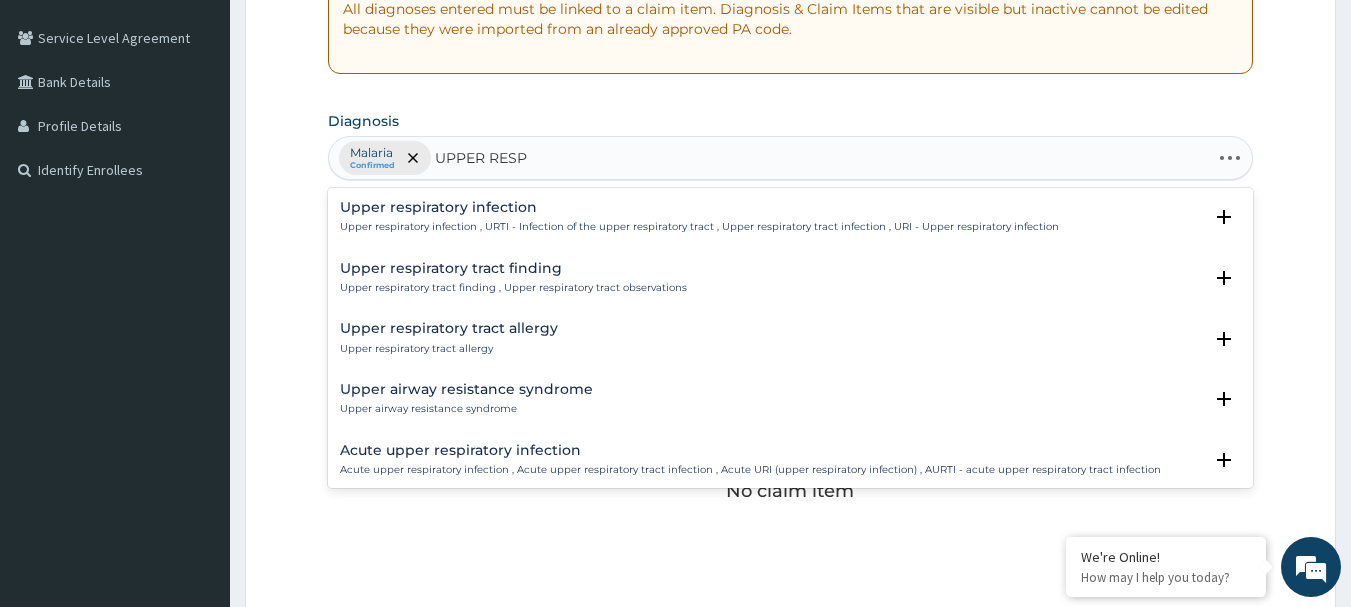 type on "UPPER RESPI" 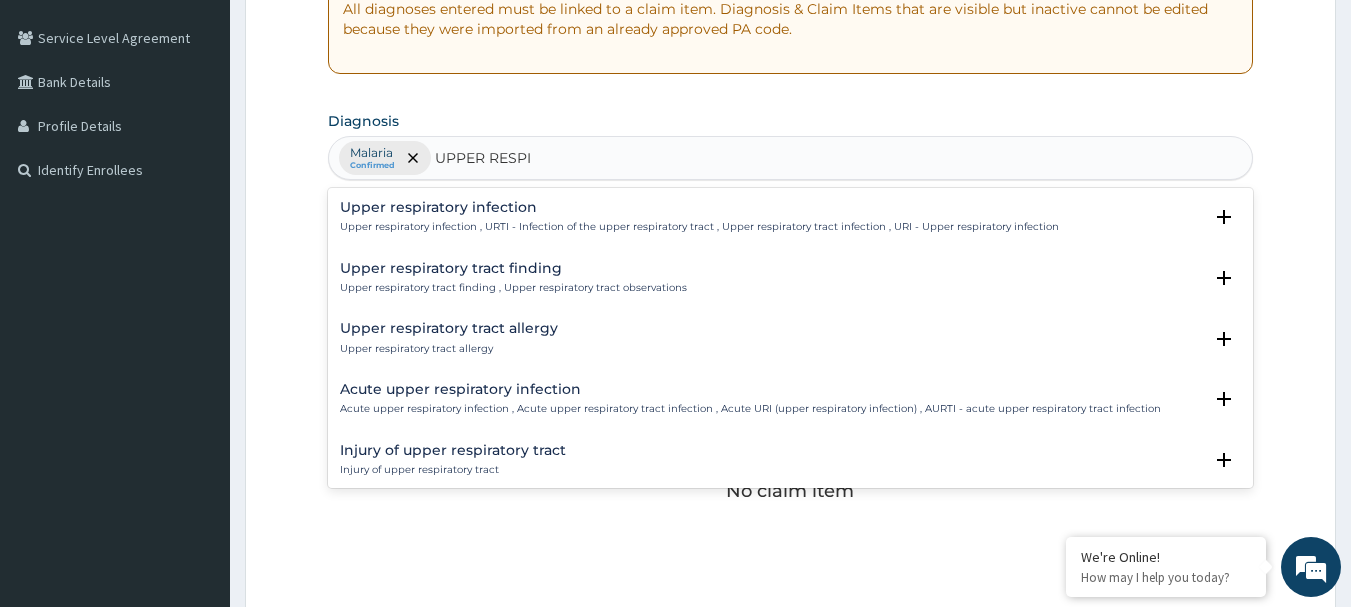 click on "Upper respiratory infection Upper respiratory infection , URTI - Infection of the upper respiratory tract , Upper respiratory tract infection , URI - Upper respiratory infection" at bounding box center (699, 217) 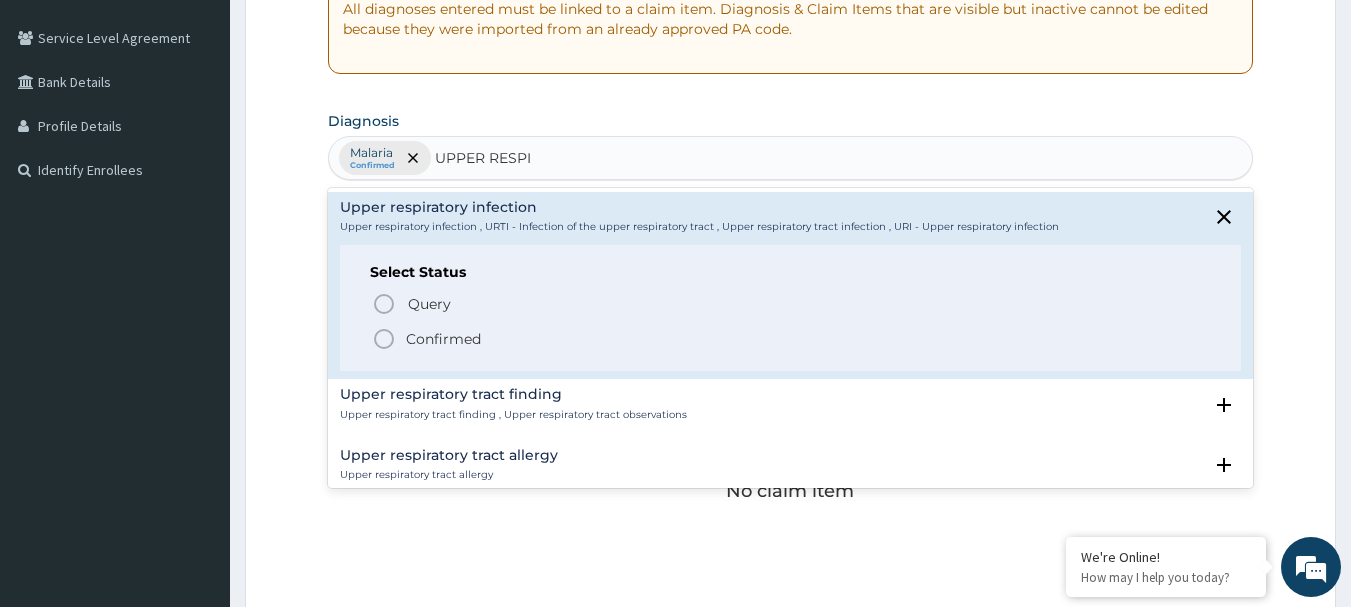 click on "Confirmed" at bounding box center (443, 339) 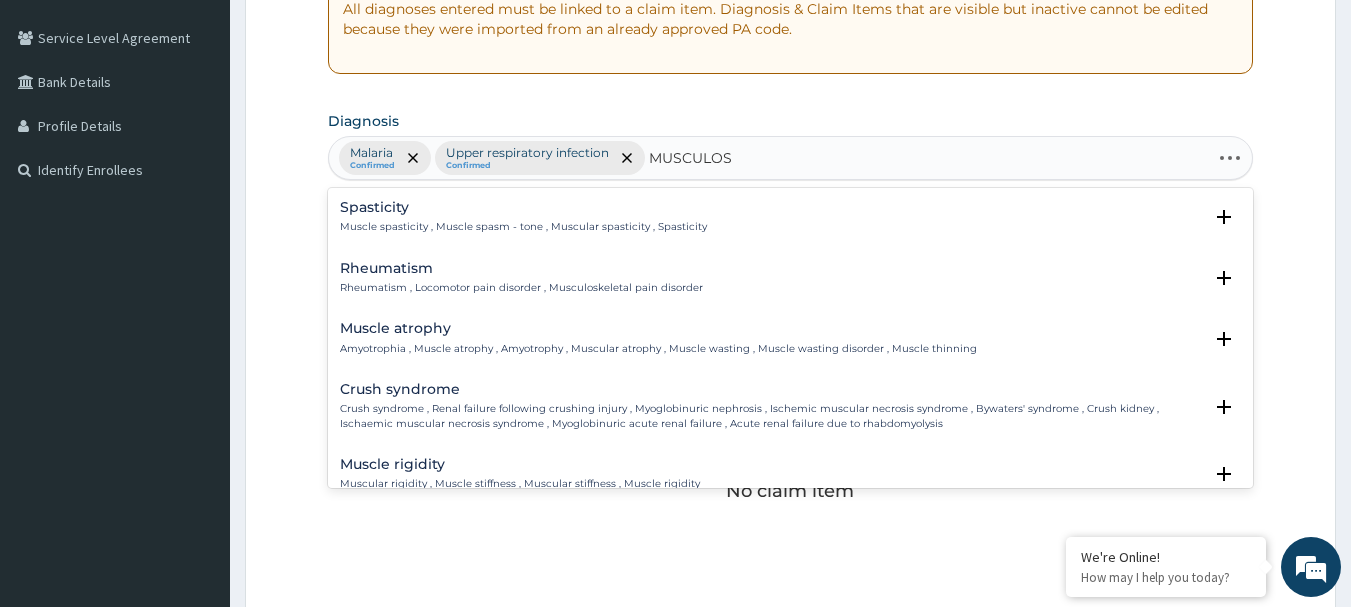 type on "MUSCULOSK" 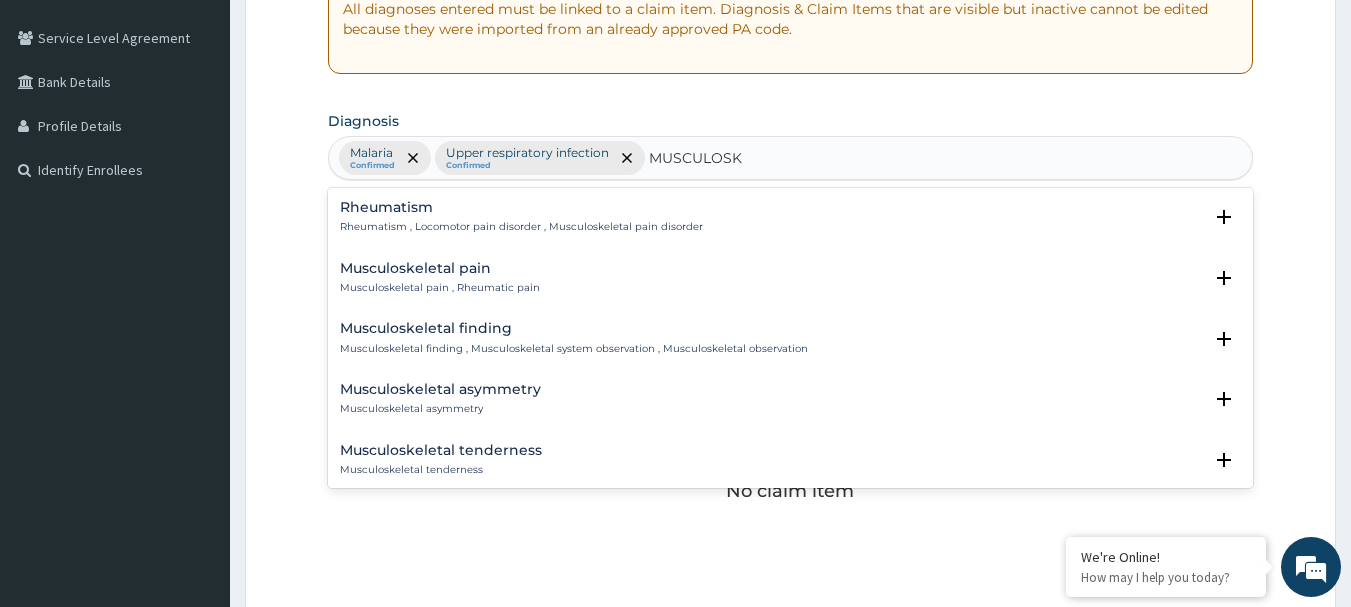 click on "Musculoskeletal pain Musculoskeletal pain , Rheumatic pain" at bounding box center (440, 278) 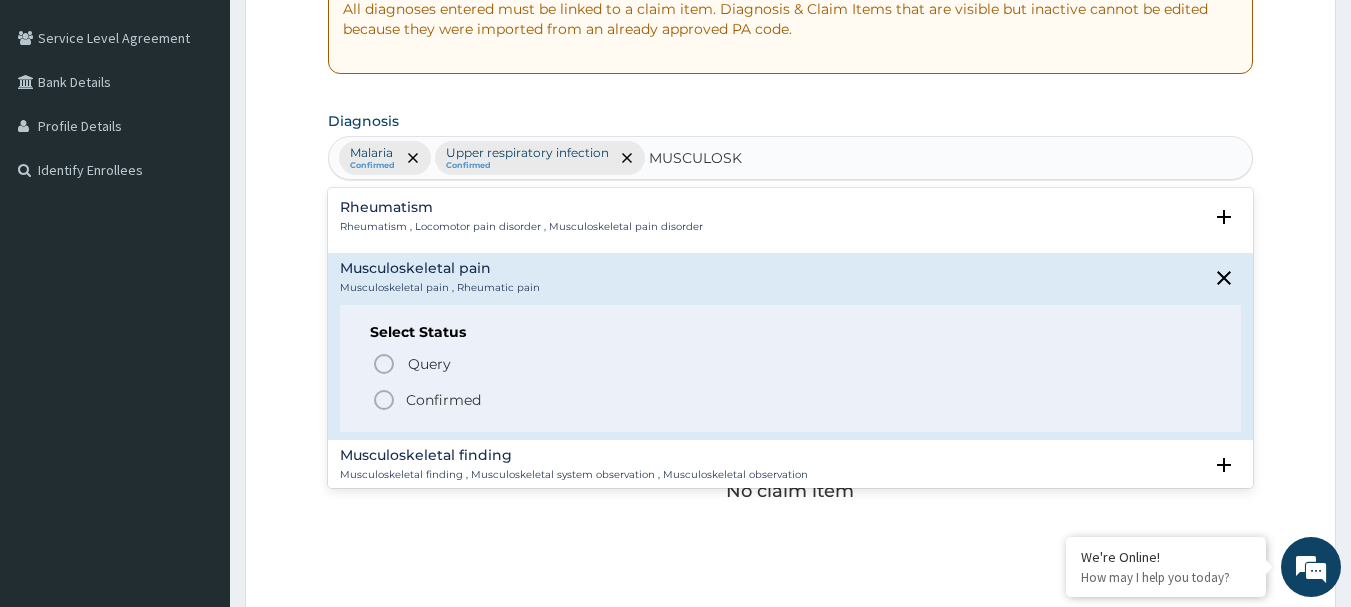 click on "Confirmed" at bounding box center [443, 400] 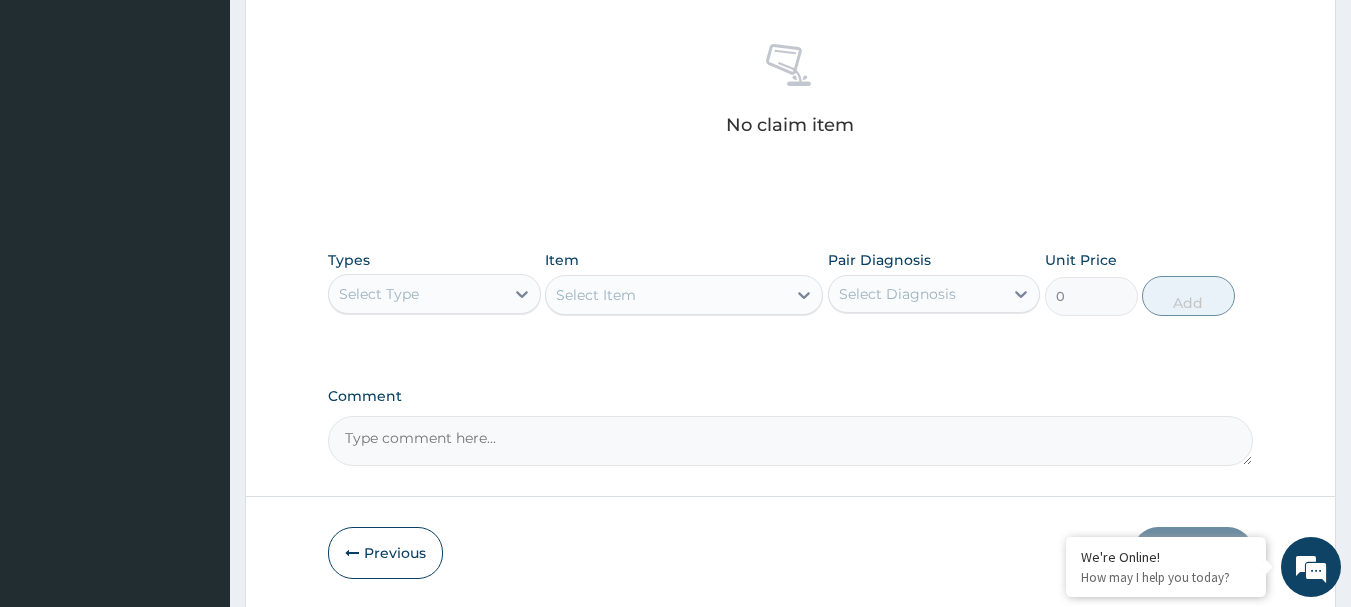 scroll, scrollTop: 800, scrollLeft: 0, axis: vertical 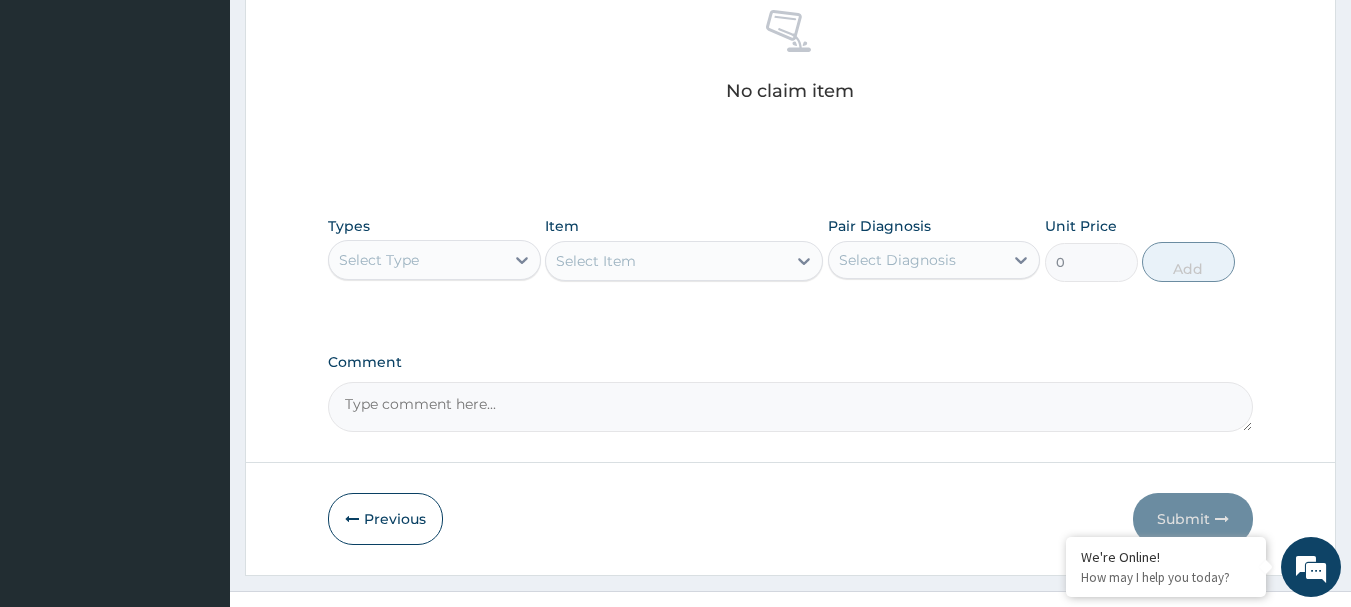 click on "Select Type" at bounding box center [416, 260] 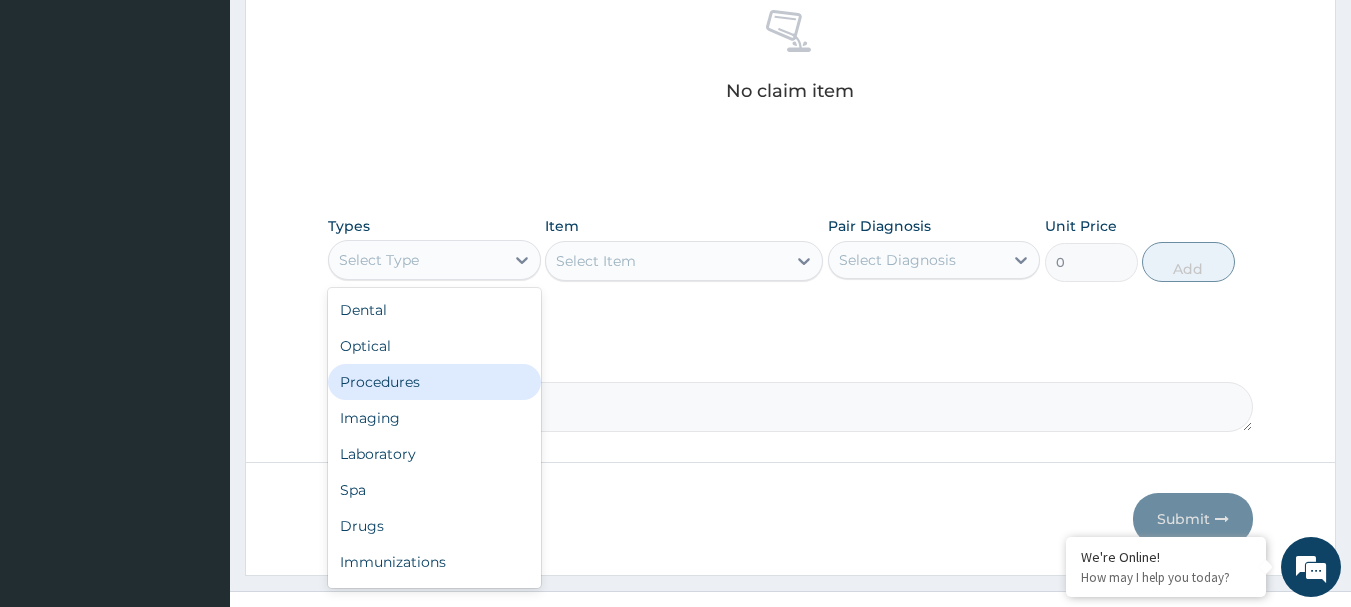 click on "Procedures" at bounding box center [434, 382] 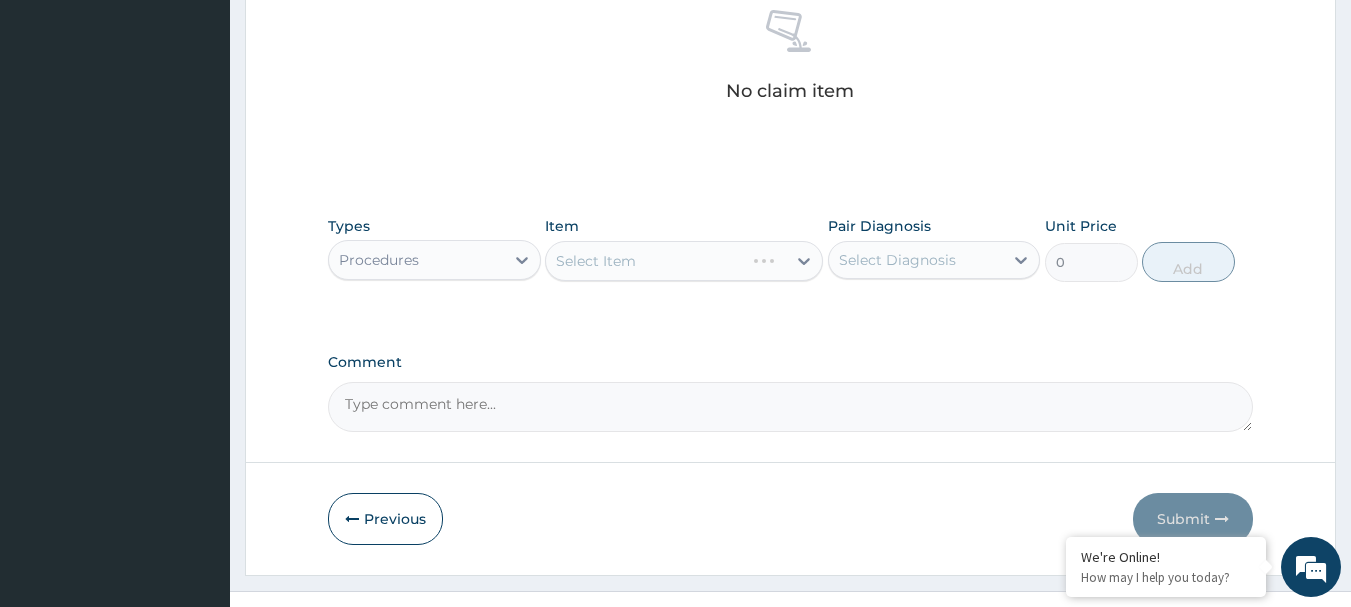 click on "Select Diagnosis" at bounding box center [897, 260] 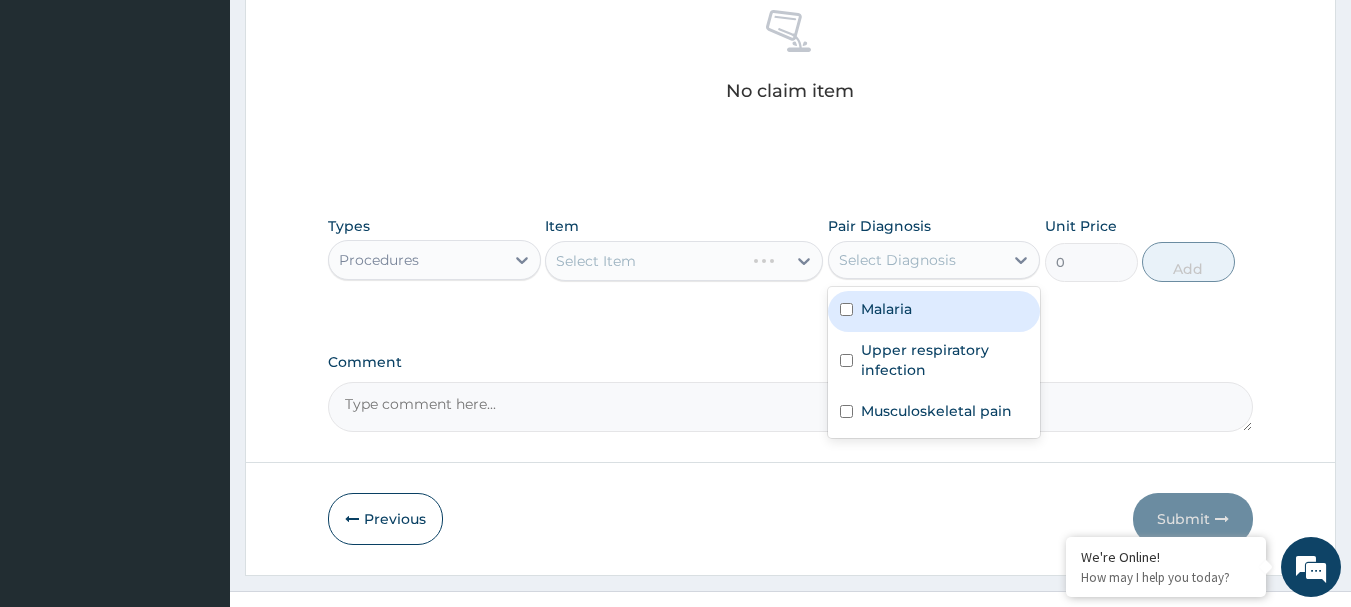 click on "Malaria" at bounding box center (886, 309) 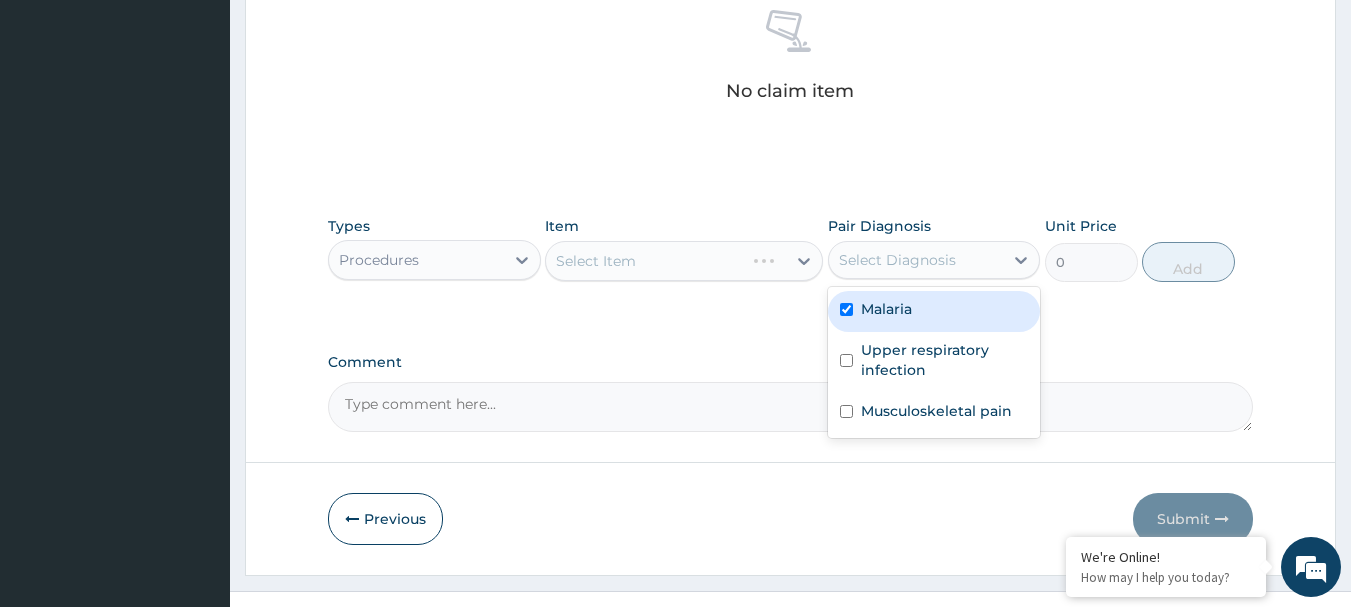 checkbox on "true" 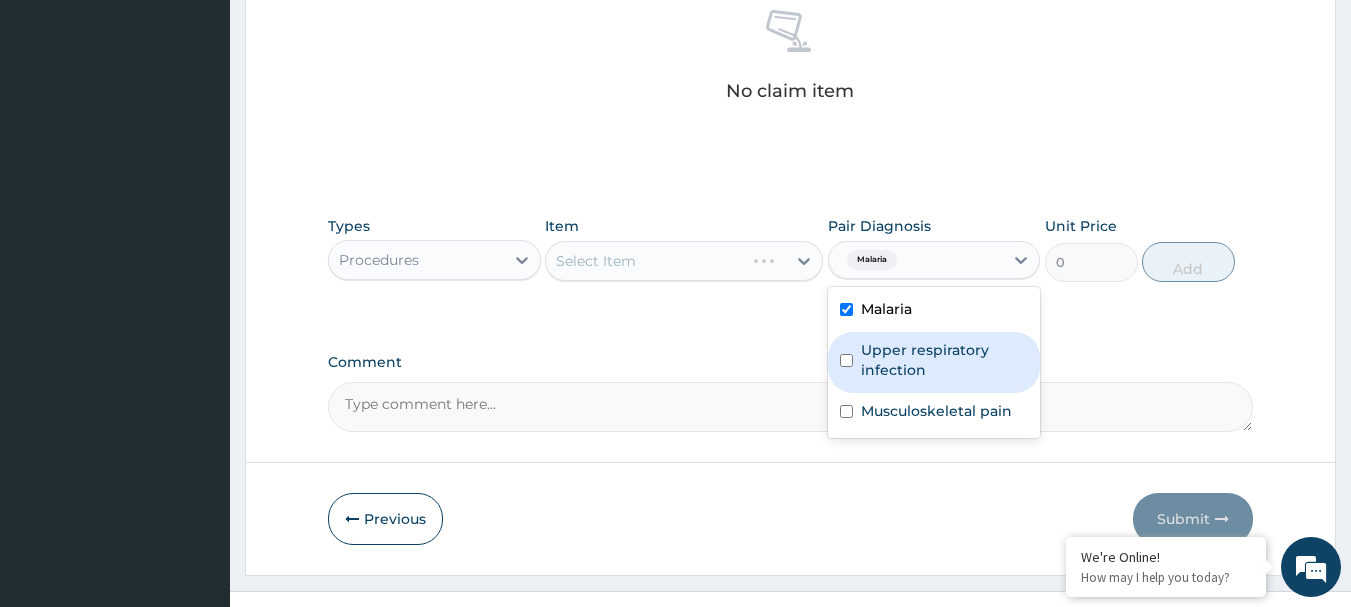 click on "Upper respiratory infection" at bounding box center (945, 360) 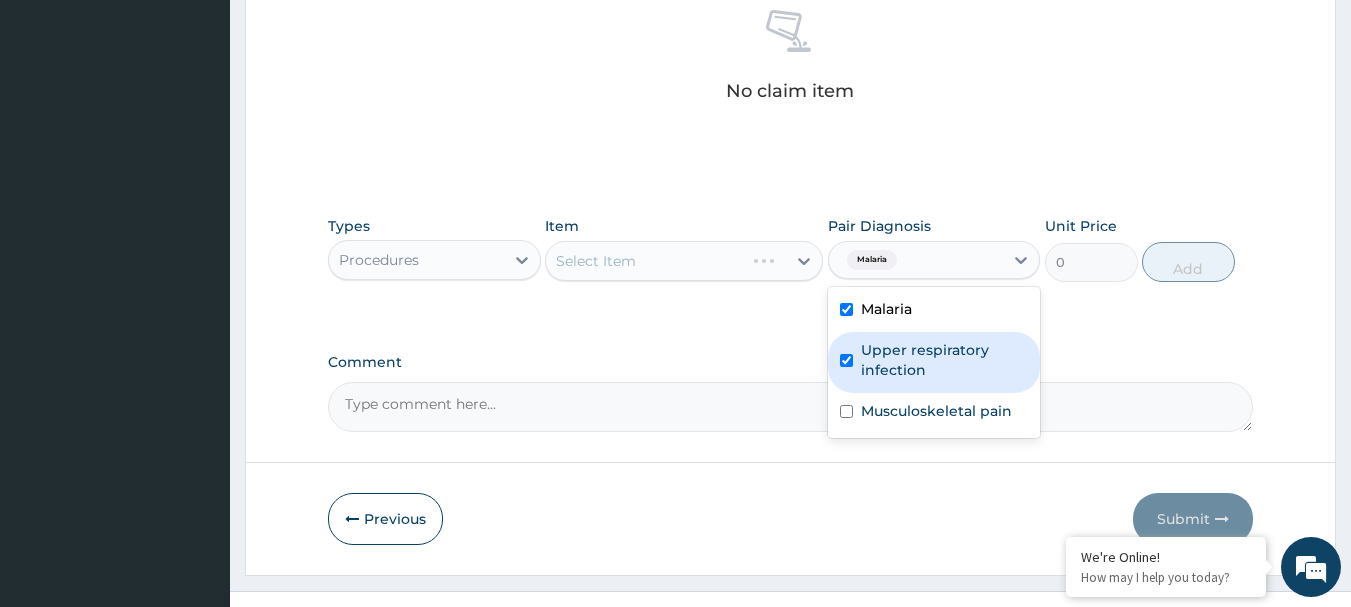checkbox on "true" 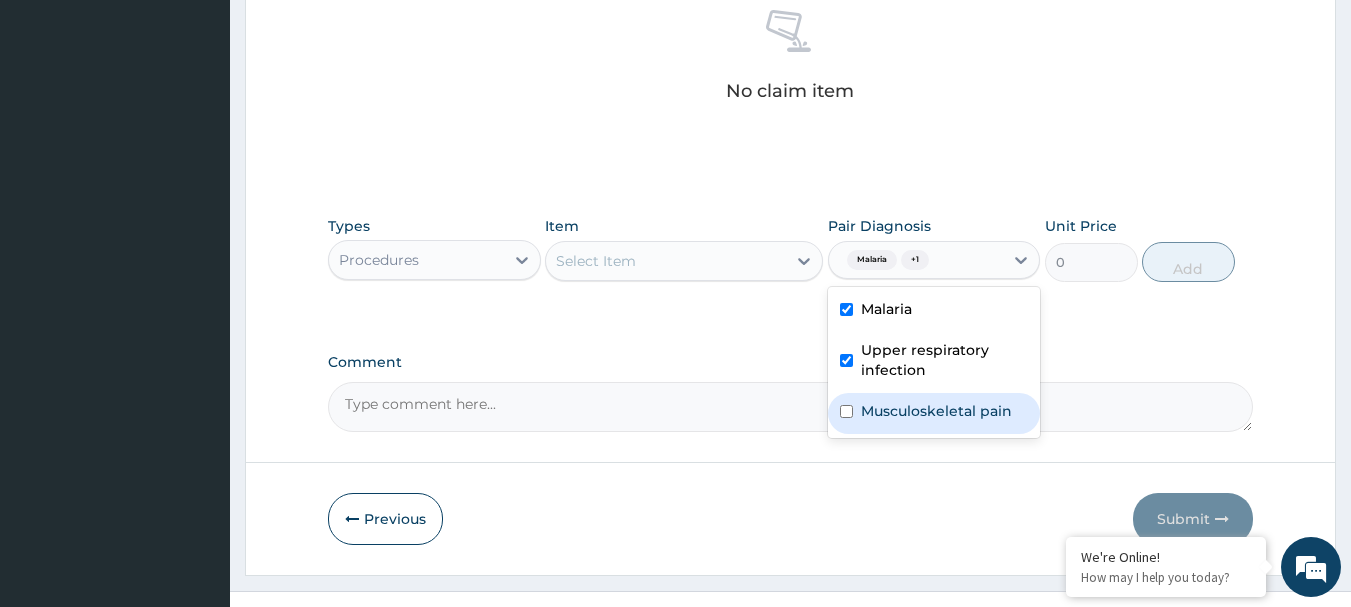 click on "Musculoskeletal pain" at bounding box center (936, 411) 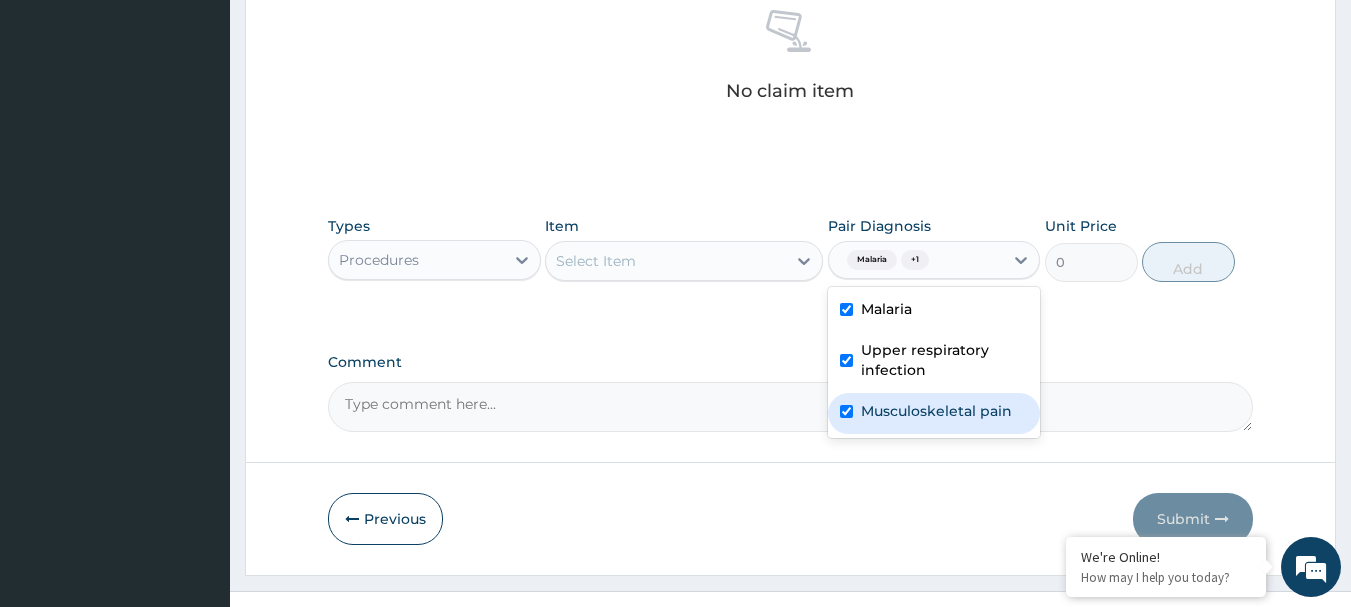 checkbox on "true" 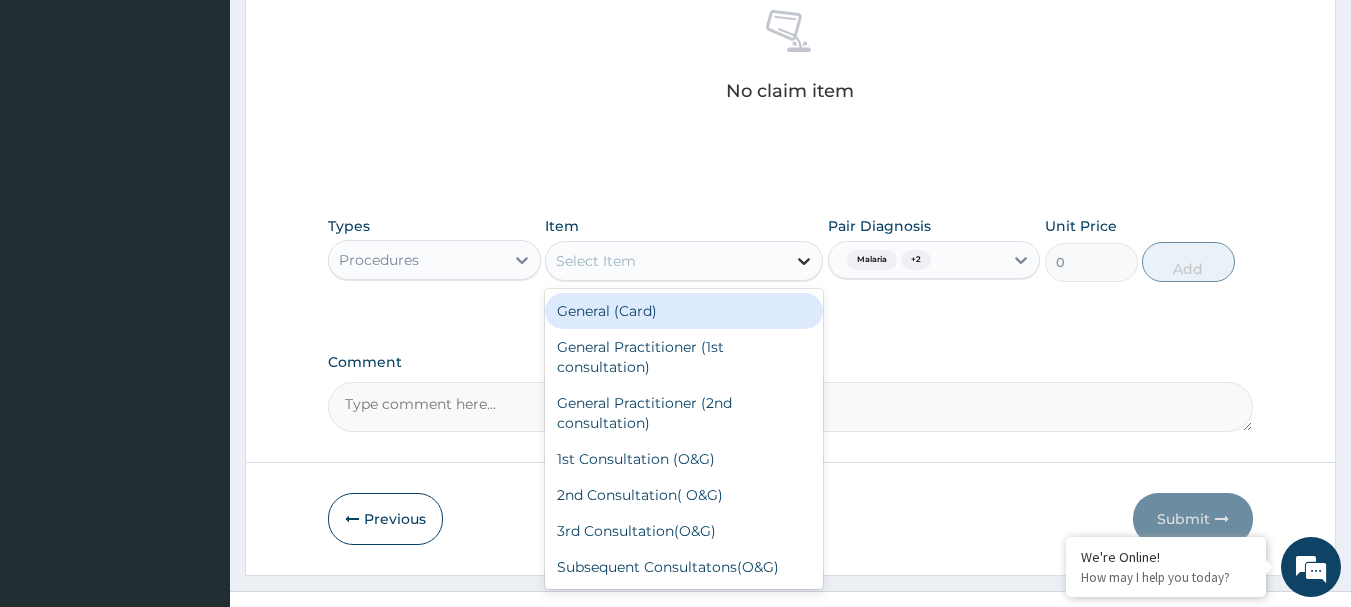 click 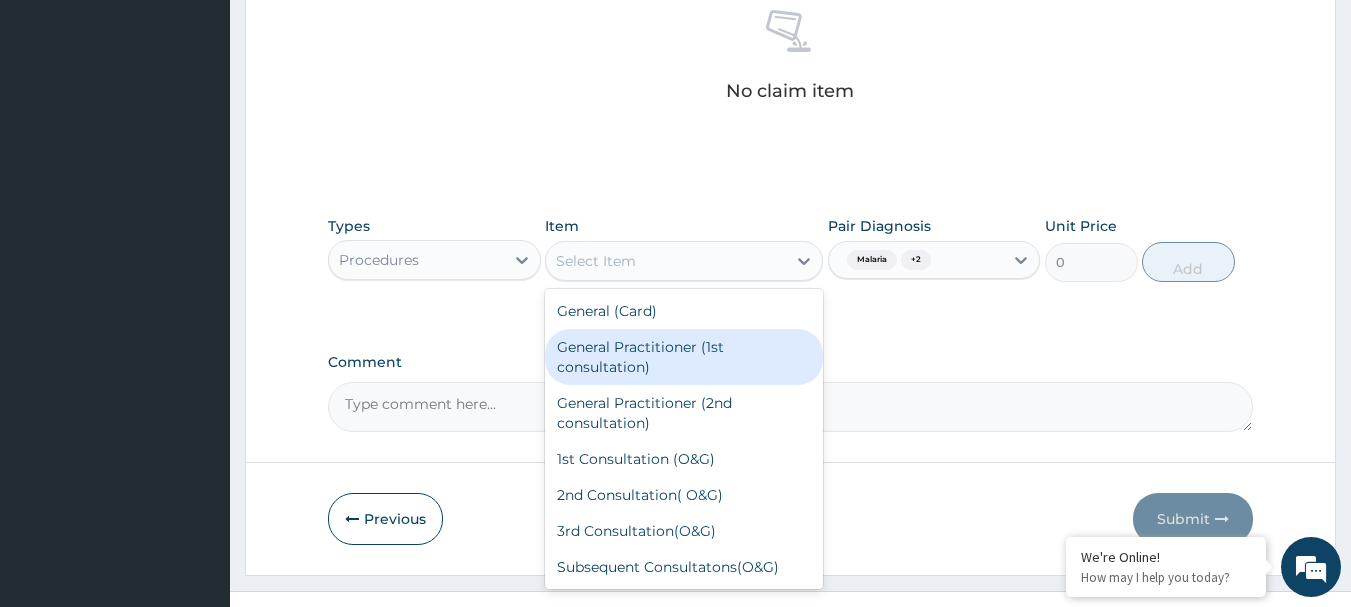 drag, startPoint x: 691, startPoint y: 346, endPoint x: 1054, endPoint y: 270, distance: 370.8706 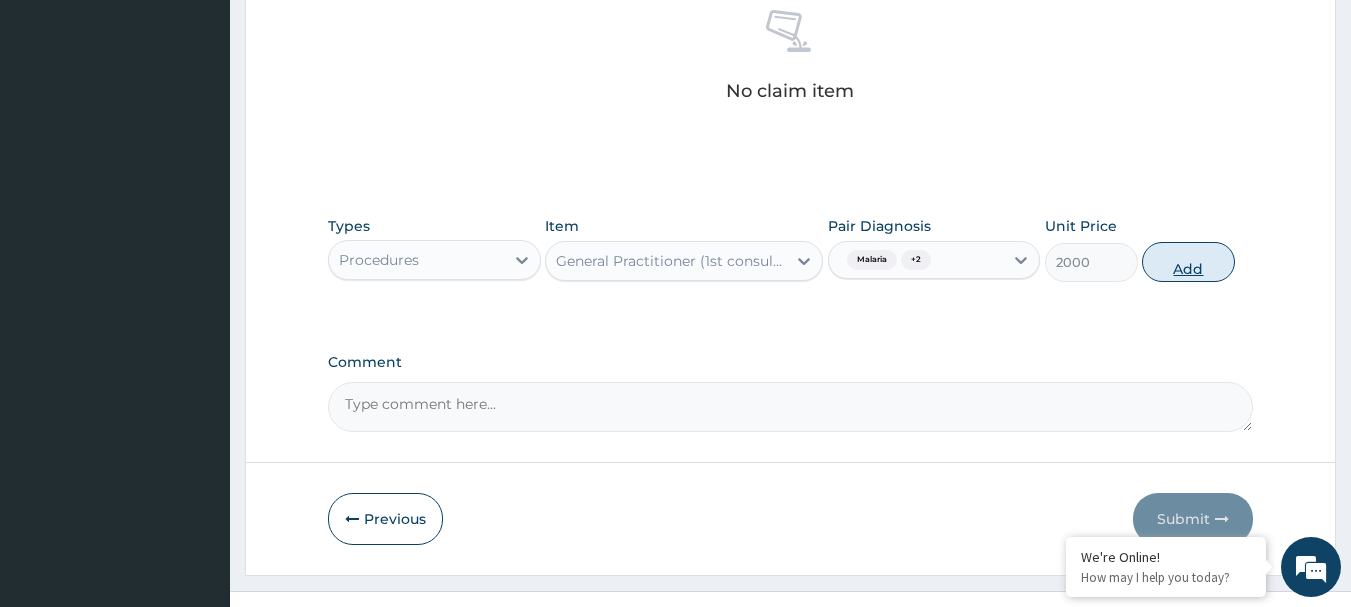 click on "Add" at bounding box center [1188, 262] 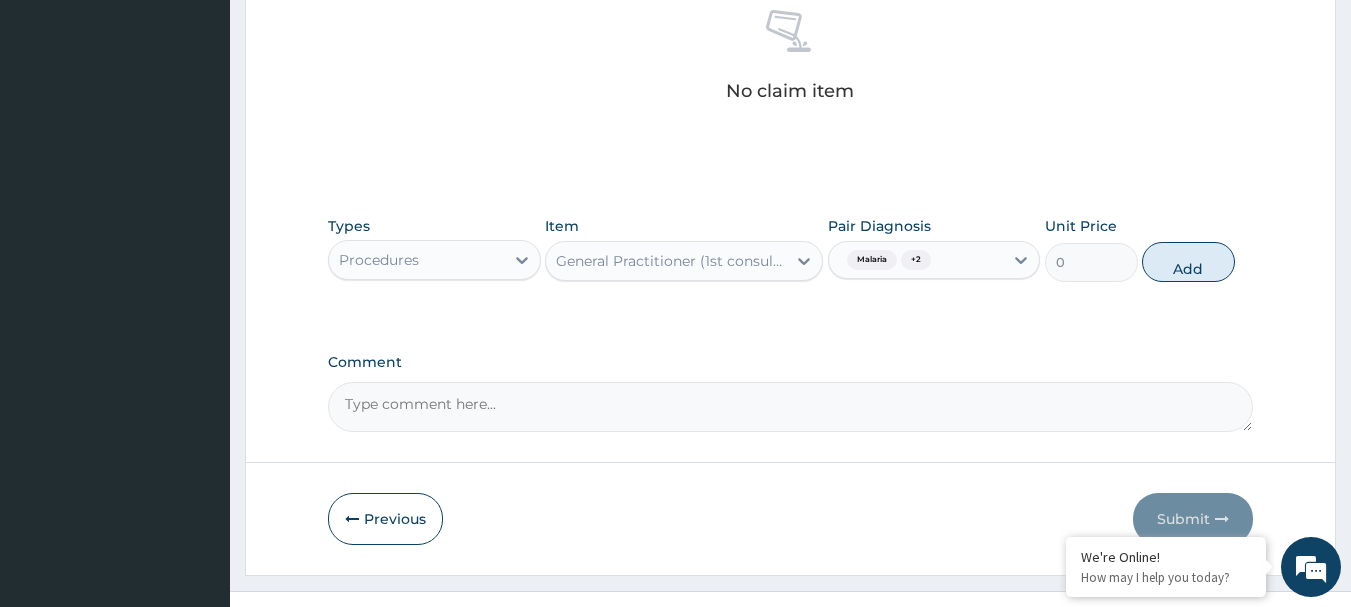 scroll, scrollTop: 755, scrollLeft: 0, axis: vertical 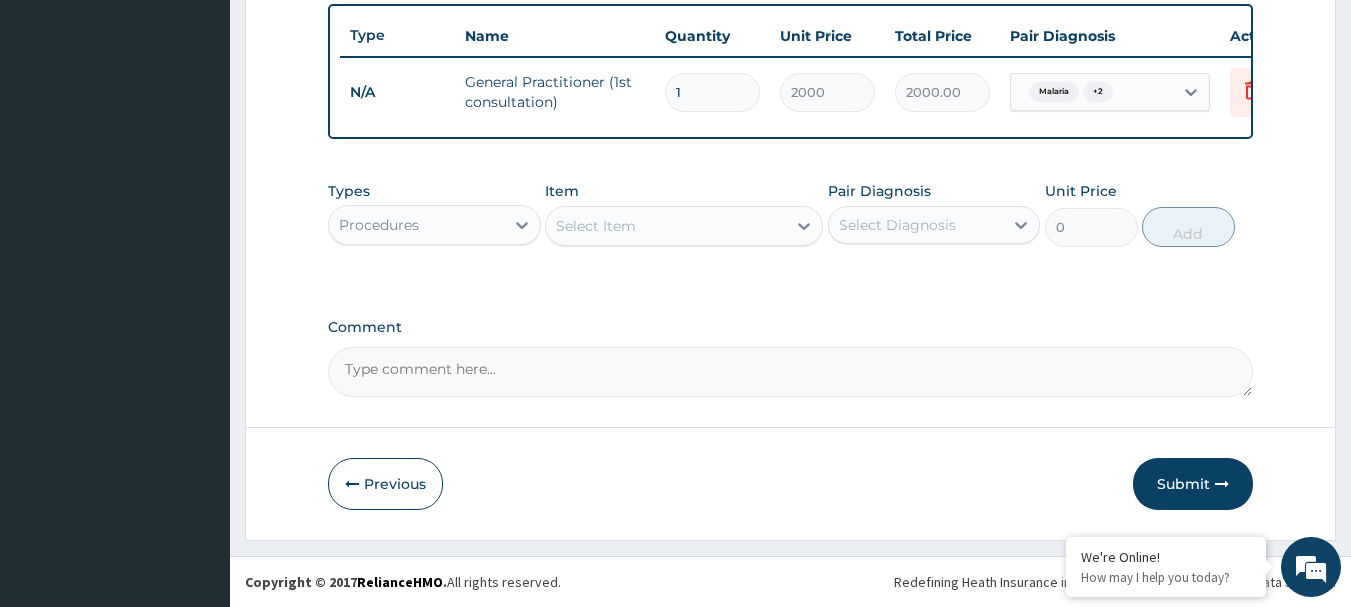 click on "Procedures" at bounding box center [416, 225] 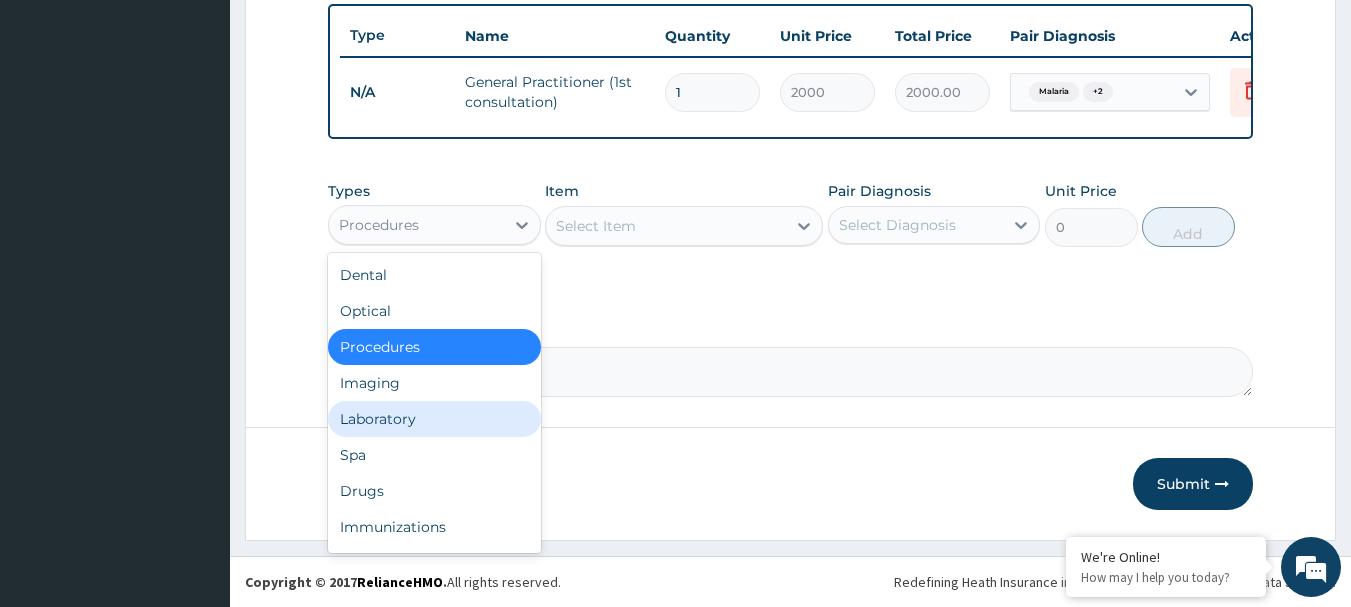 scroll, scrollTop: 68, scrollLeft: 0, axis: vertical 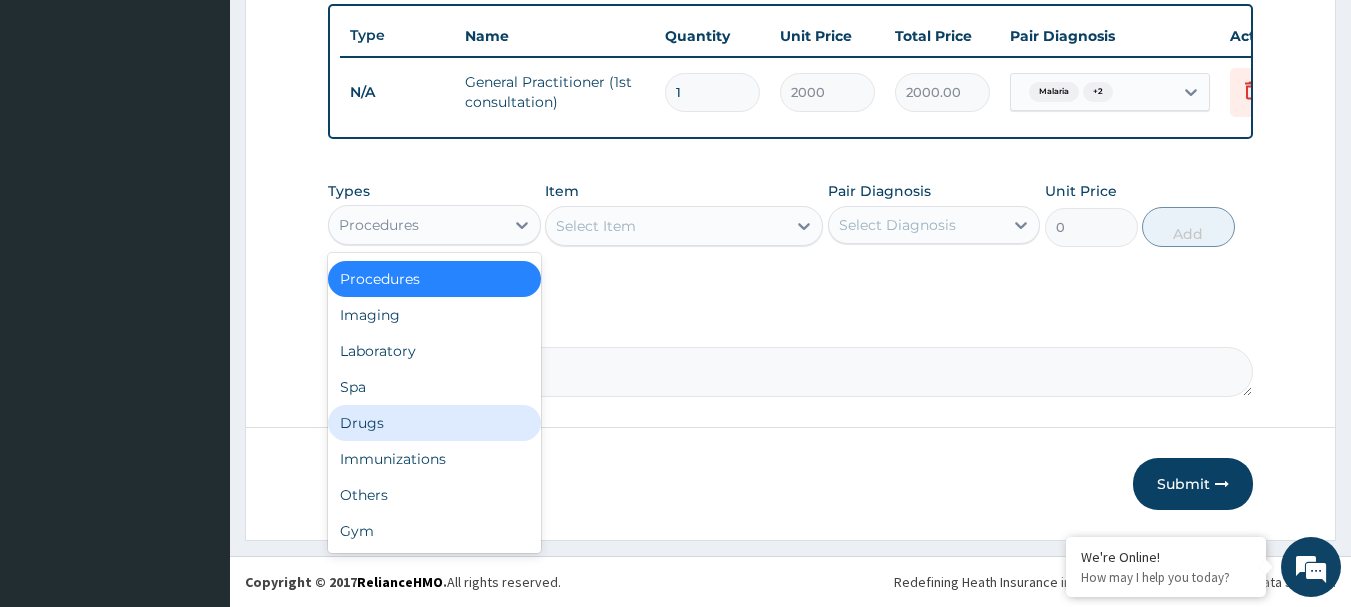 click on "Drugs" at bounding box center [434, 423] 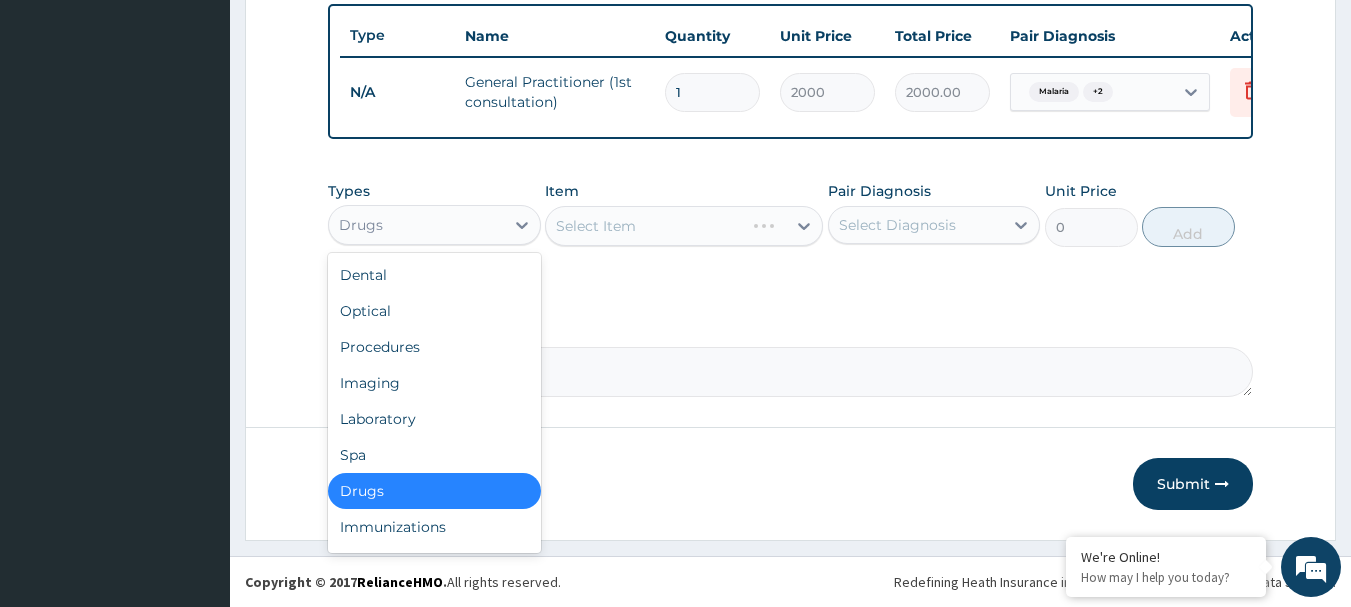 click on "Drugs" at bounding box center (416, 225) 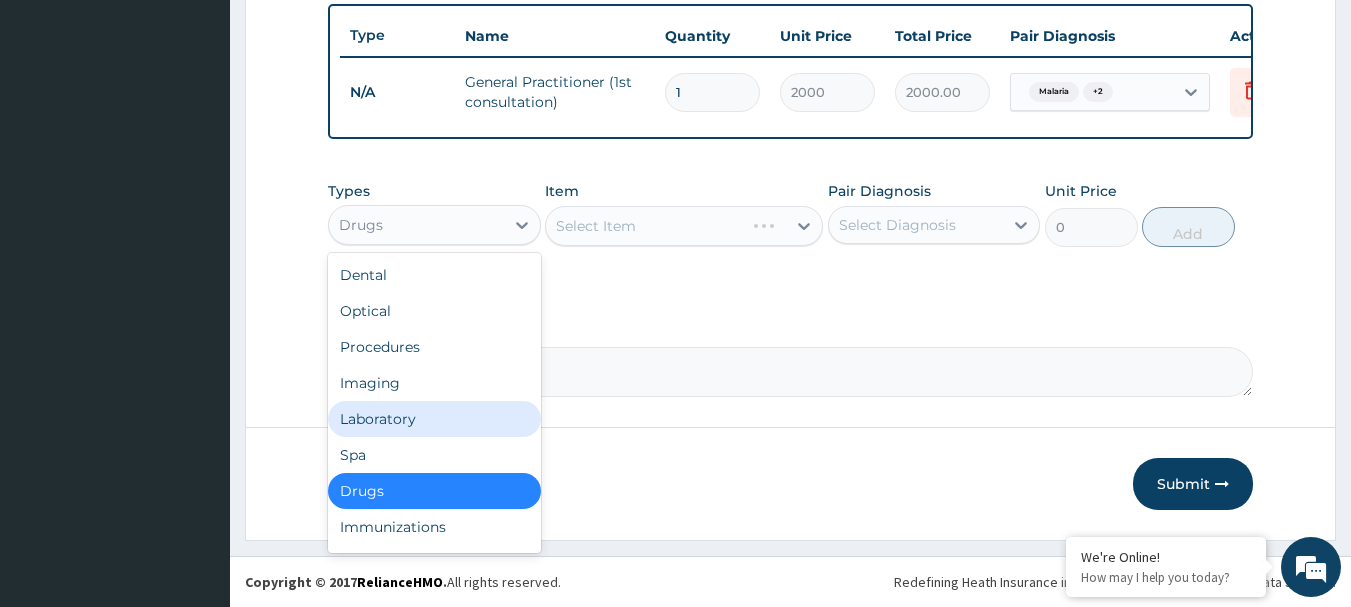 click on "Laboratory" at bounding box center [434, 419] 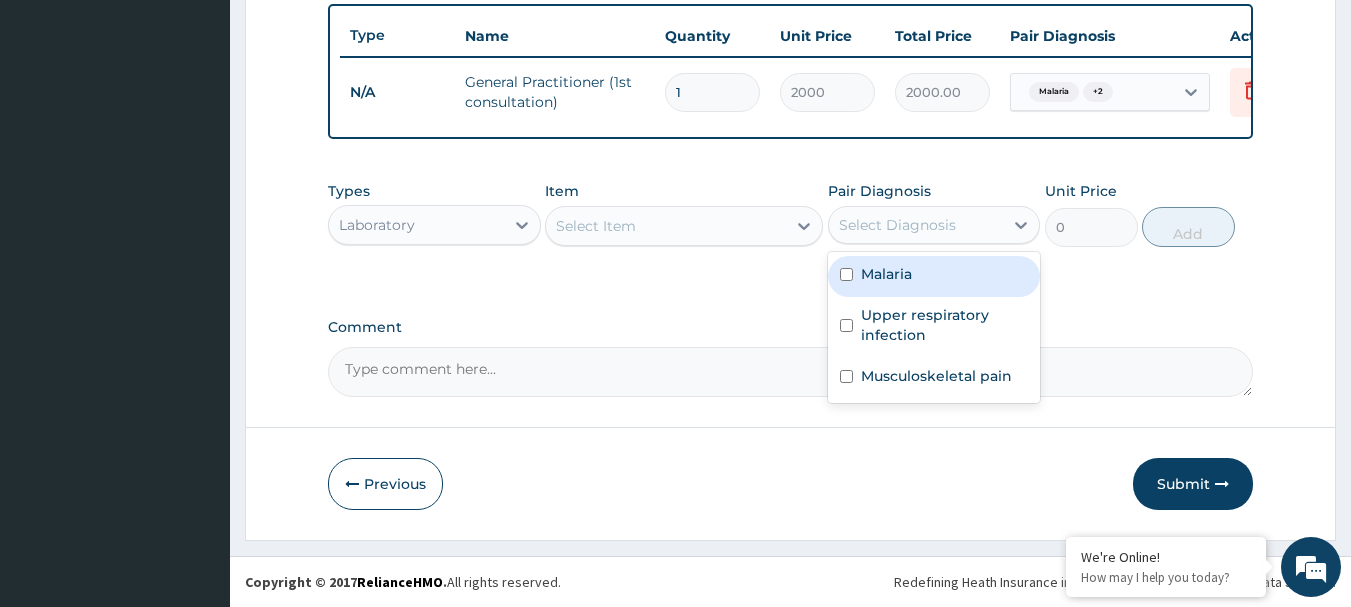 click on "Select Diagnosis" at bounding box center [916, 225] 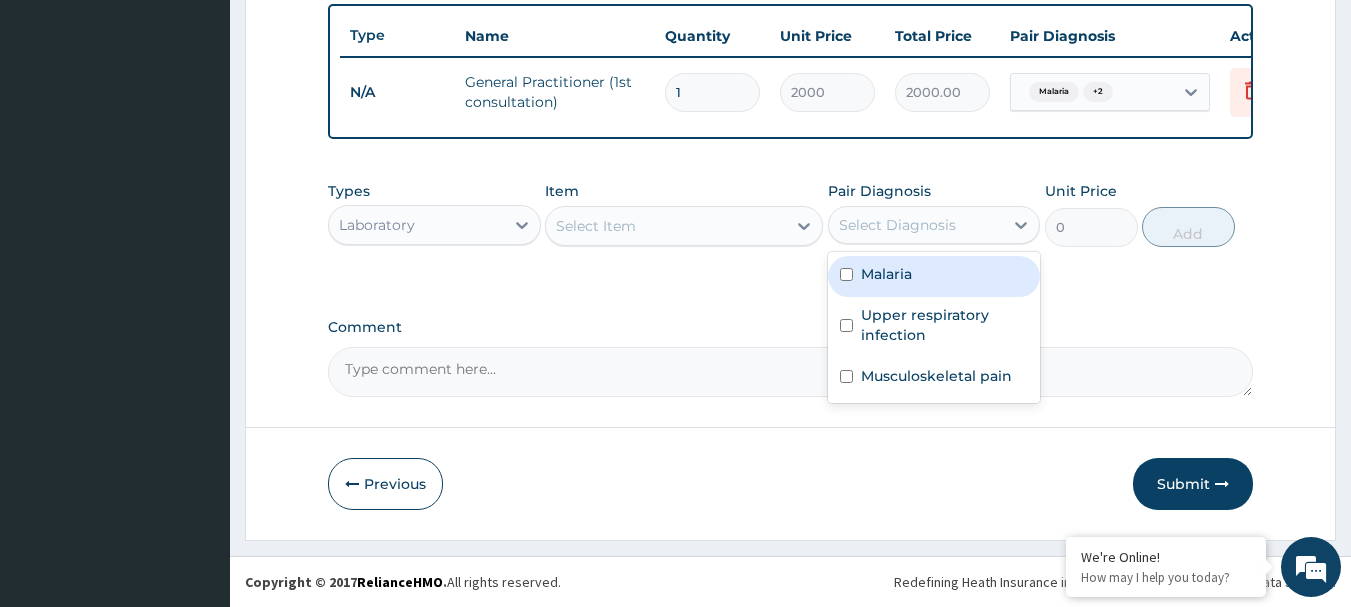 click on "Malaria" at bounding box center (886, 274) 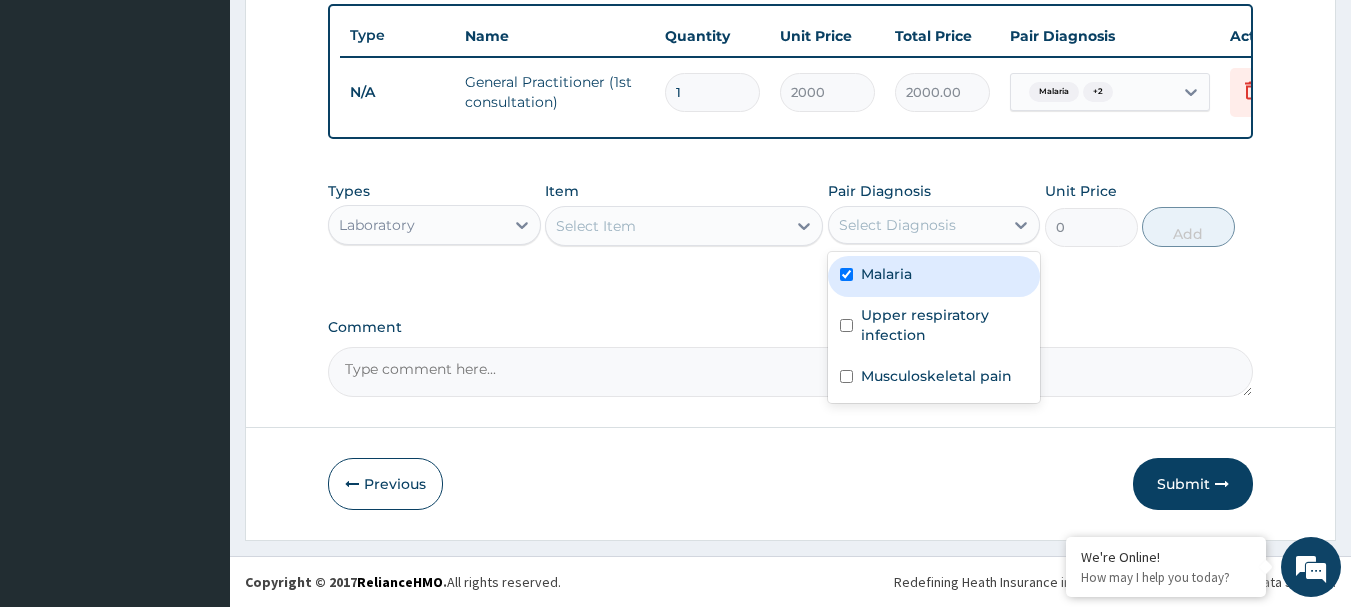 checkbox on "true" 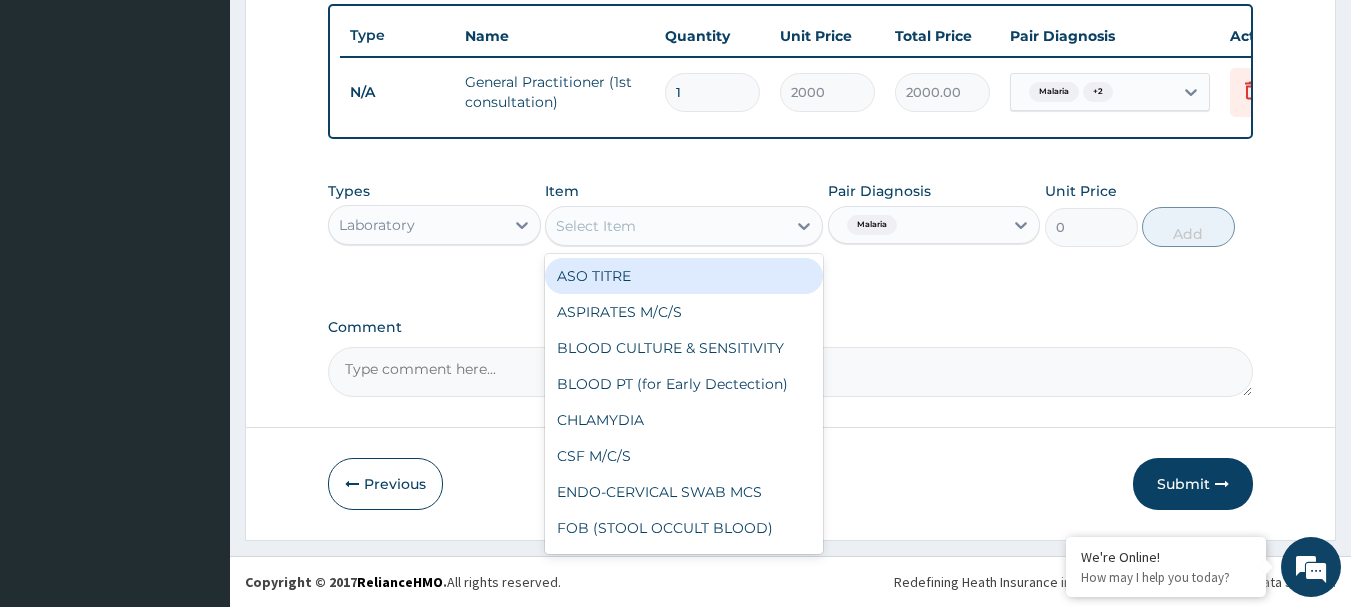 click on "Select Item" at bounding box center (666, 226) 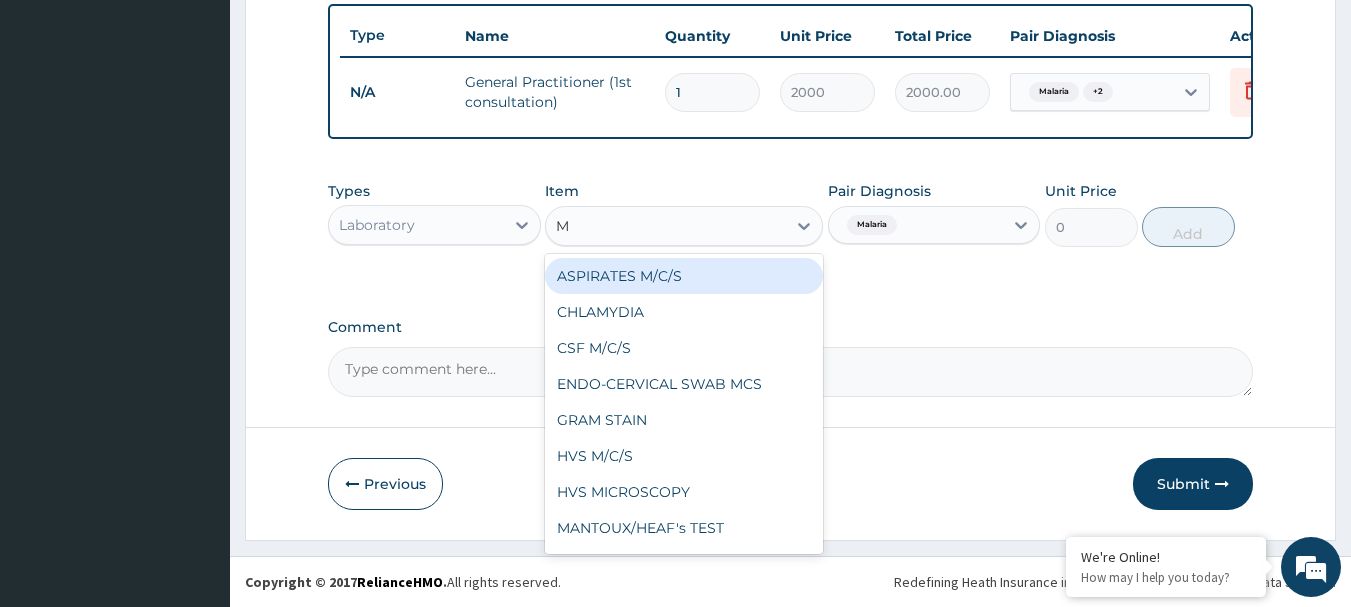 type on "MP" 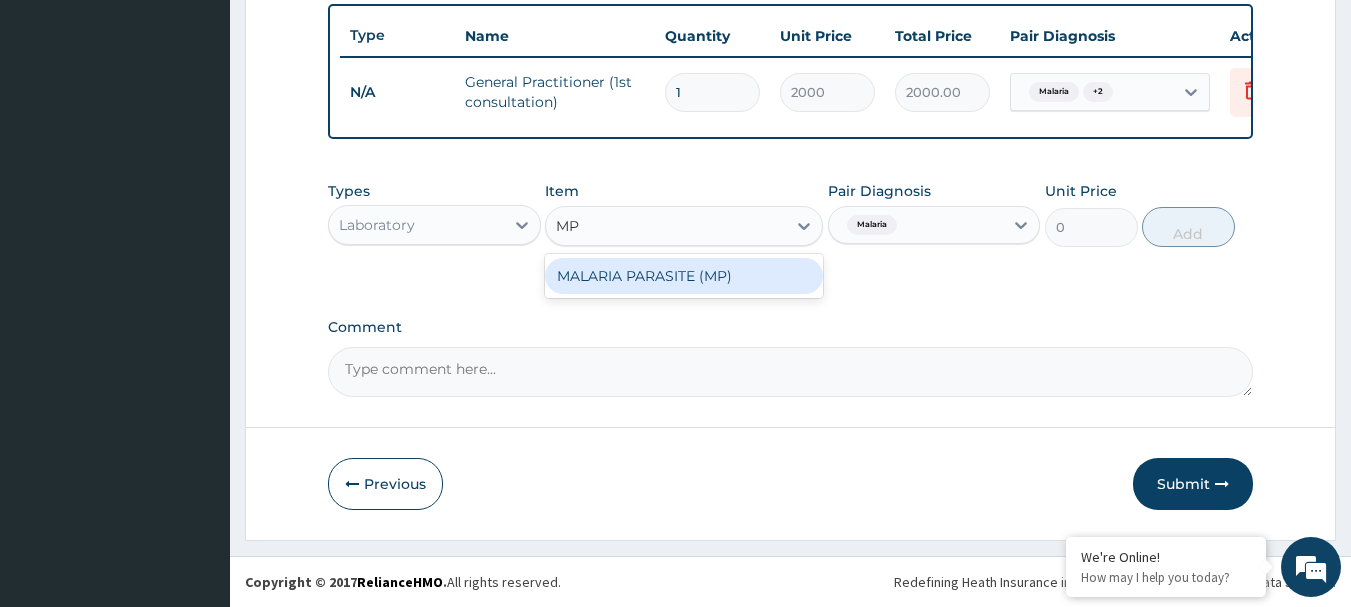 click on "MALARIA PARASITE (MP)" at bounding box center [684, 276] 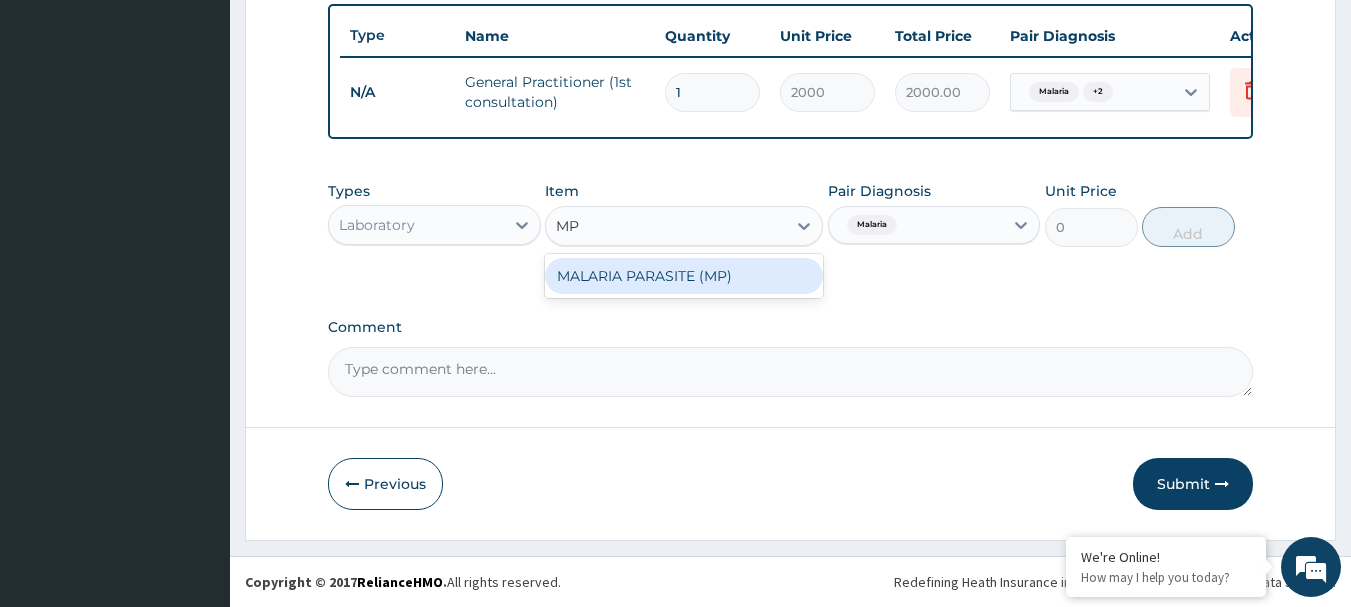 type 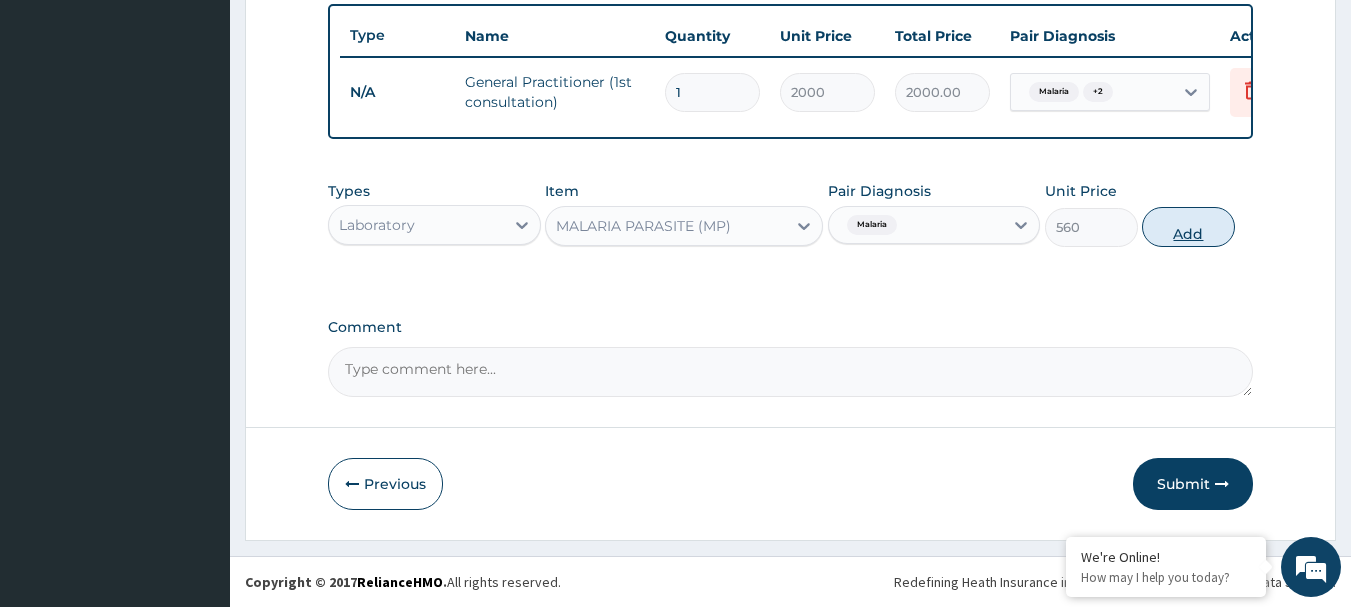 click on "Add" at bounding box center [1188, 227] 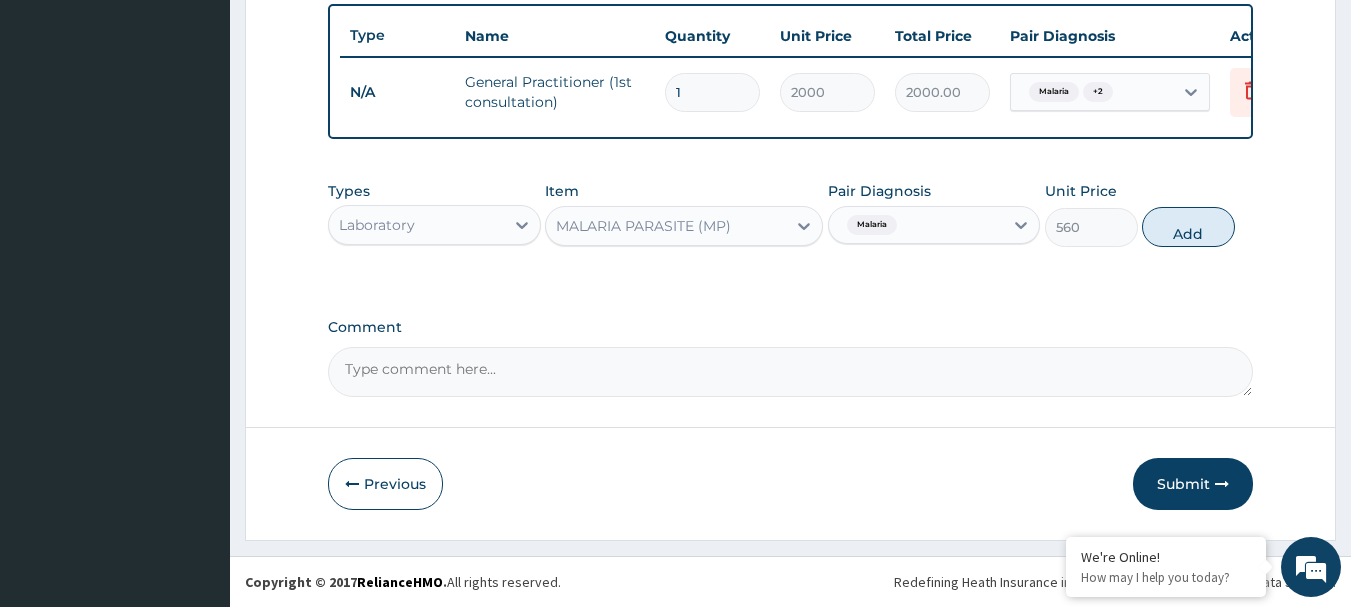 type on "0" 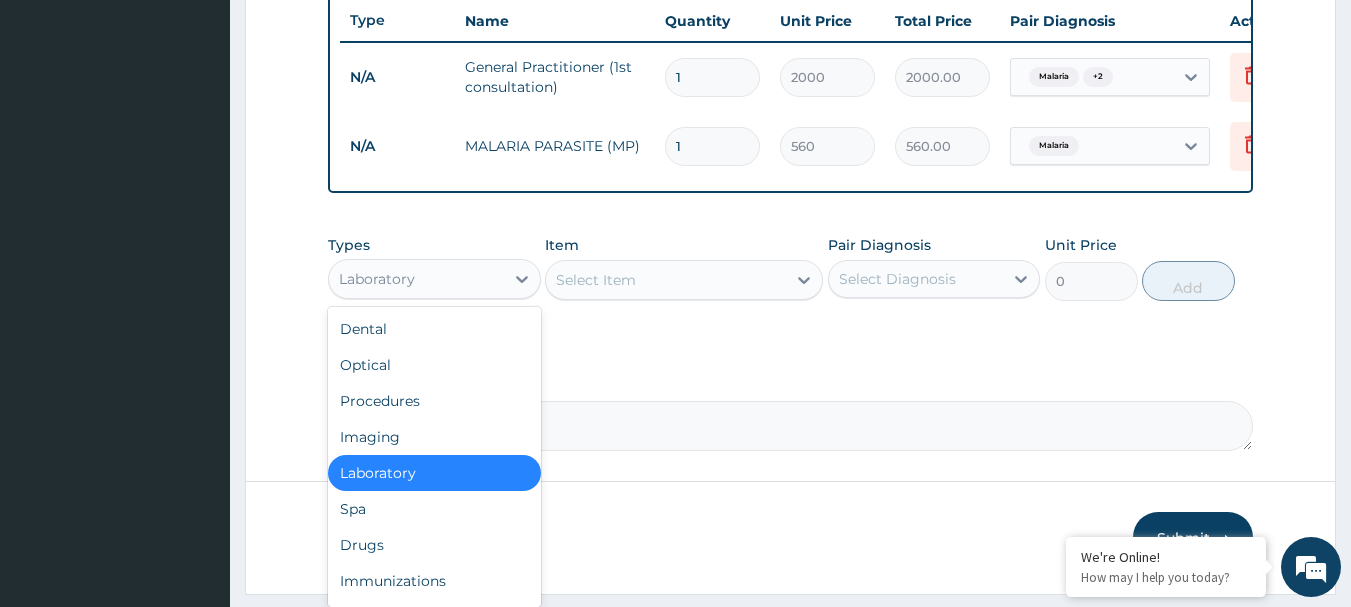 click on "Laboratory" at bounding box center (377, 279) 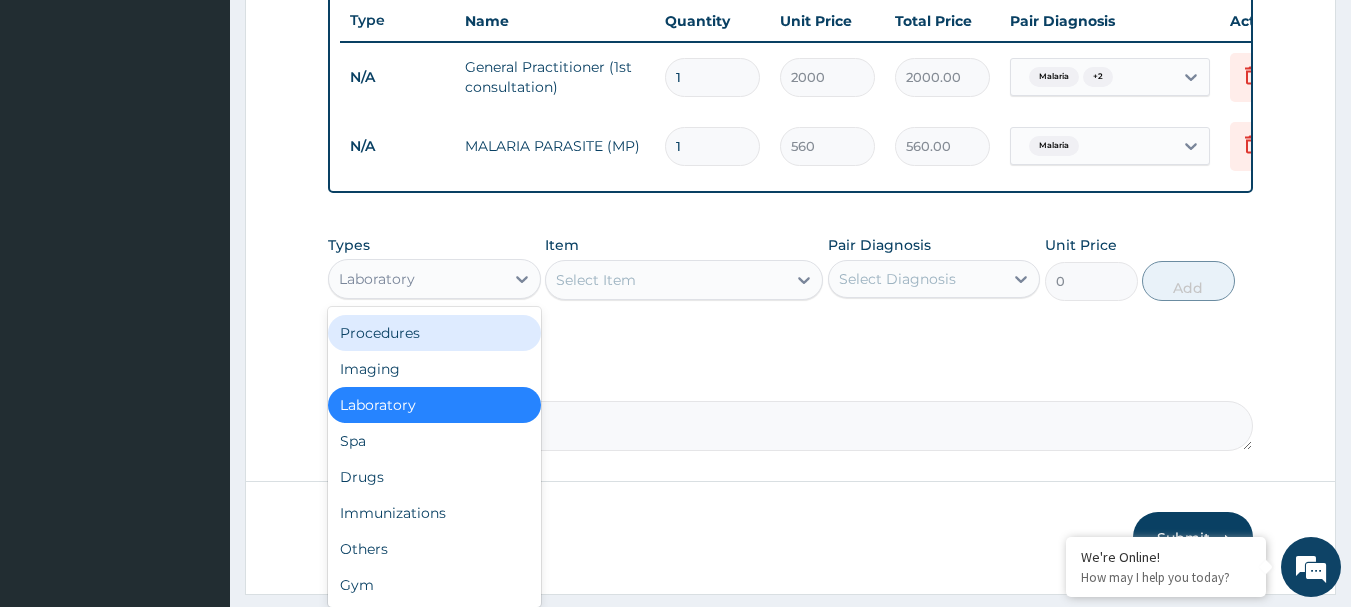 click on "Select Item" at bounding box center (666, 280) 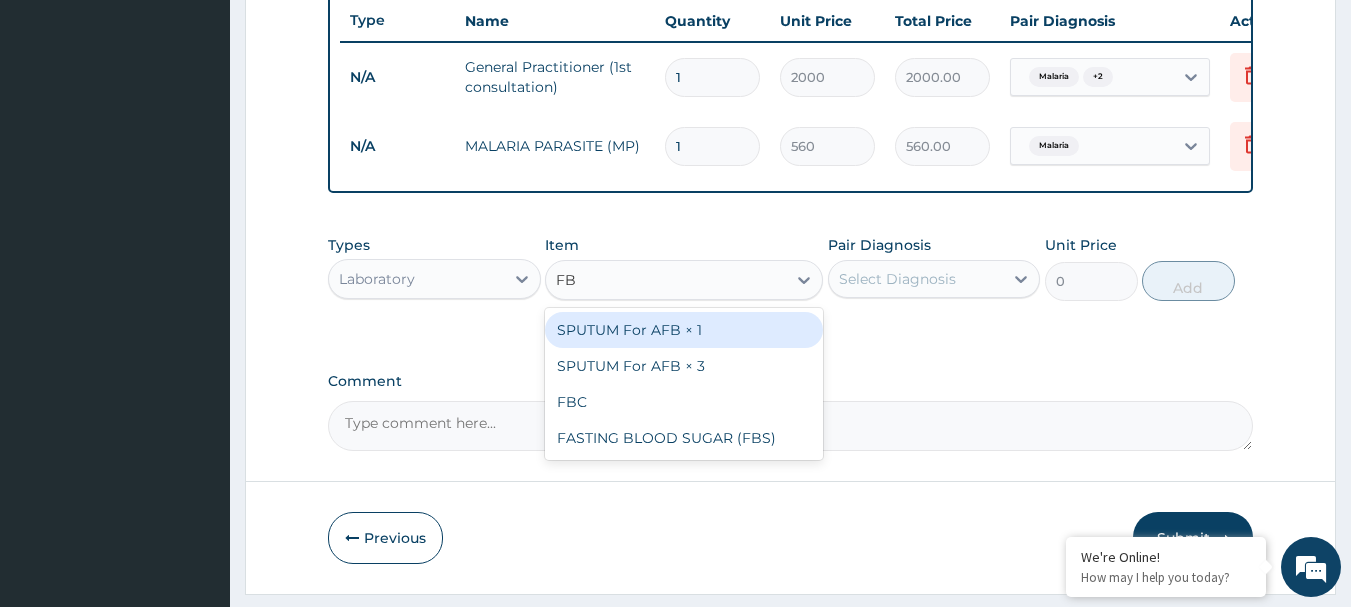 type on "FBC" 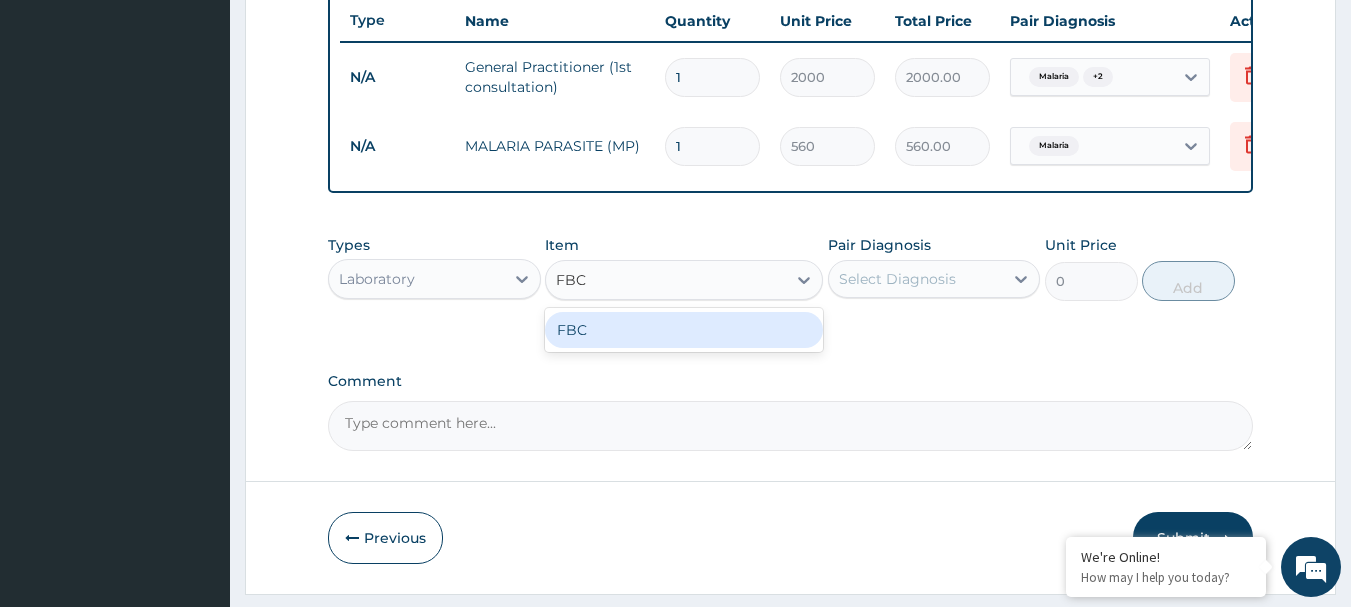 click on "FBC" at bounding box center [684, 330] 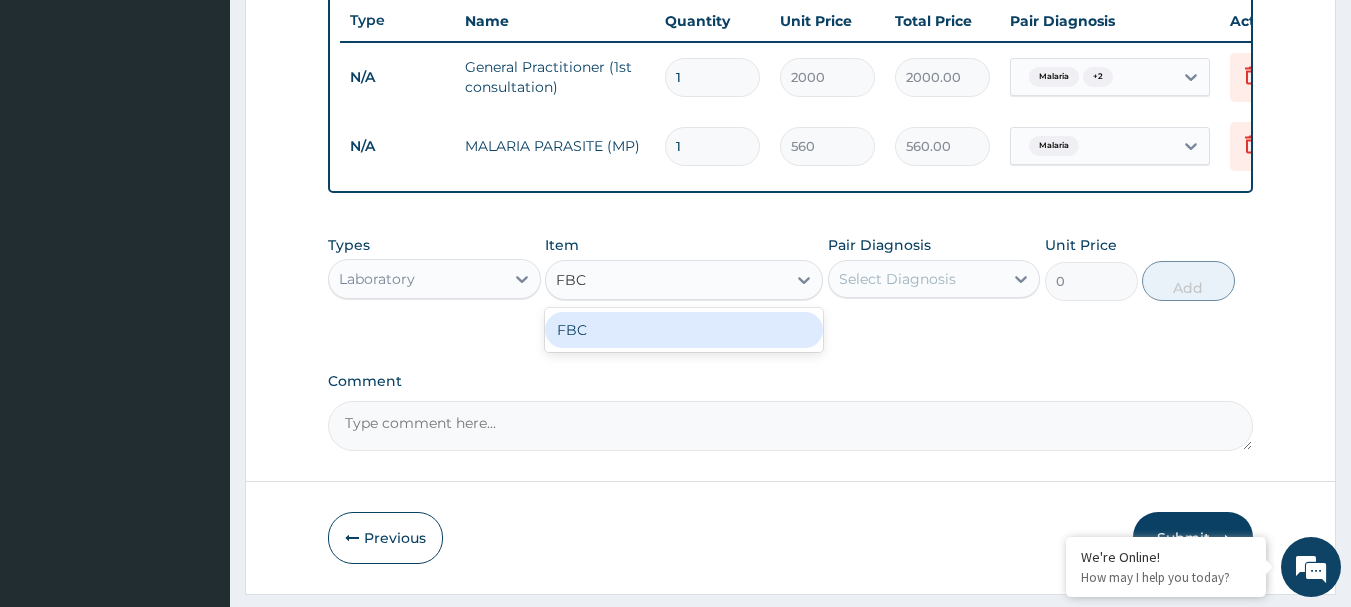 type 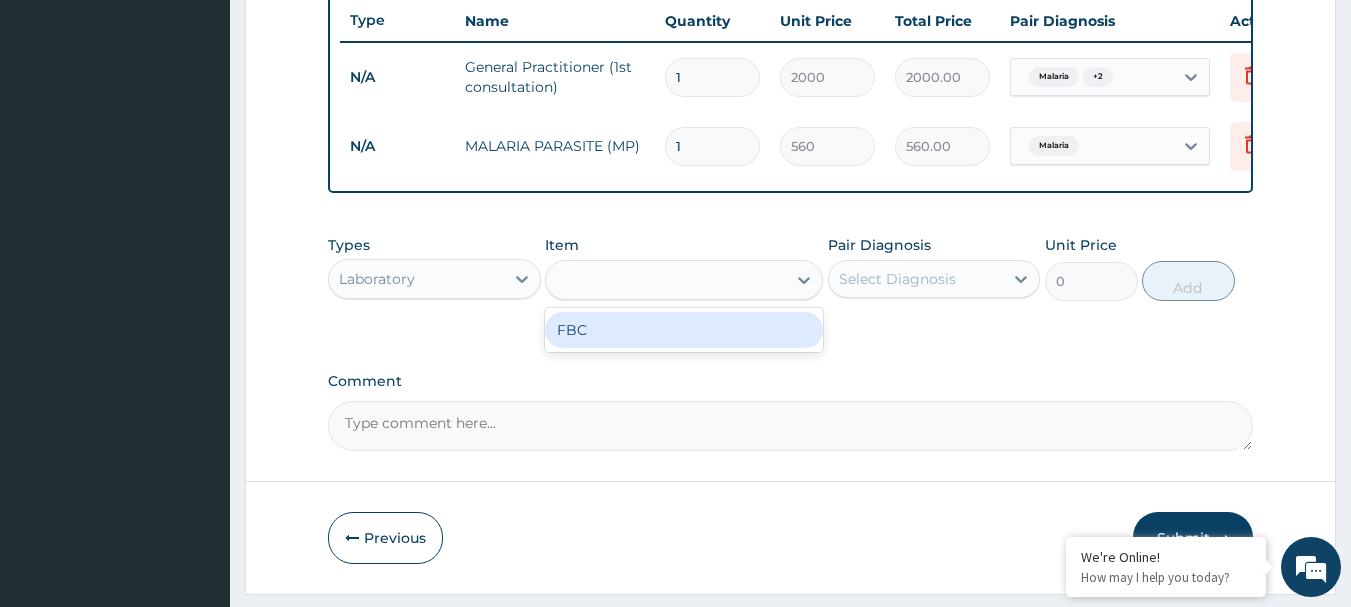 type on "2000" 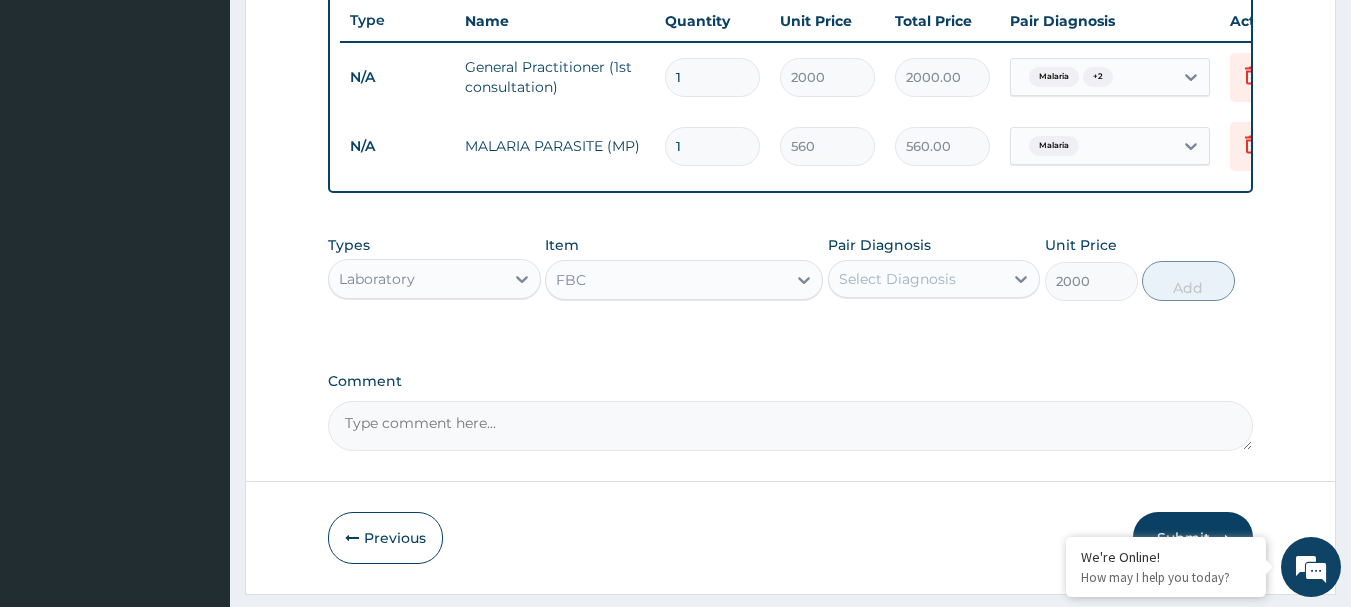 click on "Select Diagnosis" at bounding box center [897, 279] 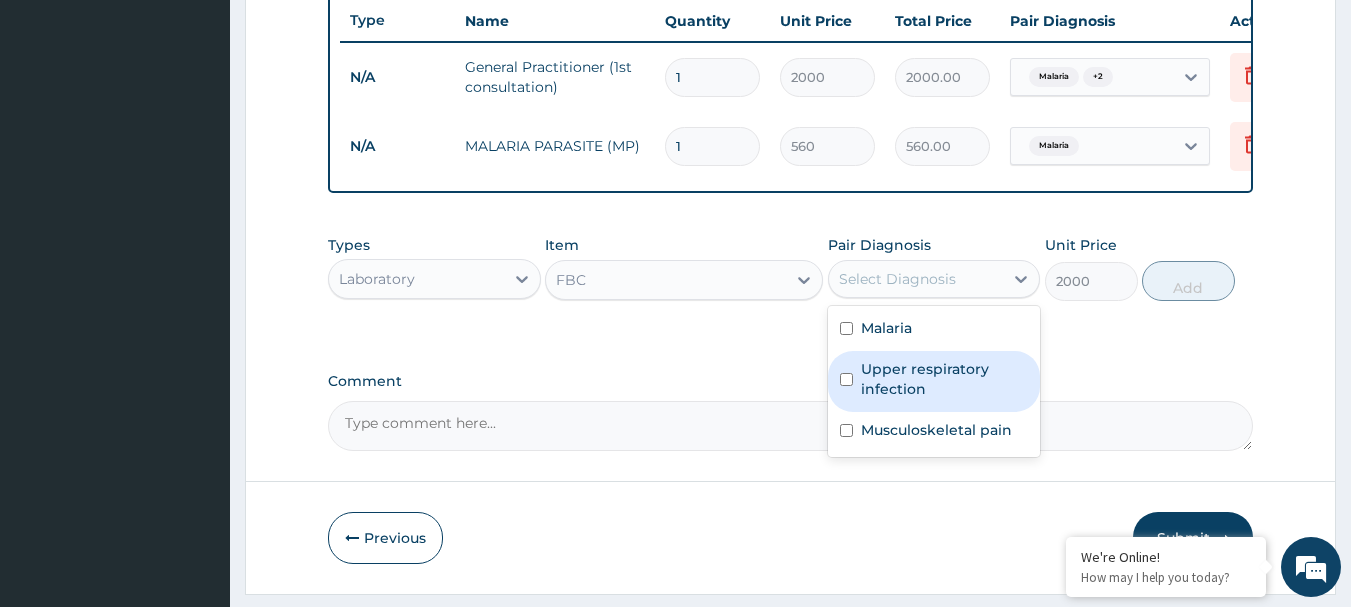 click on "Upper respiratory infection" at bounding box center (945, 379) 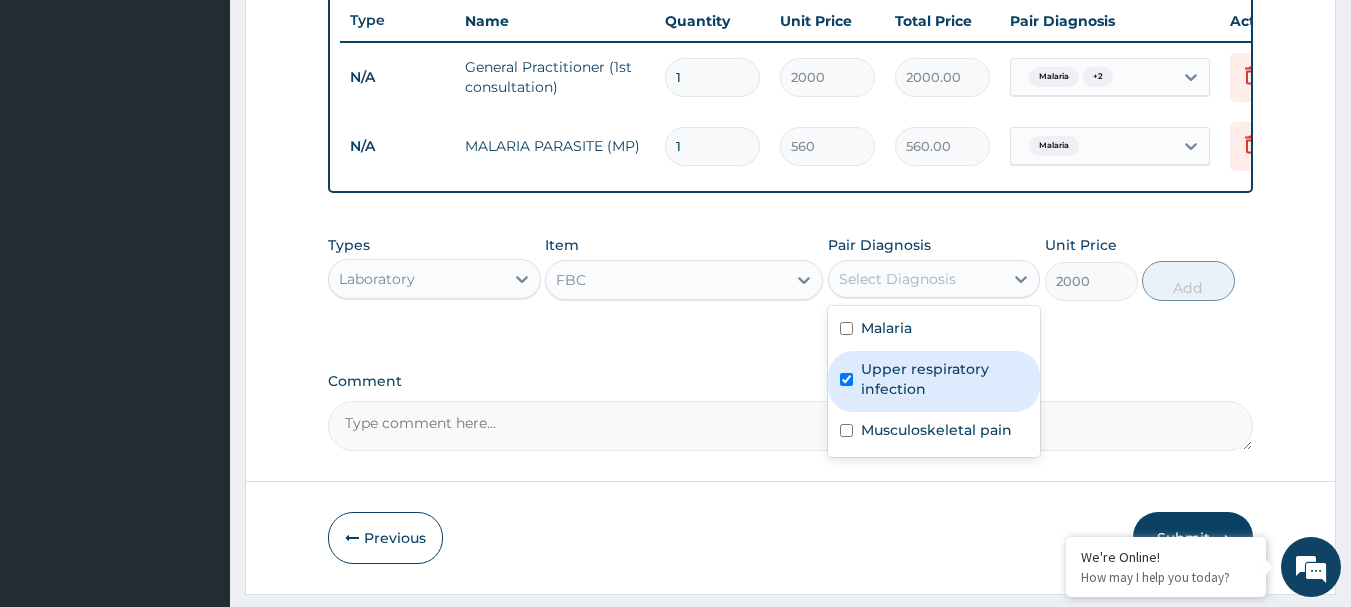 checkbox on "true" 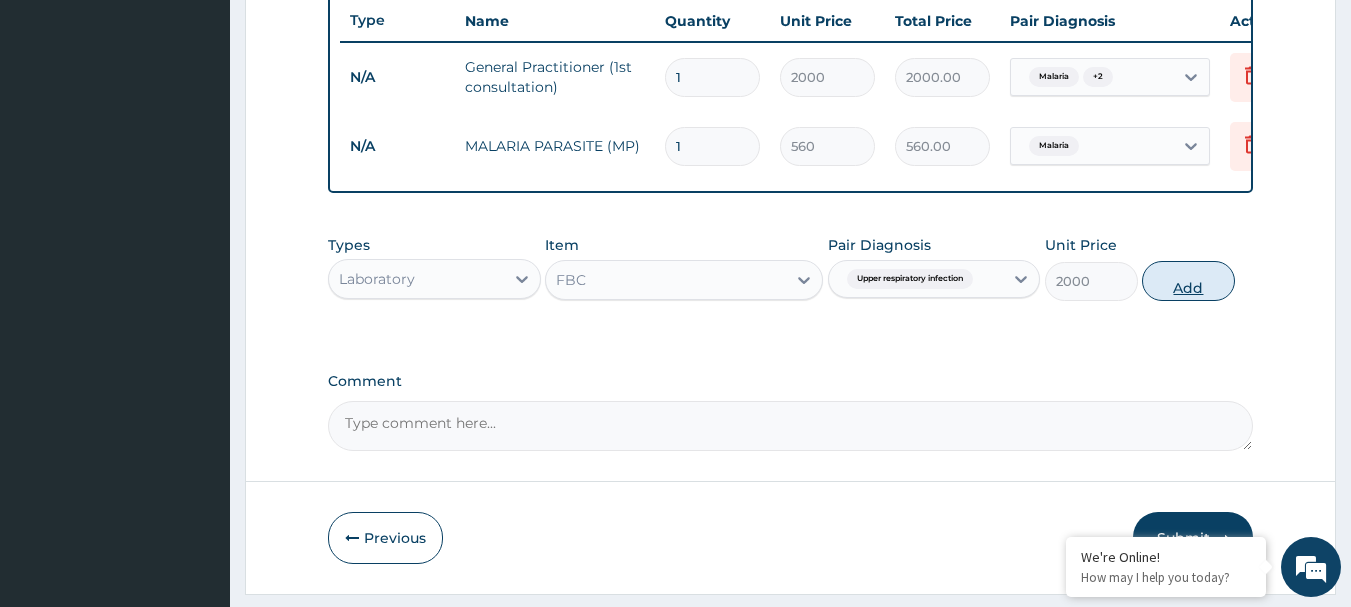 click on "Add" at bounding box center [1188, 281] 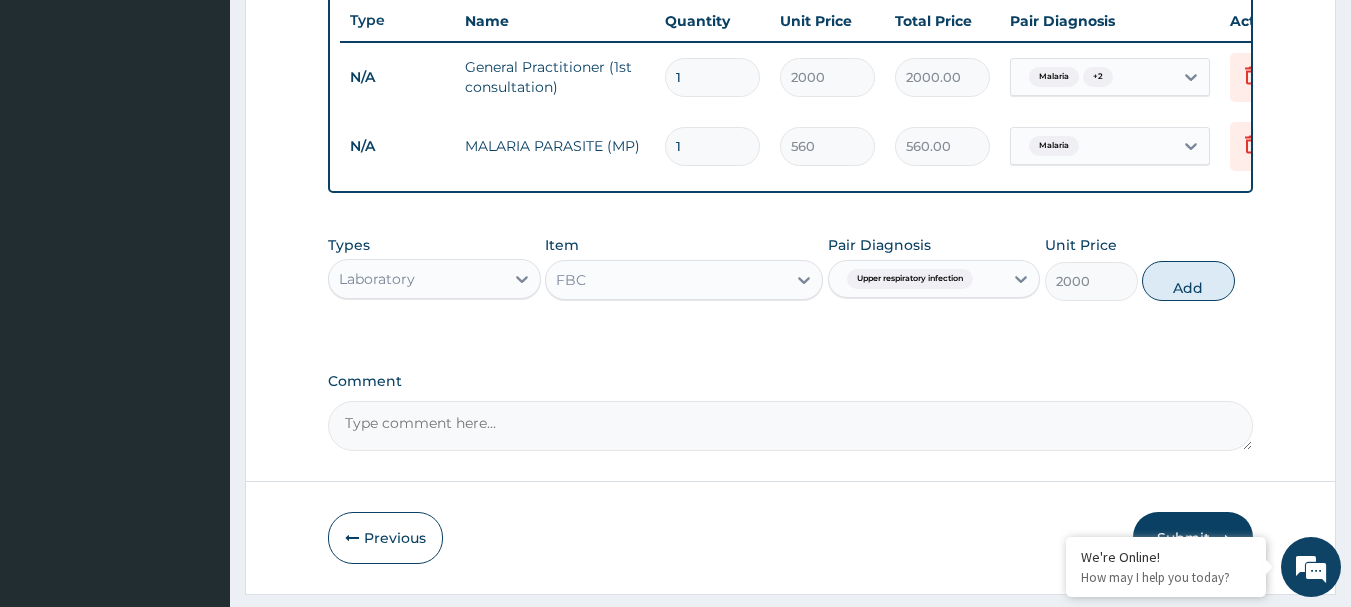 type on "0" 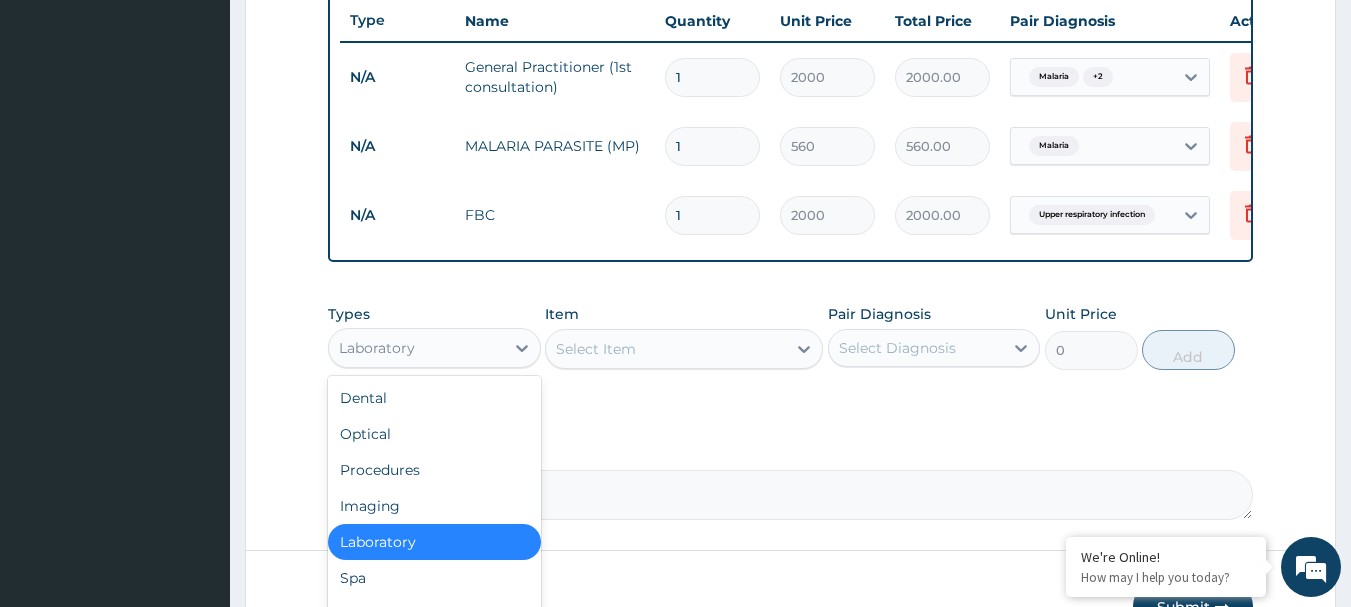 click on "Laboratory" at bounding box center (416, 348) 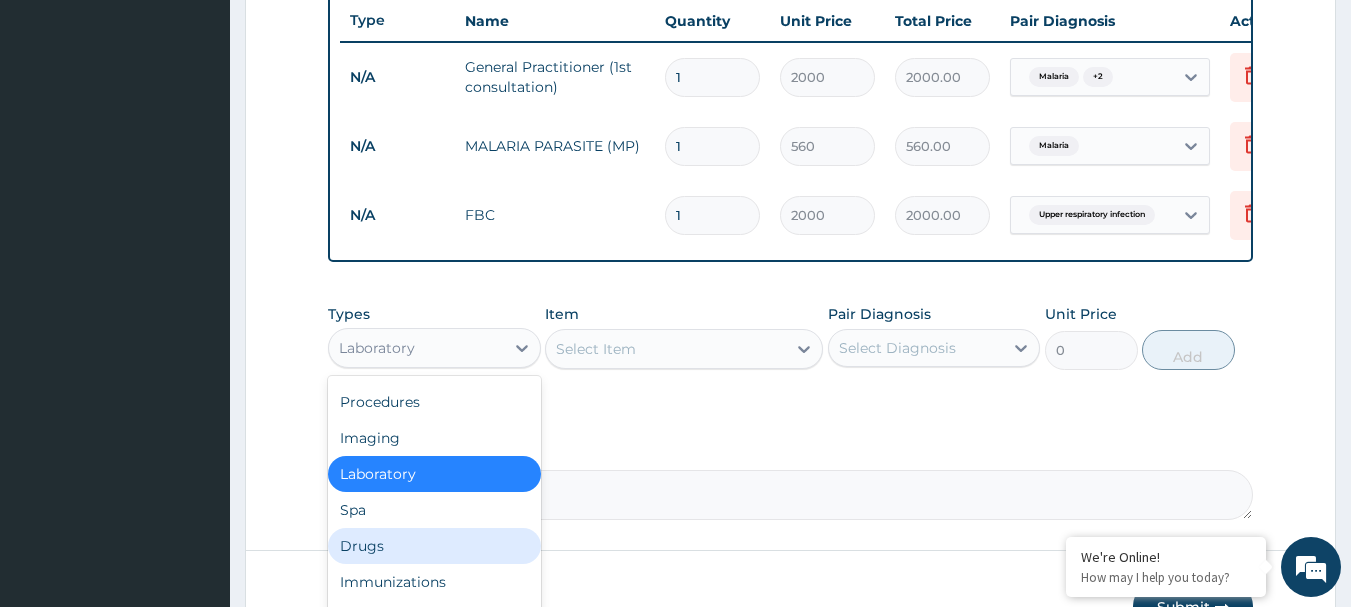 click on "Drugs" at bounding box center (434, 546) 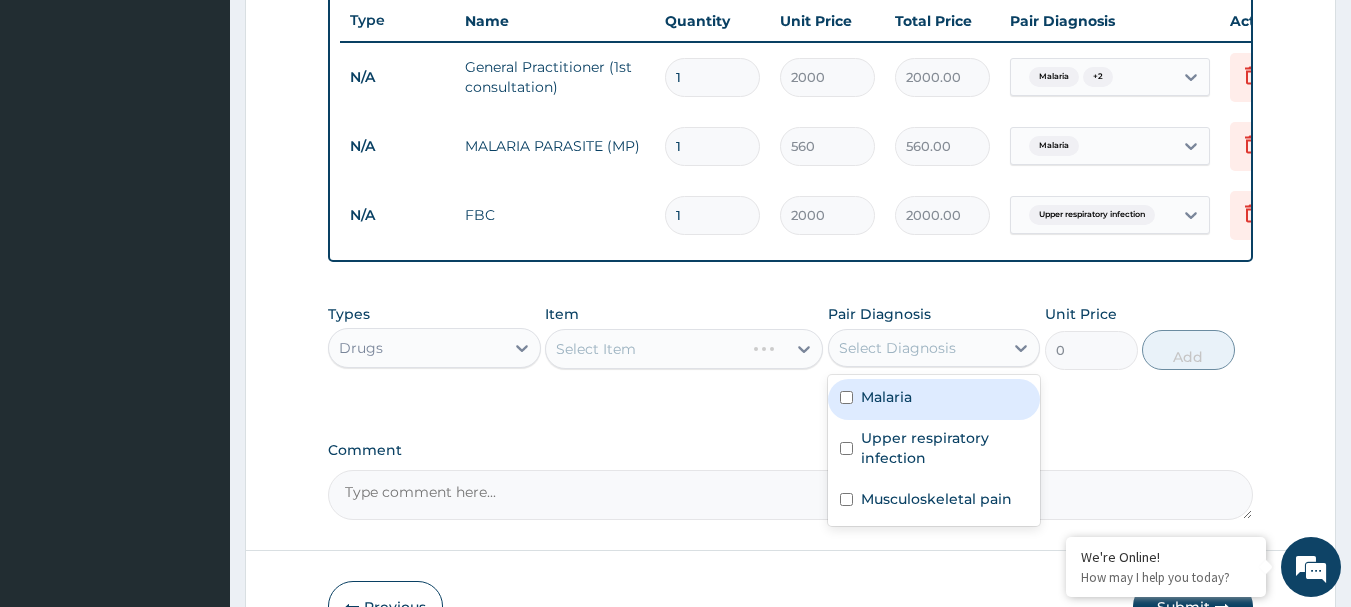 click on "Select Diagnosis" at bounding box center (916, 348) 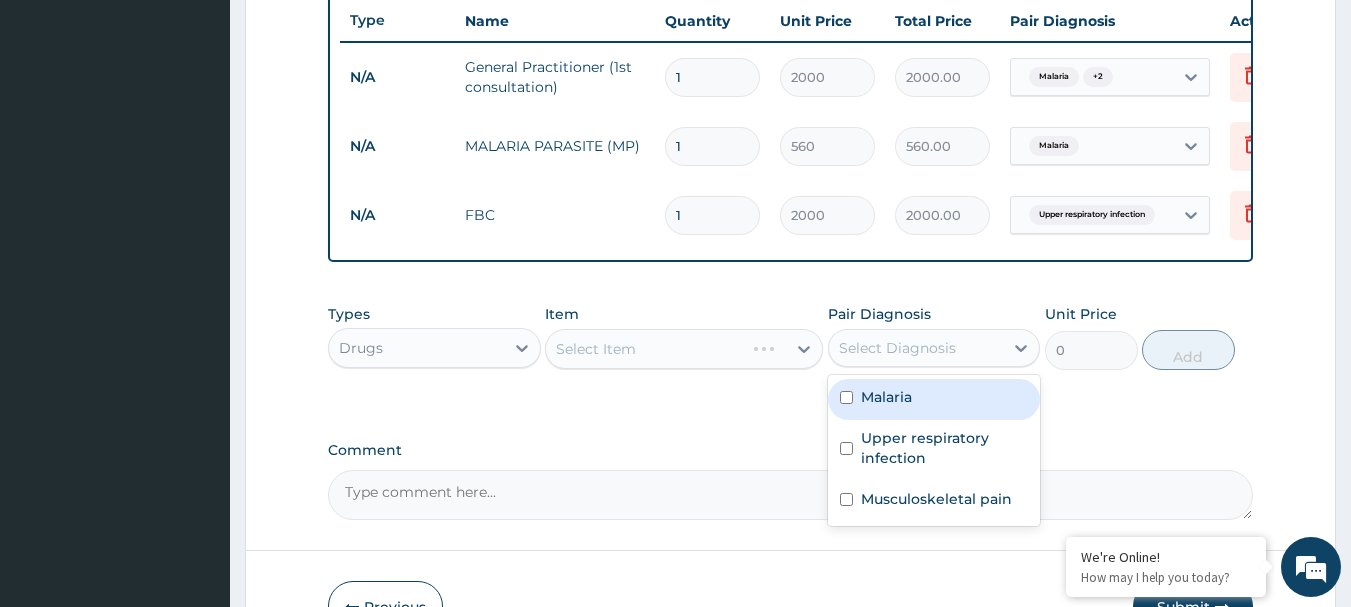 click on "Malaria" at bounding box center [934, 399] 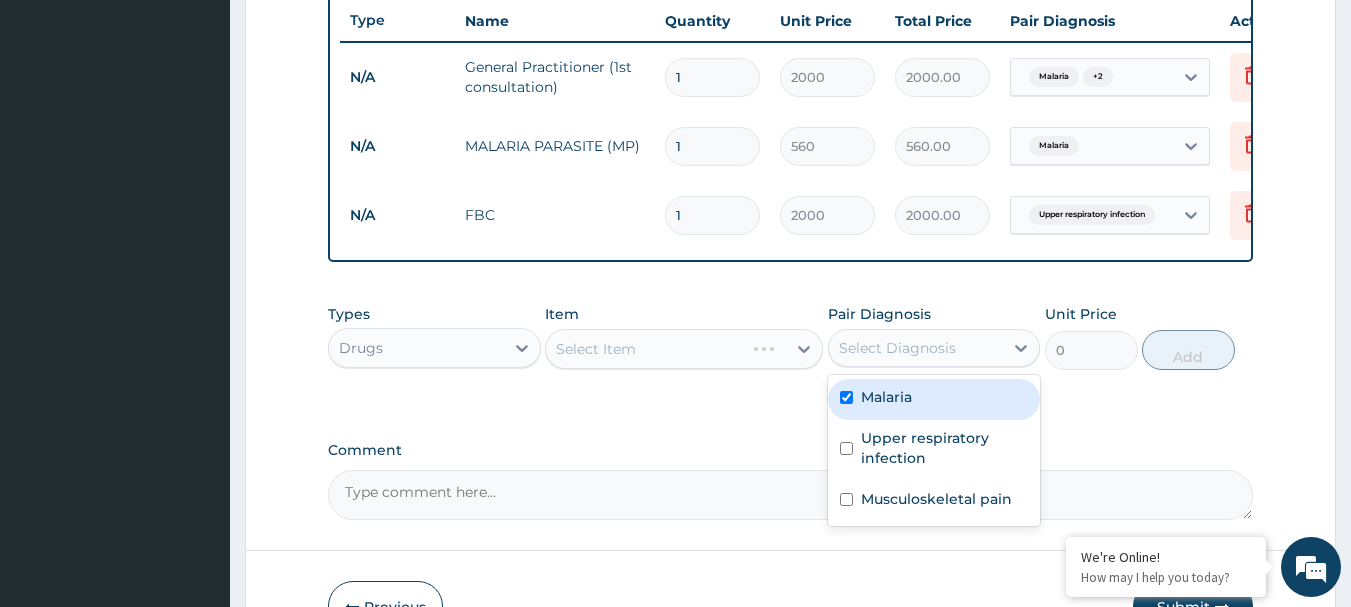 checkbox on "true" 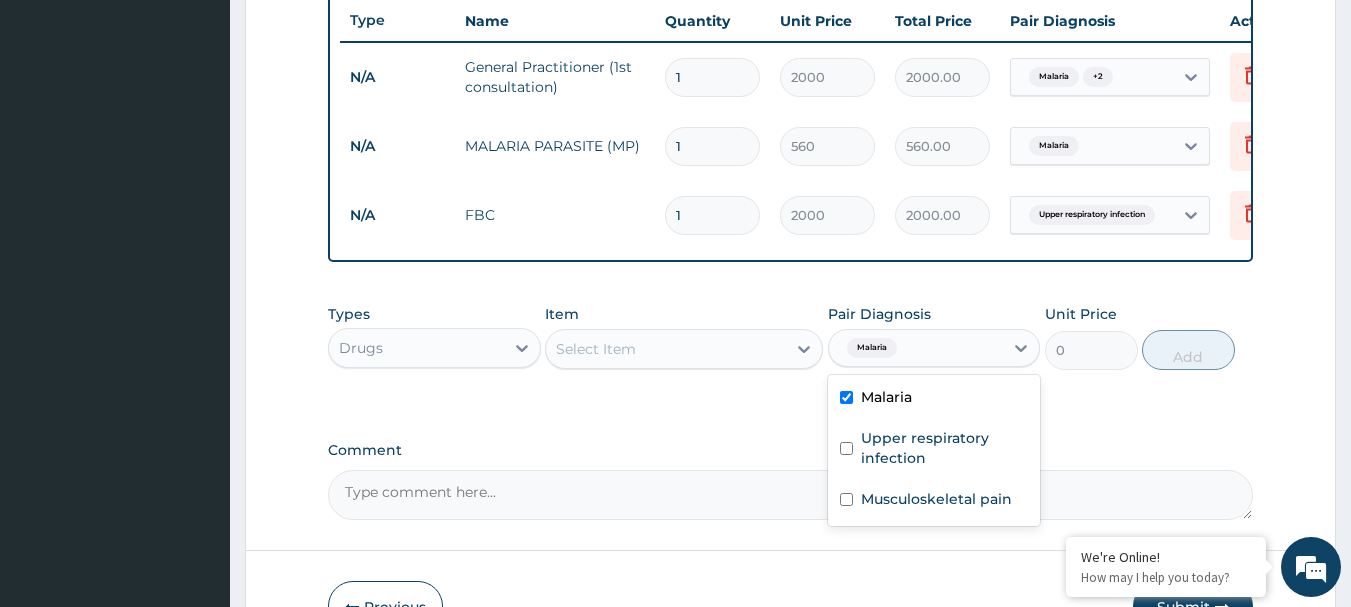click on "Select Item" at bounding box center [666, 349] 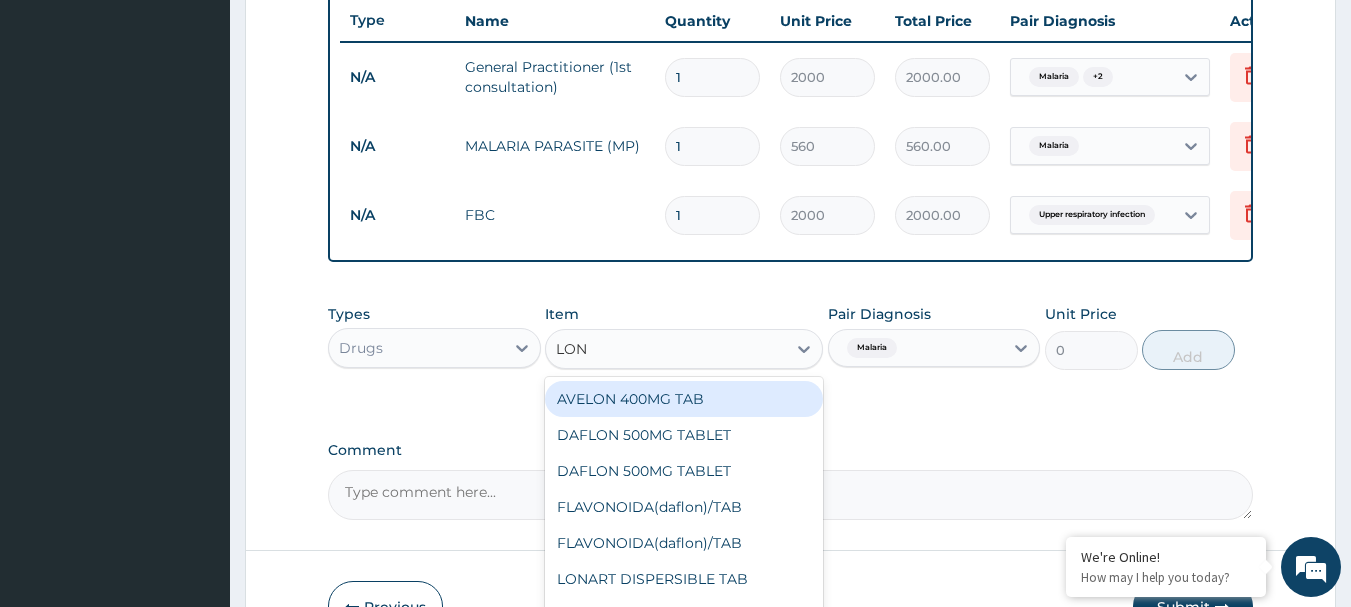 type on "LONA" 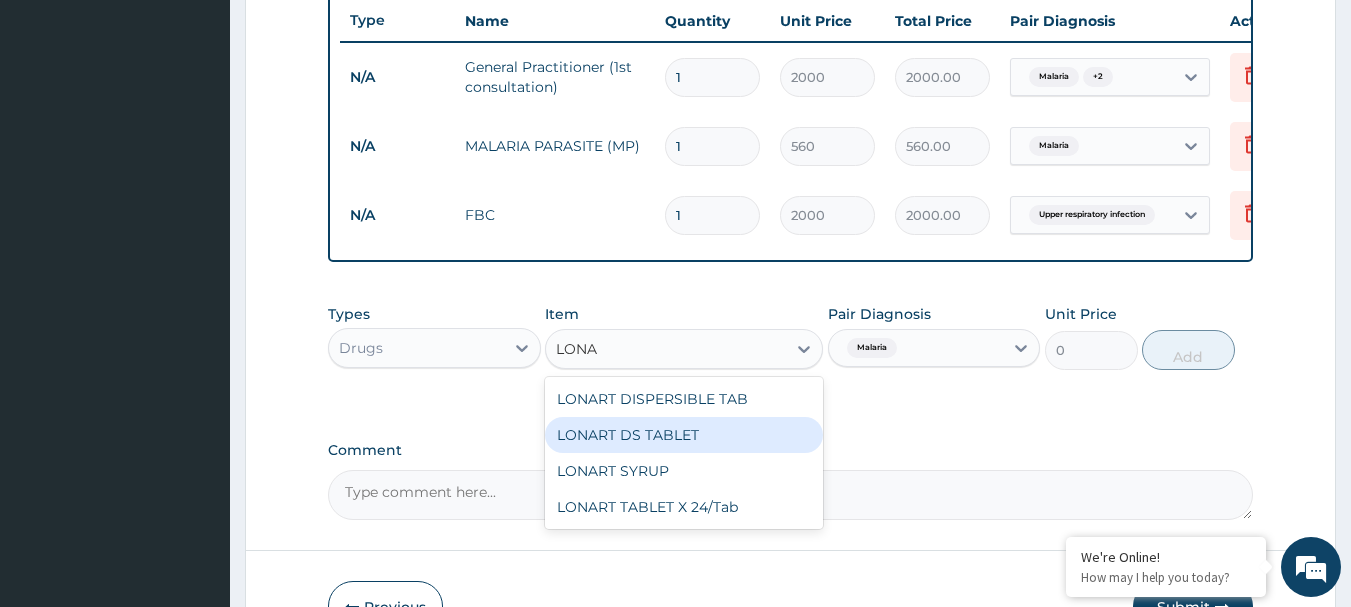 drag, startPoint x: 659, startPoint y: 455, endPoint x: 794, endPoint y: 391, distance: 149.40215 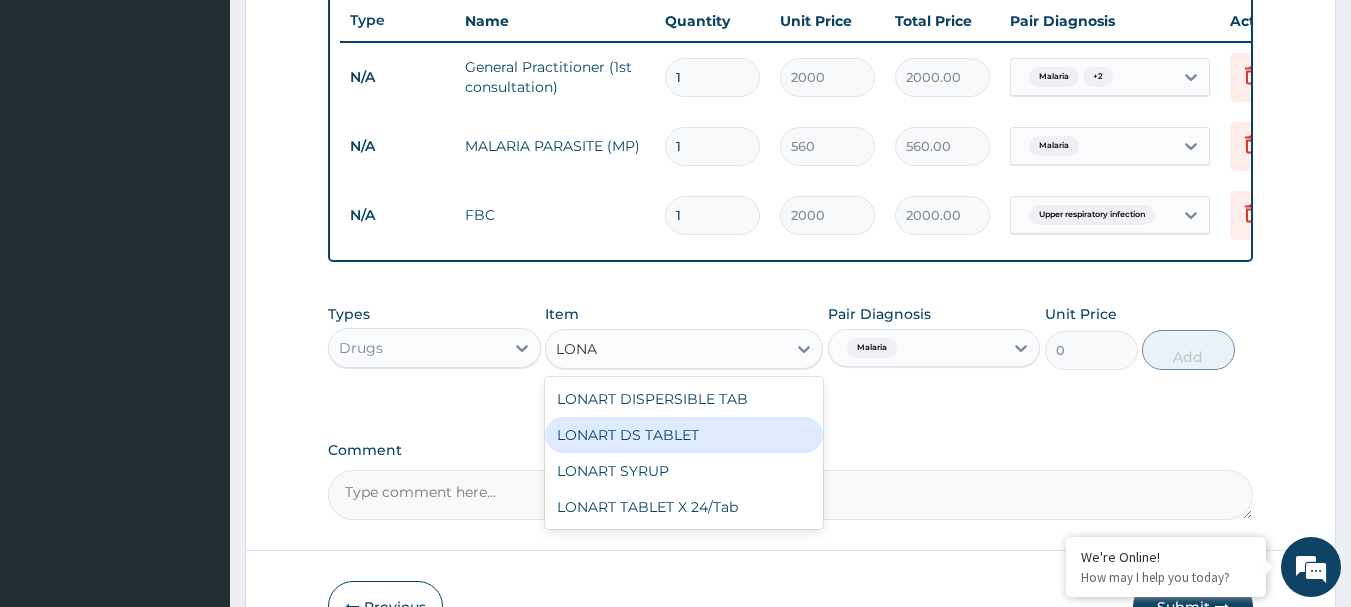 click on "LONART DS TABLET" at bounding box center (684, 435) 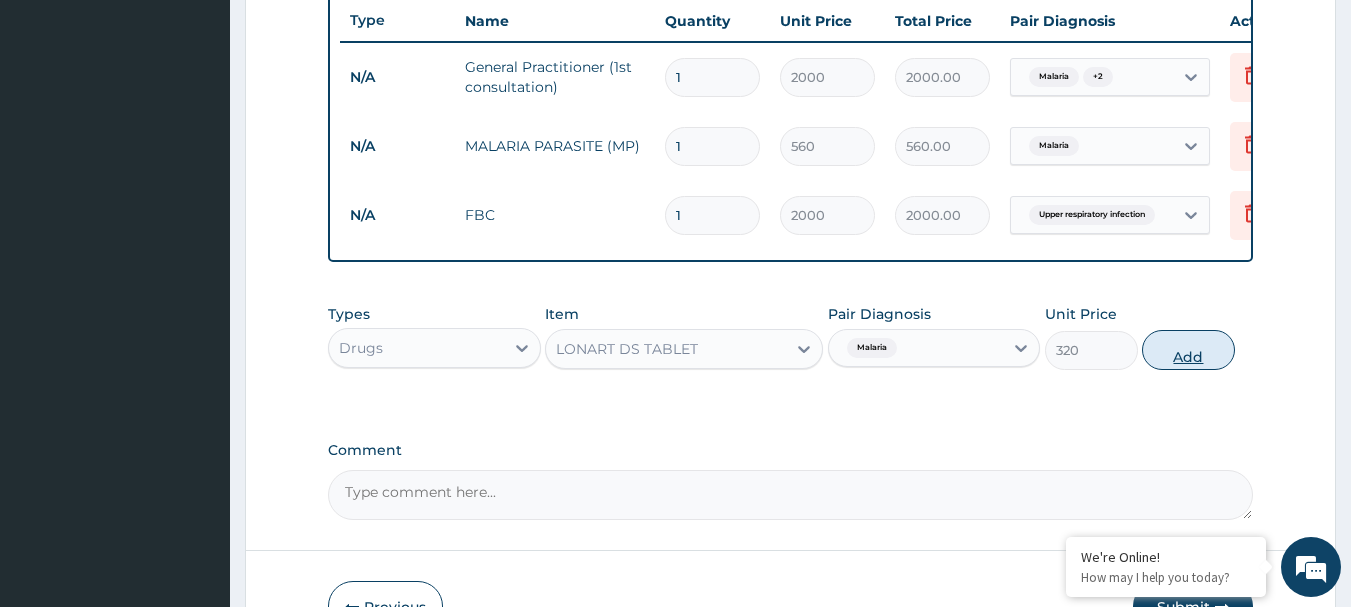 click on "Add" at bounding box center [1188, 350] 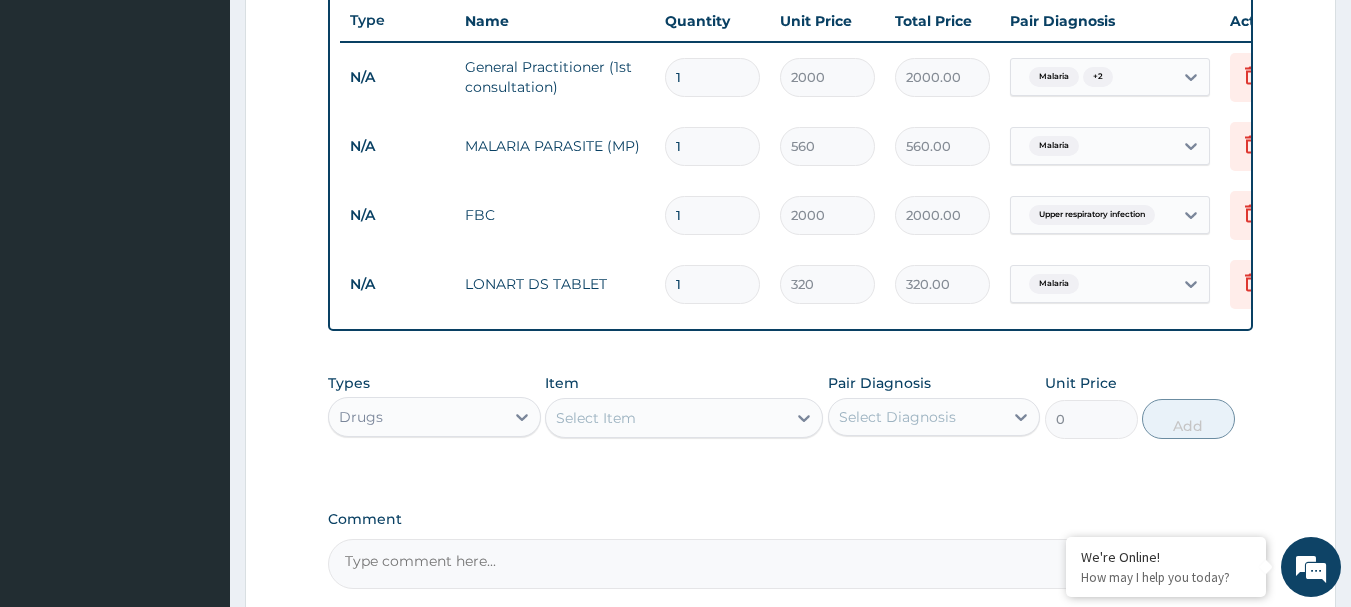 type 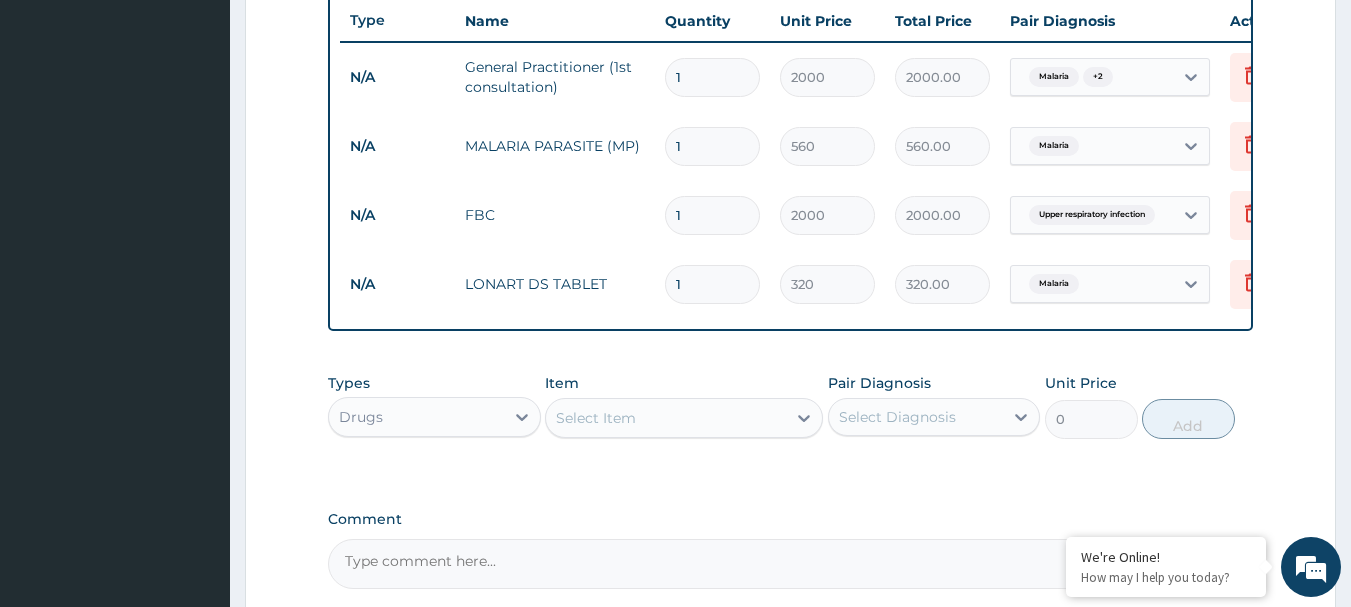 type on "0.00" 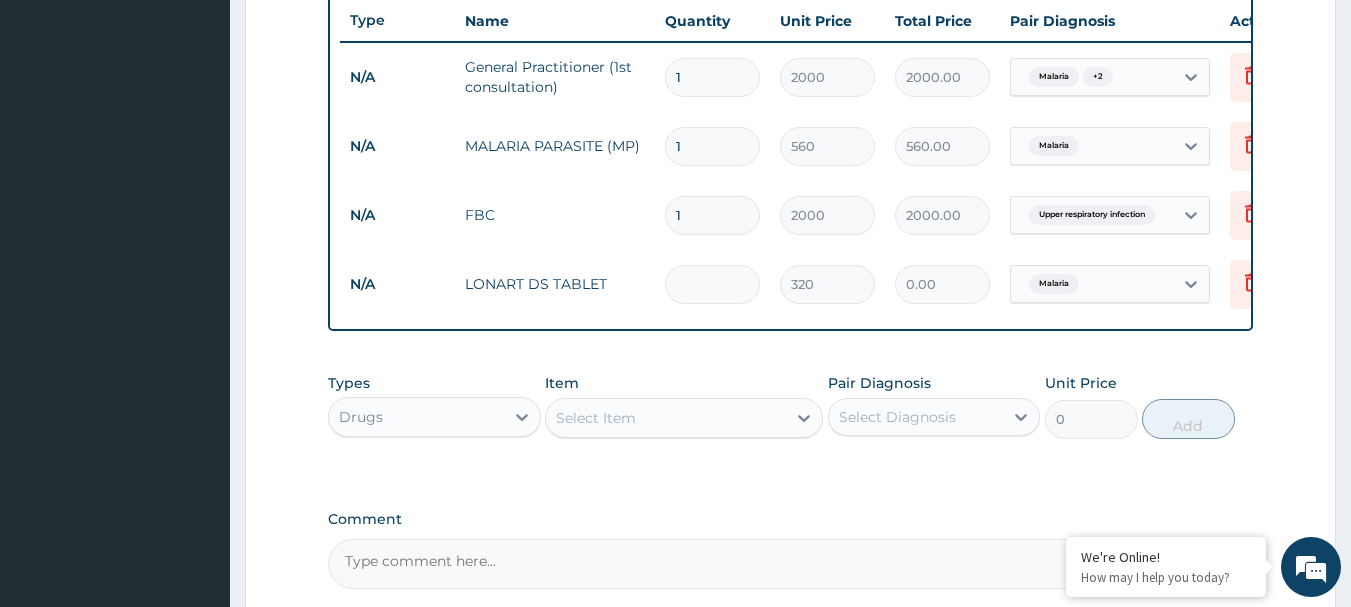 type on "6" 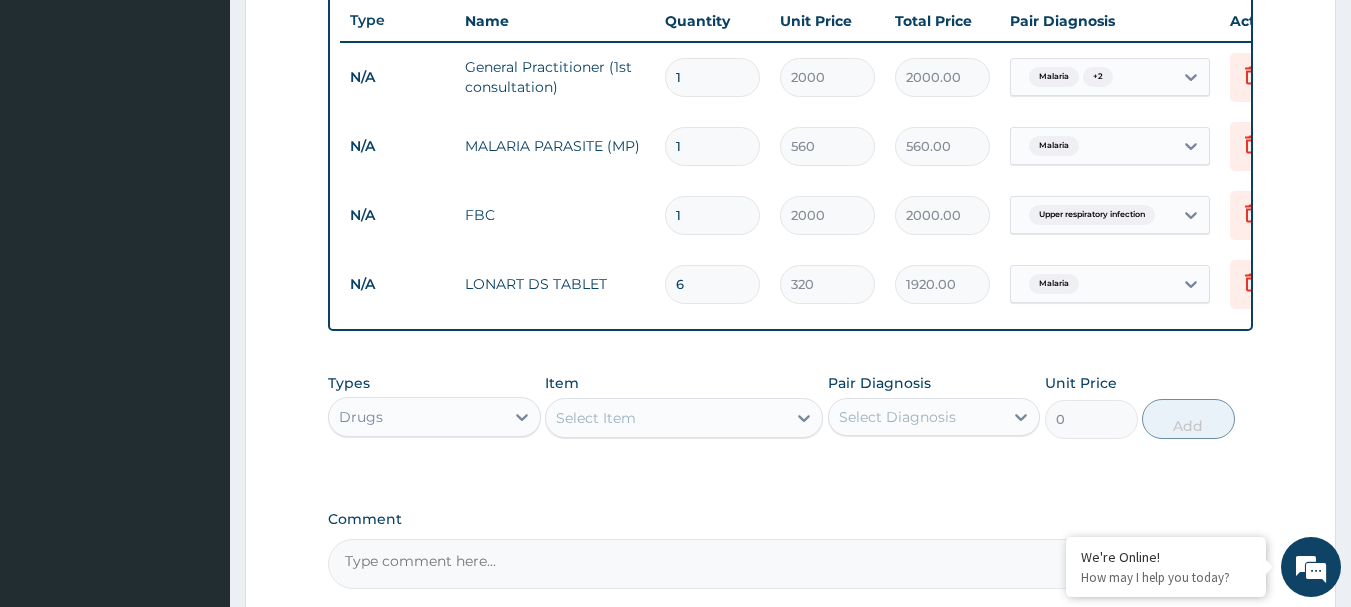 type on "6" 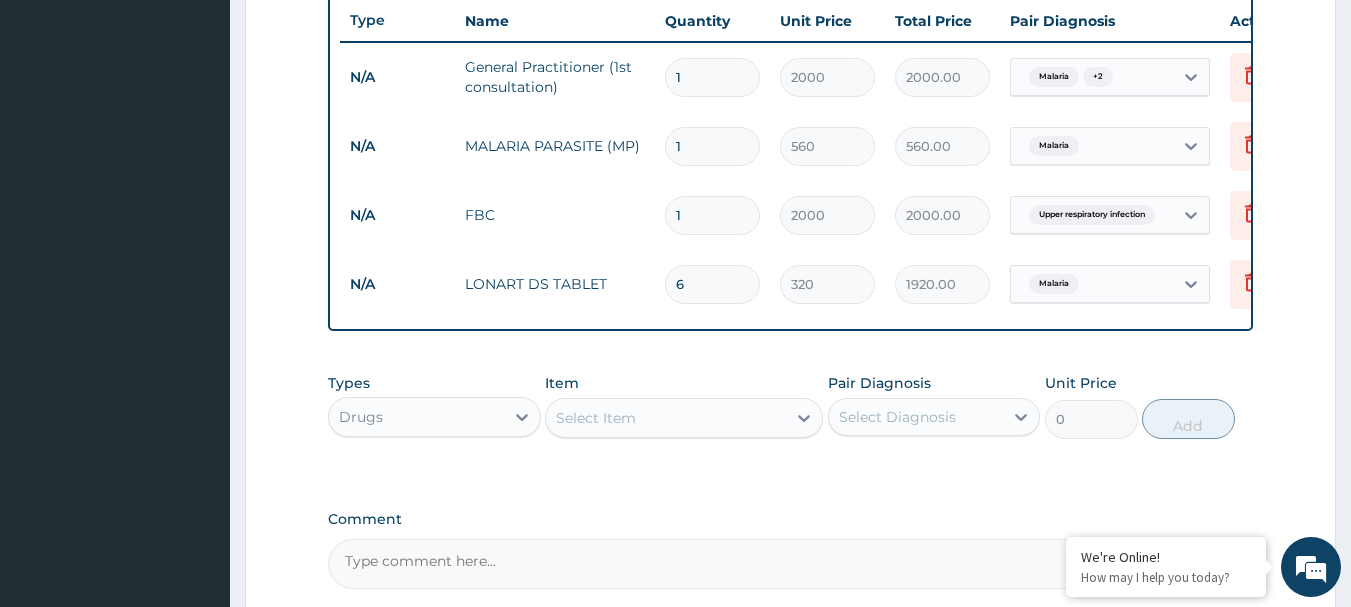 click on "Select Item" at bounding box center [596, 418] 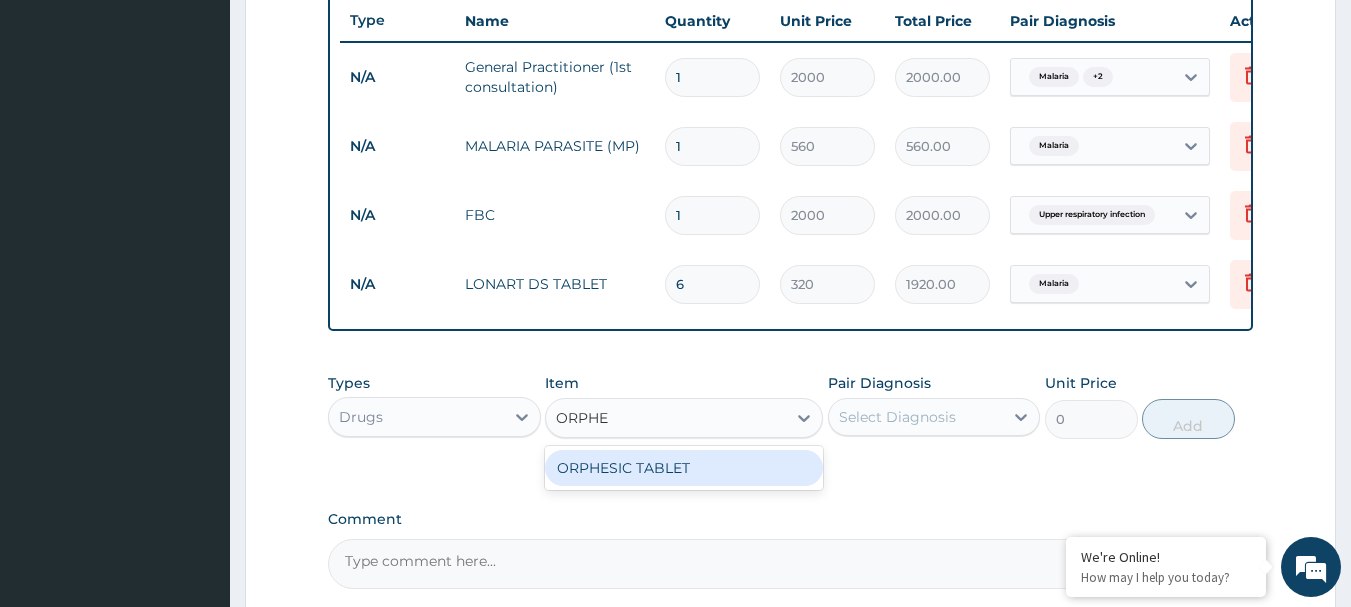 type on "ORPHES" 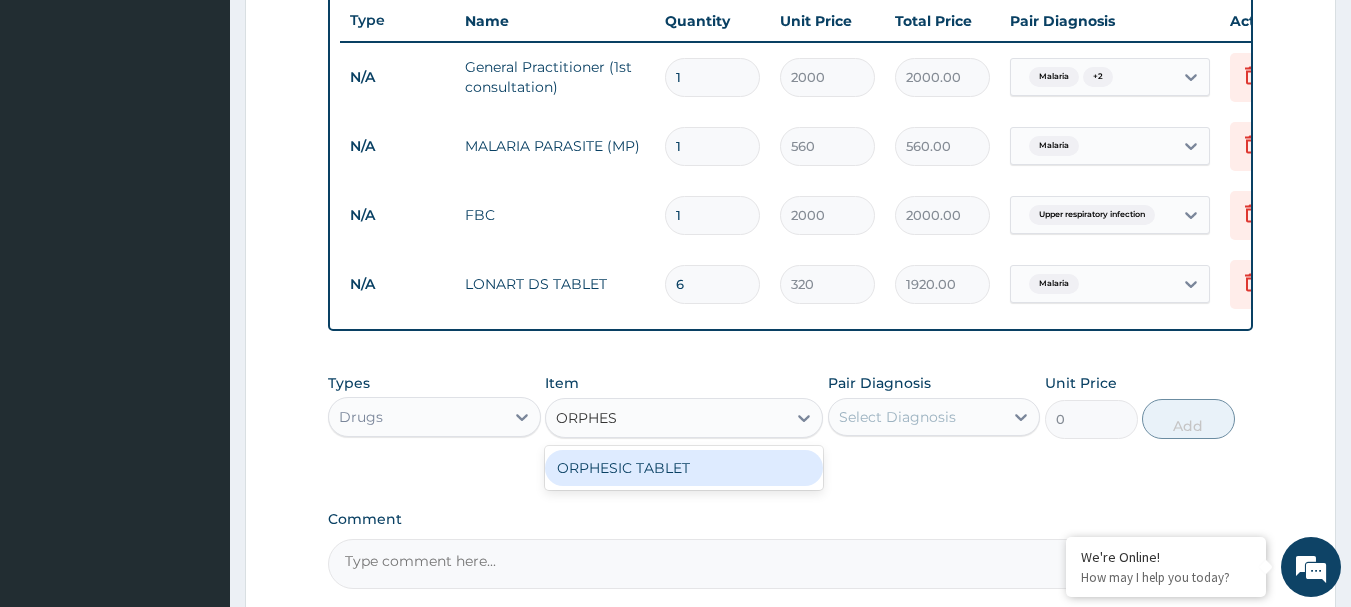 drag, startPoint x: 618, startPoint y: 484, endPoint x: 753, endPoint y: 447, distance: 139.97858 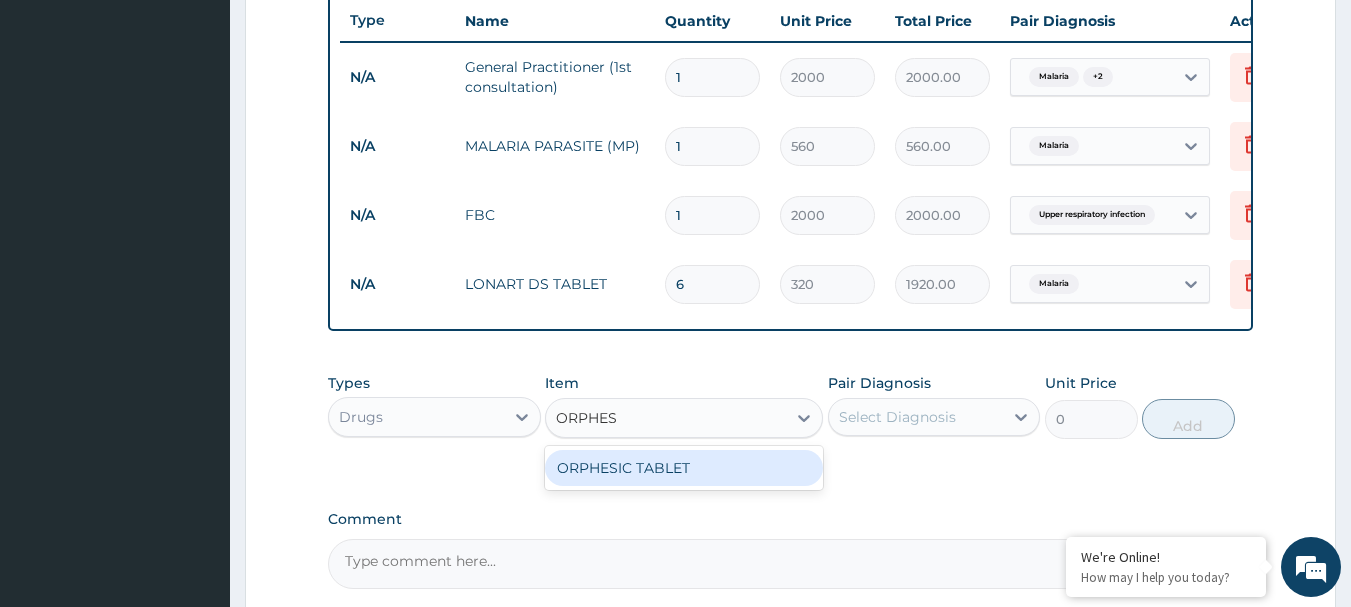 click on "ORPHESIC TABLET" at bounding box center (684, 468) 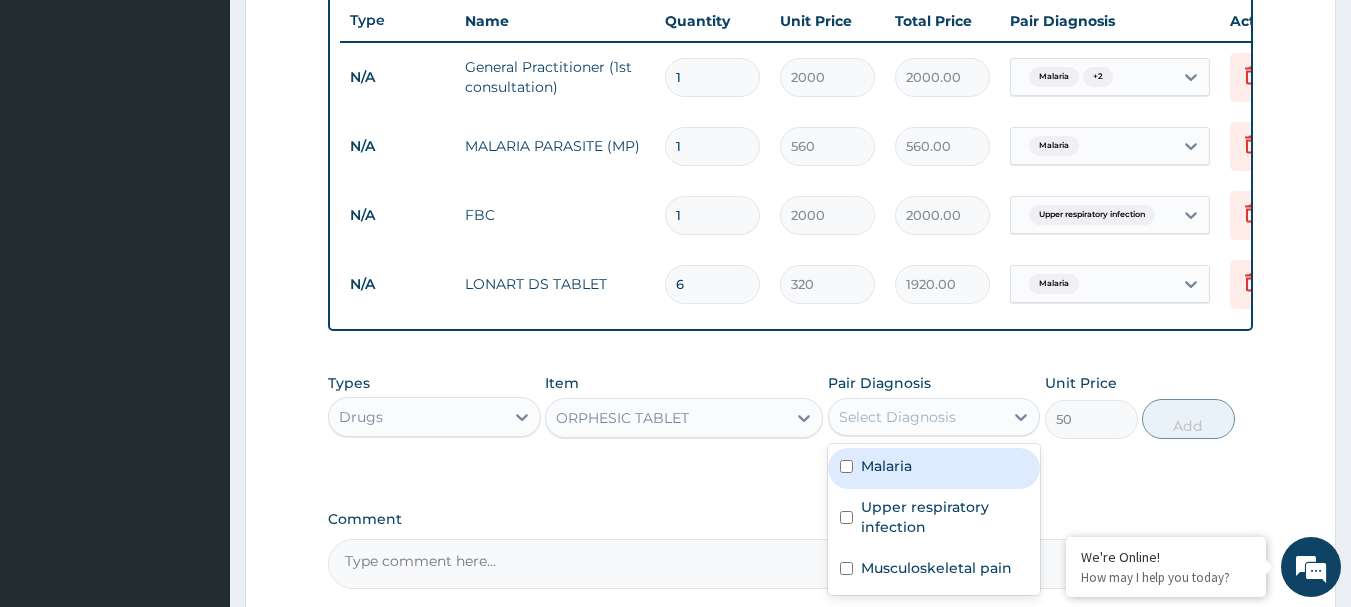 click on "Select Diagnosis" at bounding box center (897, 417) 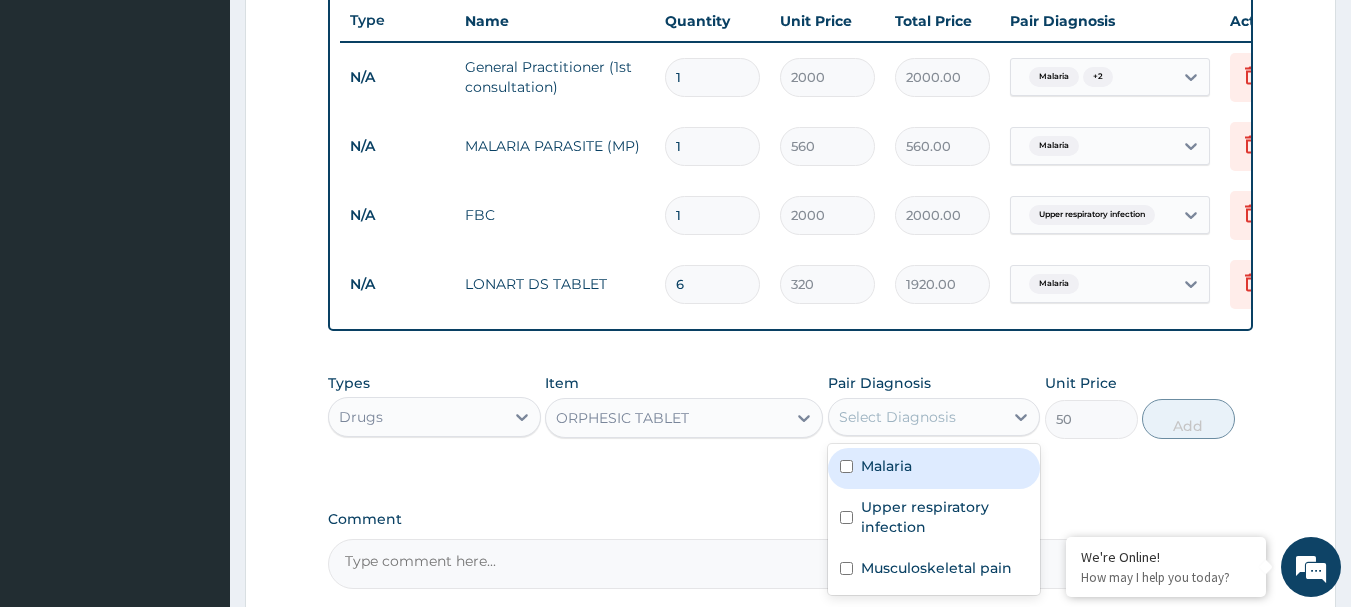 click on "Malaria" at bounding box center [934, 468] 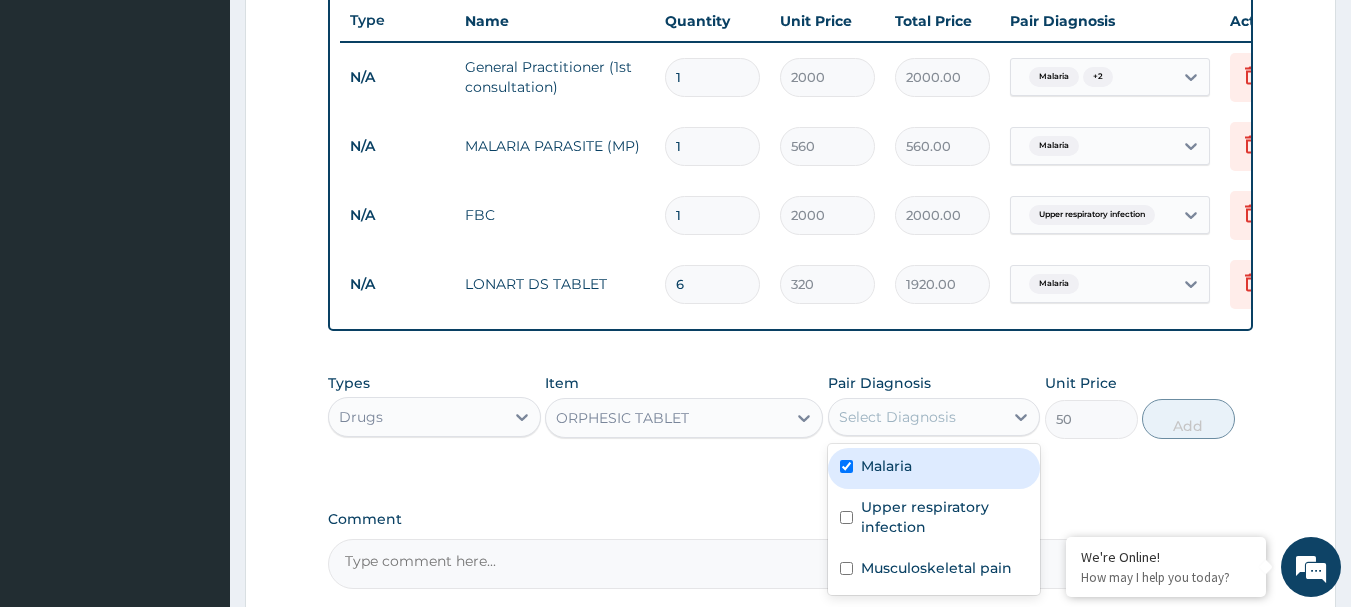 checkbox on "true" 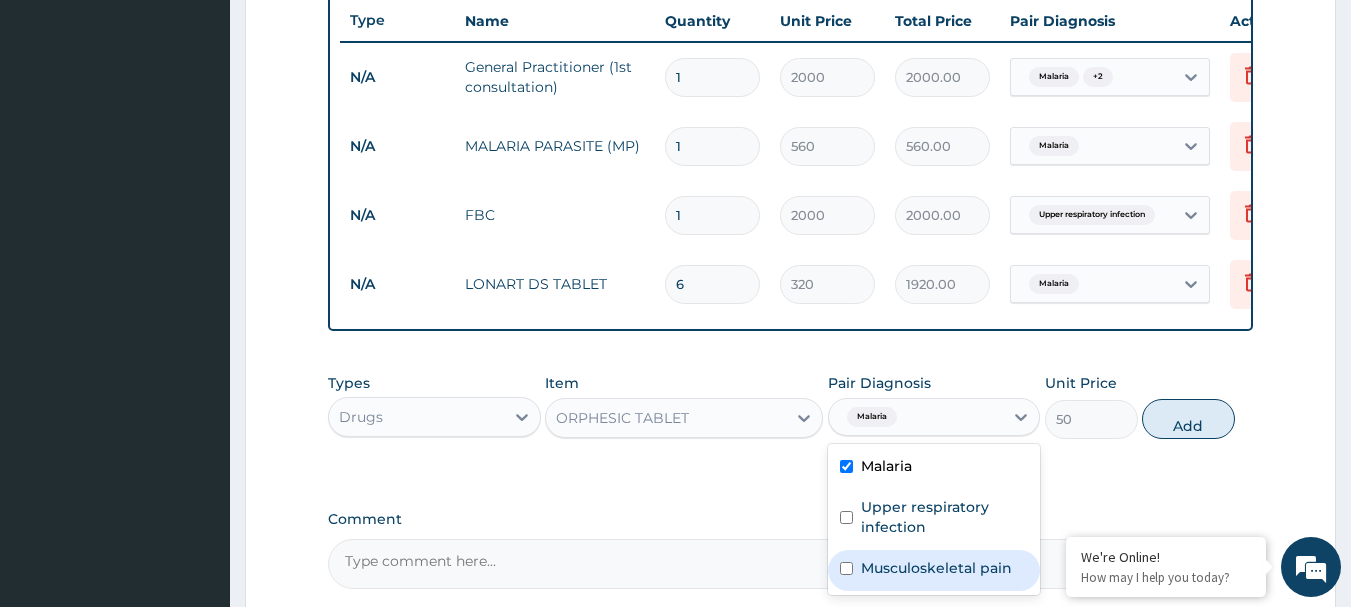 click on "Musculoskeletal pain" at bounding box center [936, 568] 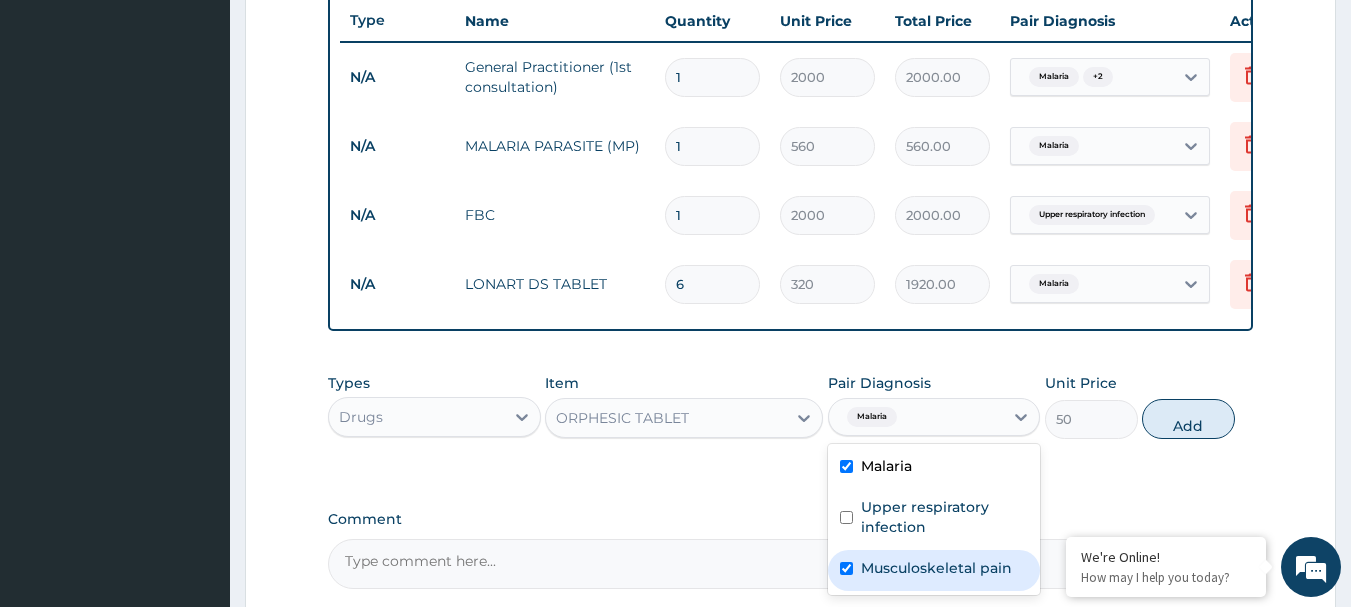checkbox on "true" 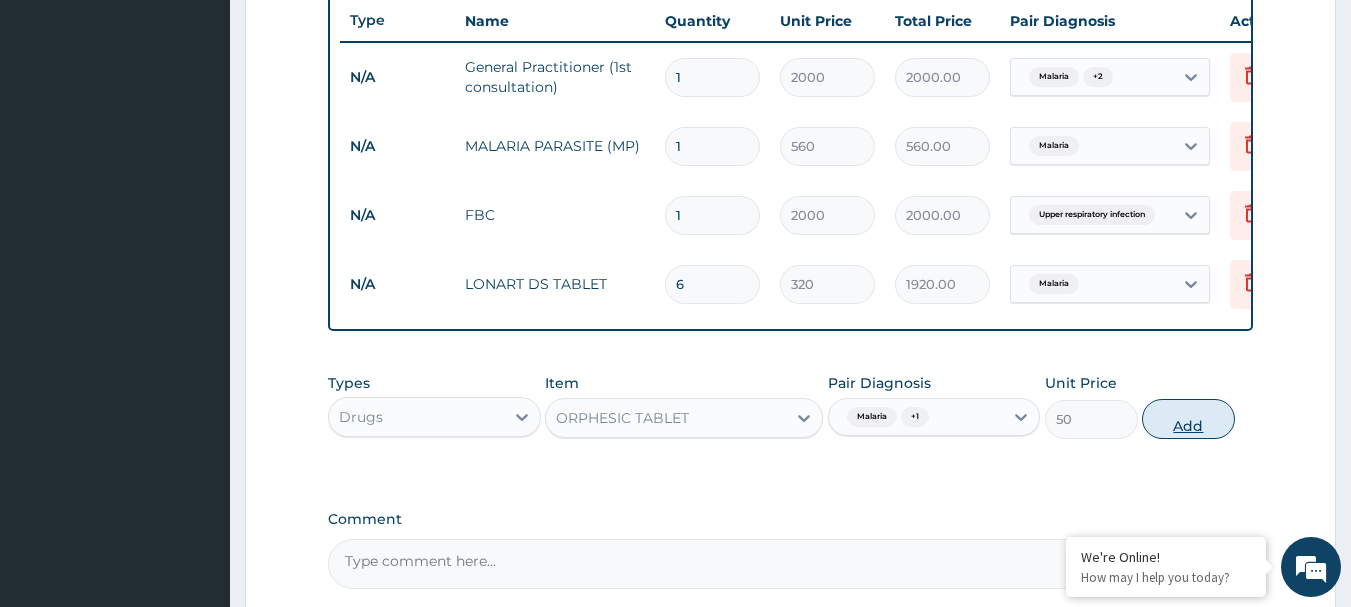 click on "Add" at bounding box center (1188, 419) 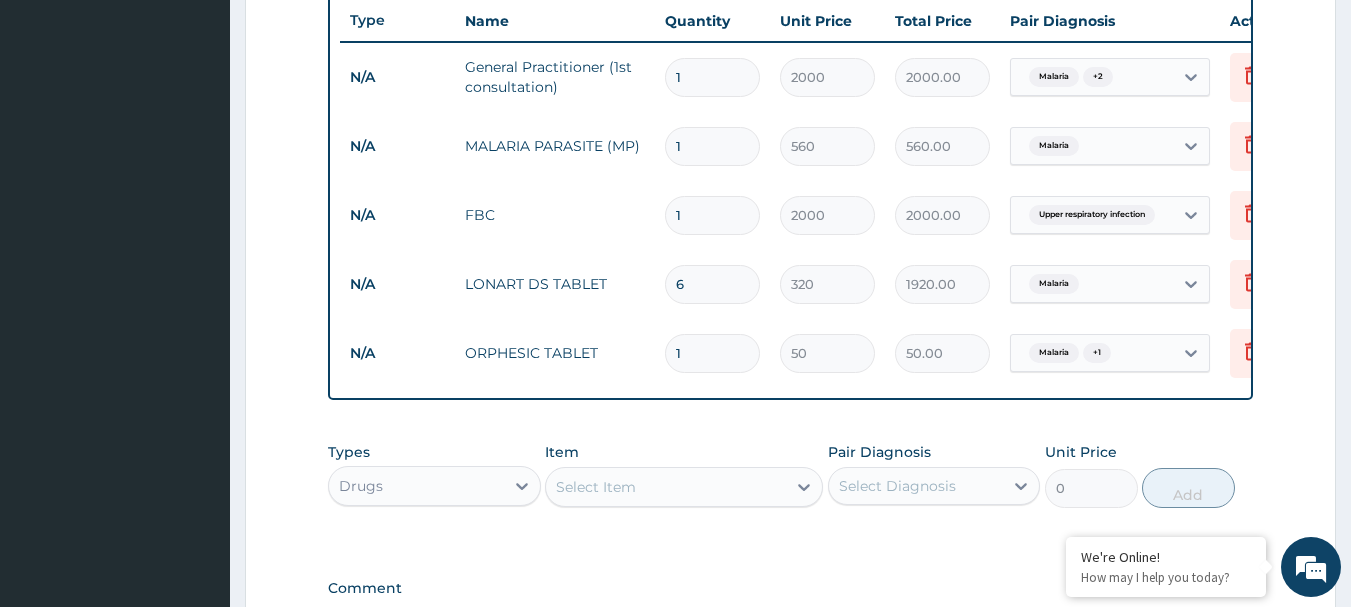 type 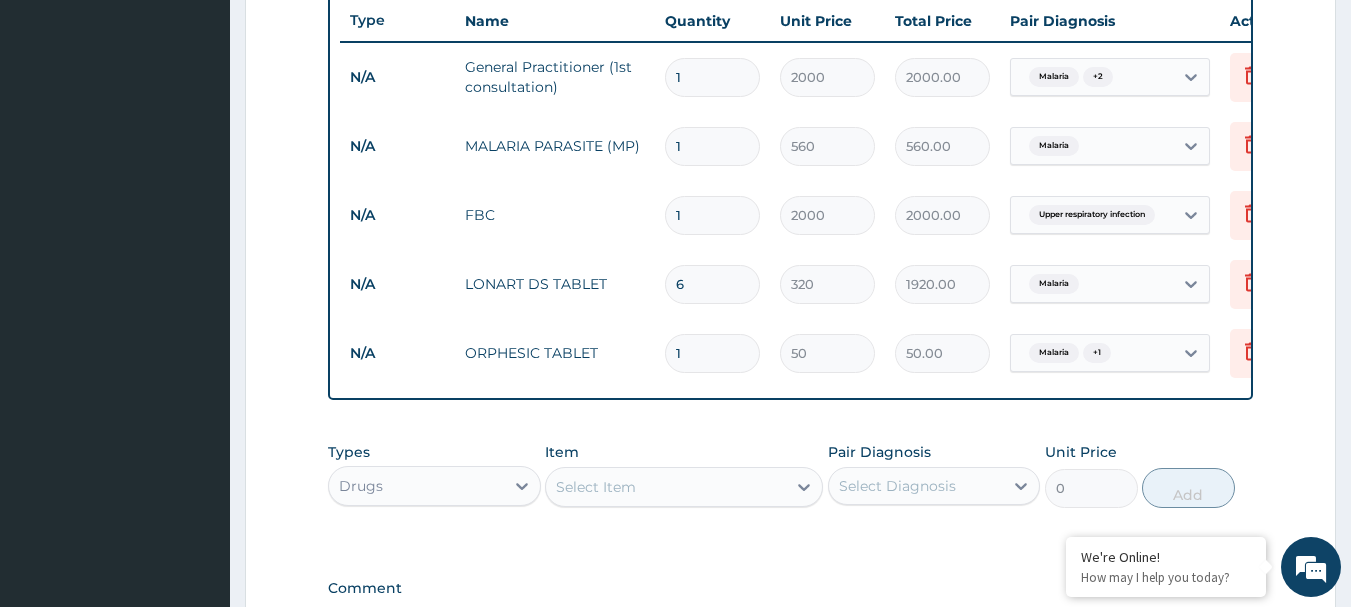type on "0.00" 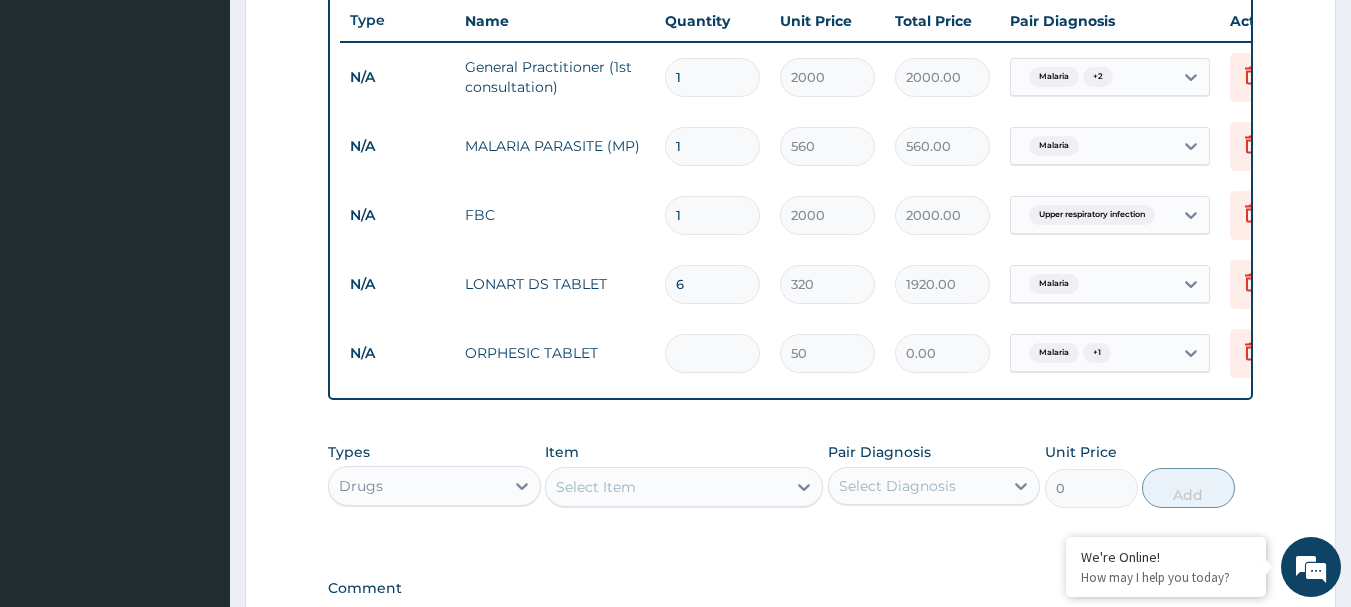 type on "2" 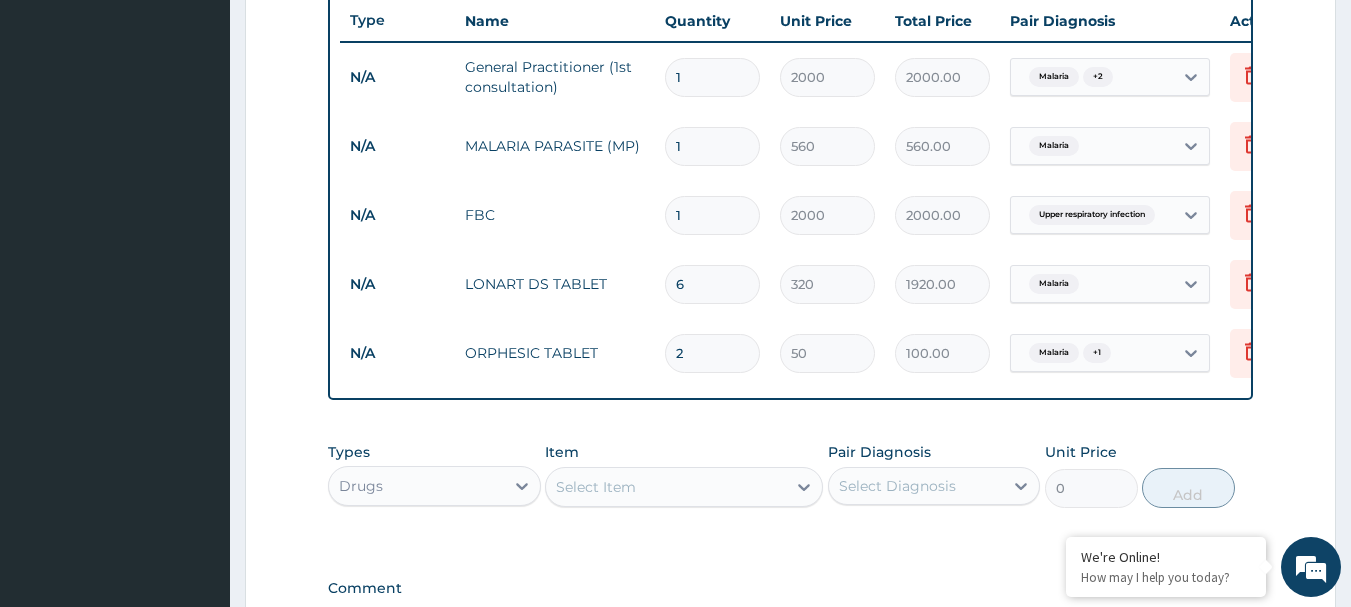 type on "20" 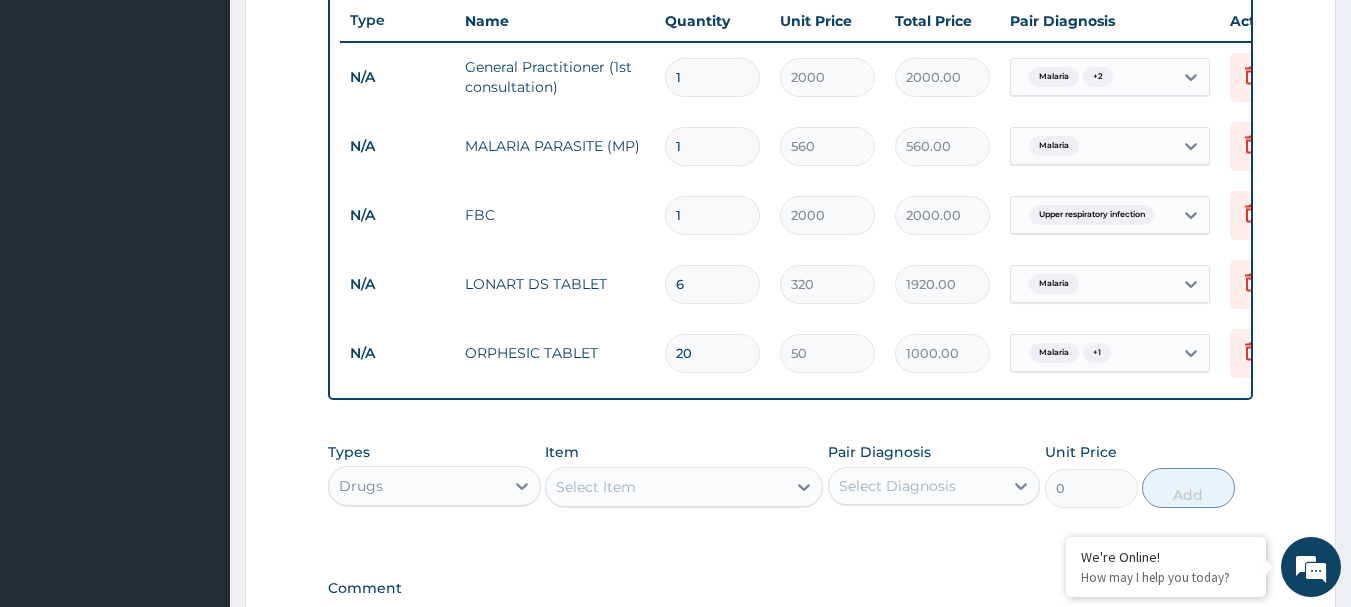 type on "20" 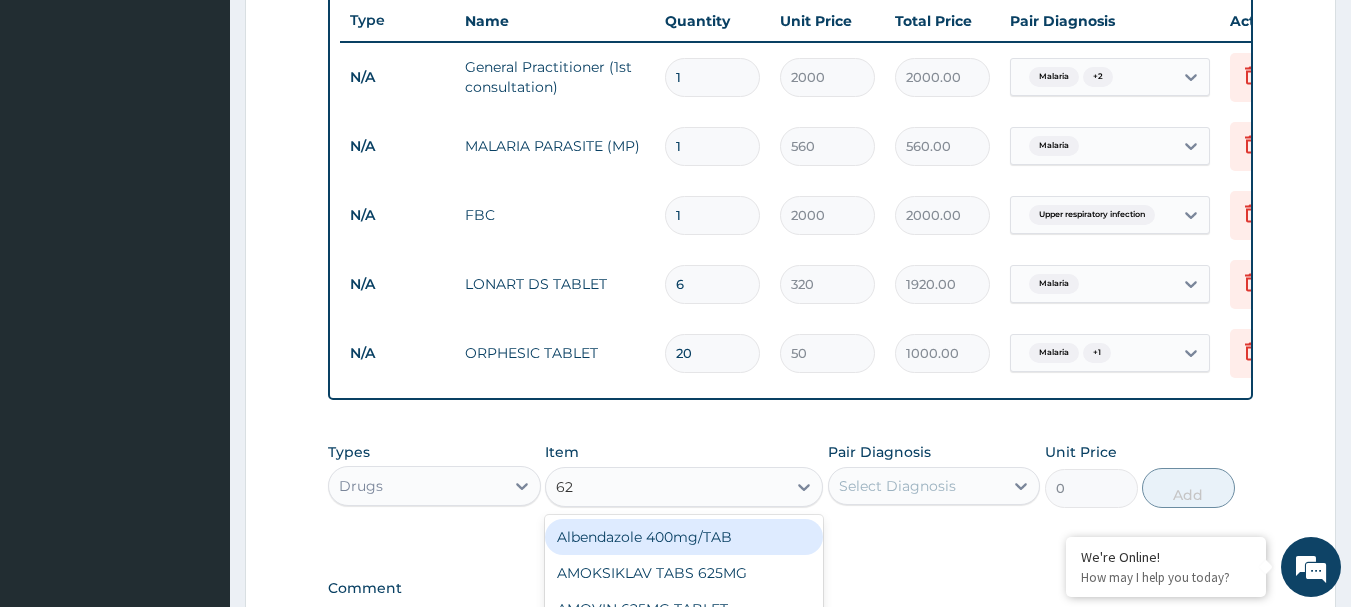 type on "625" 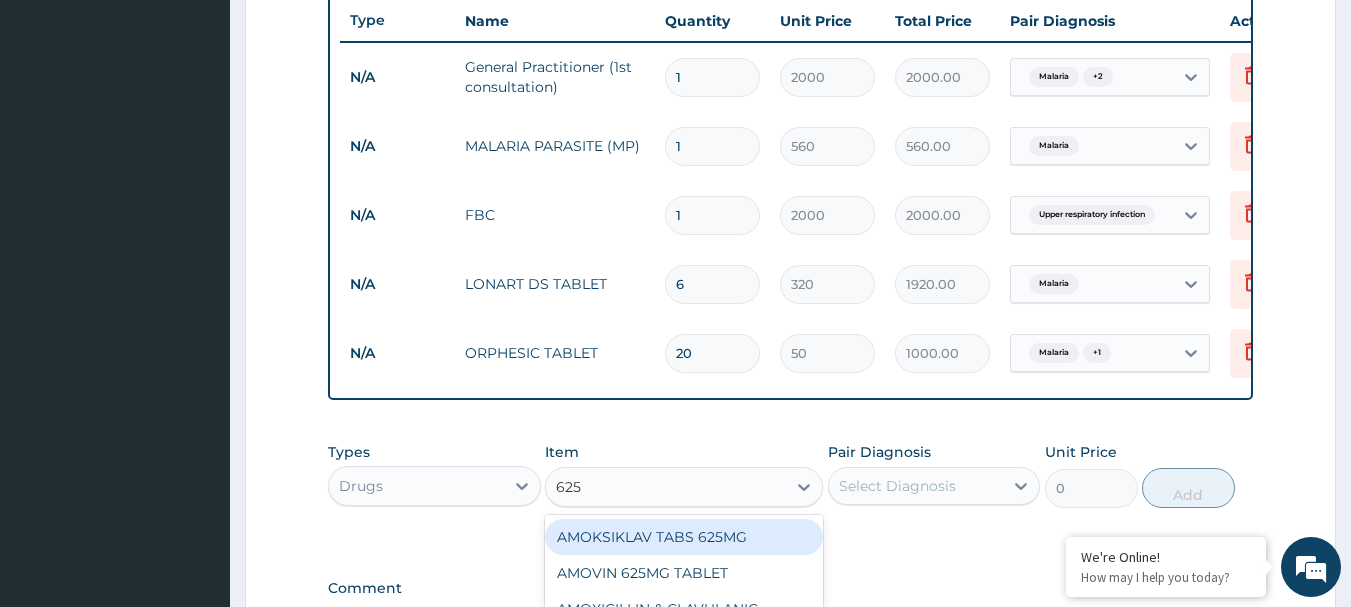 click on "AMOKSIKLAV TABS 625MG" at bounding box center [684, 537] 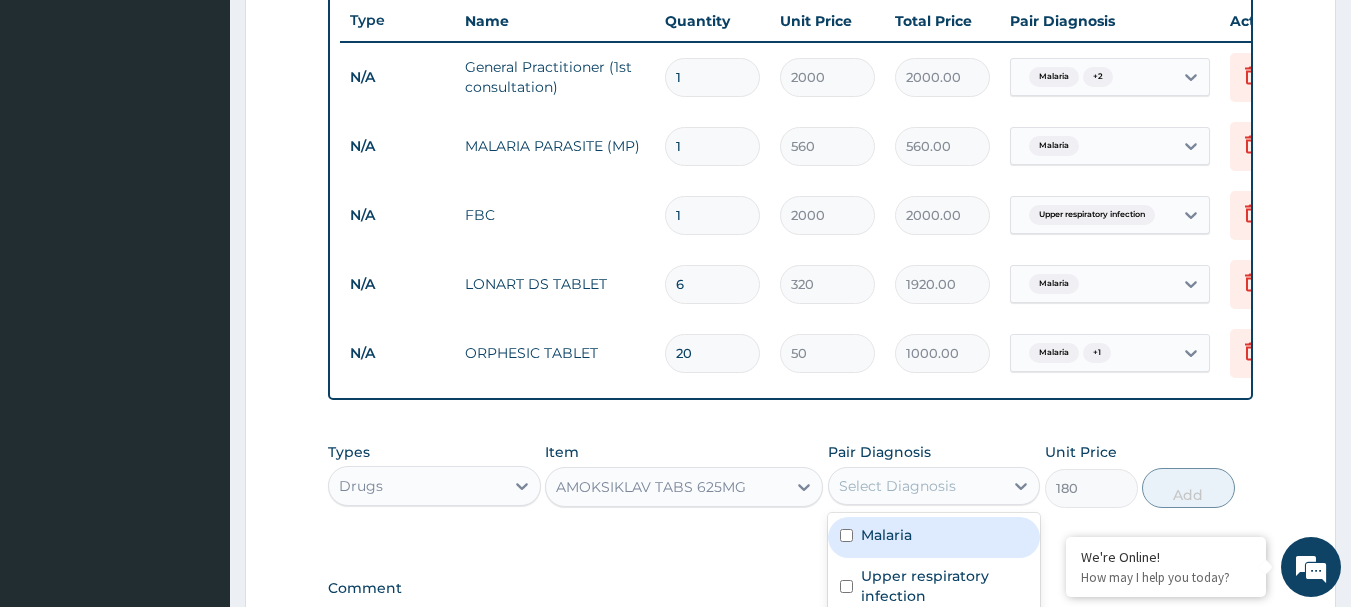 click on "Select Diagnosis" at bounding box center (916, 486) 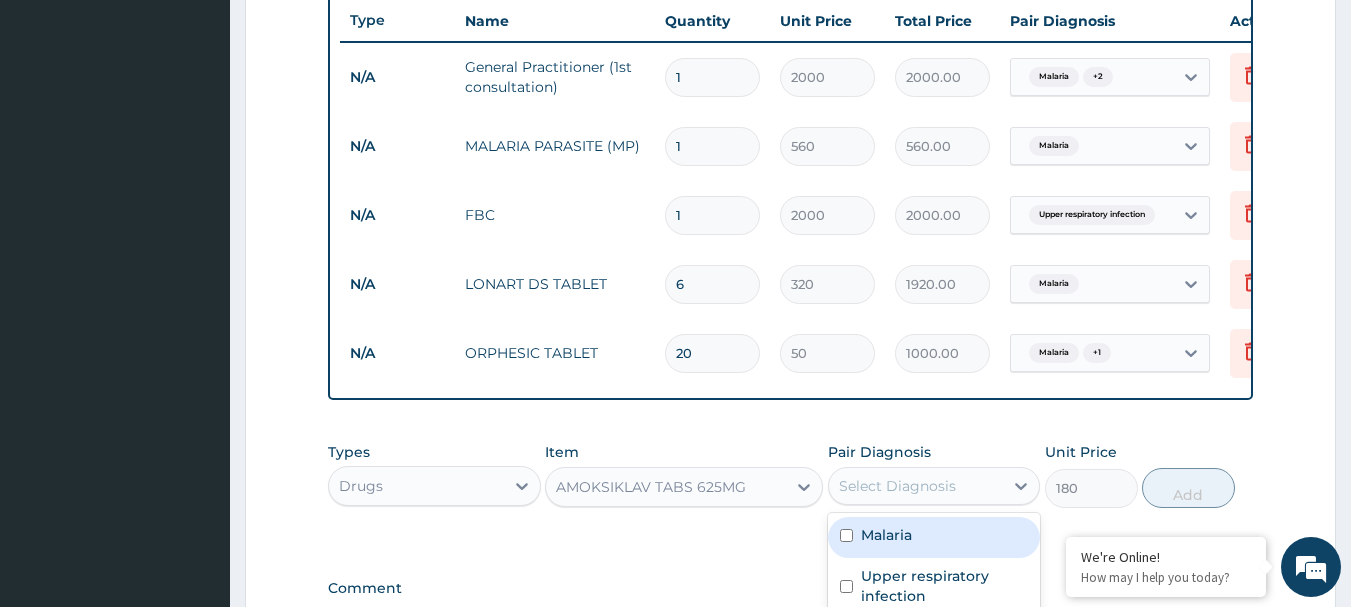 scroll, scrollTop: 955, scrollLeft: 0, axis: vertical 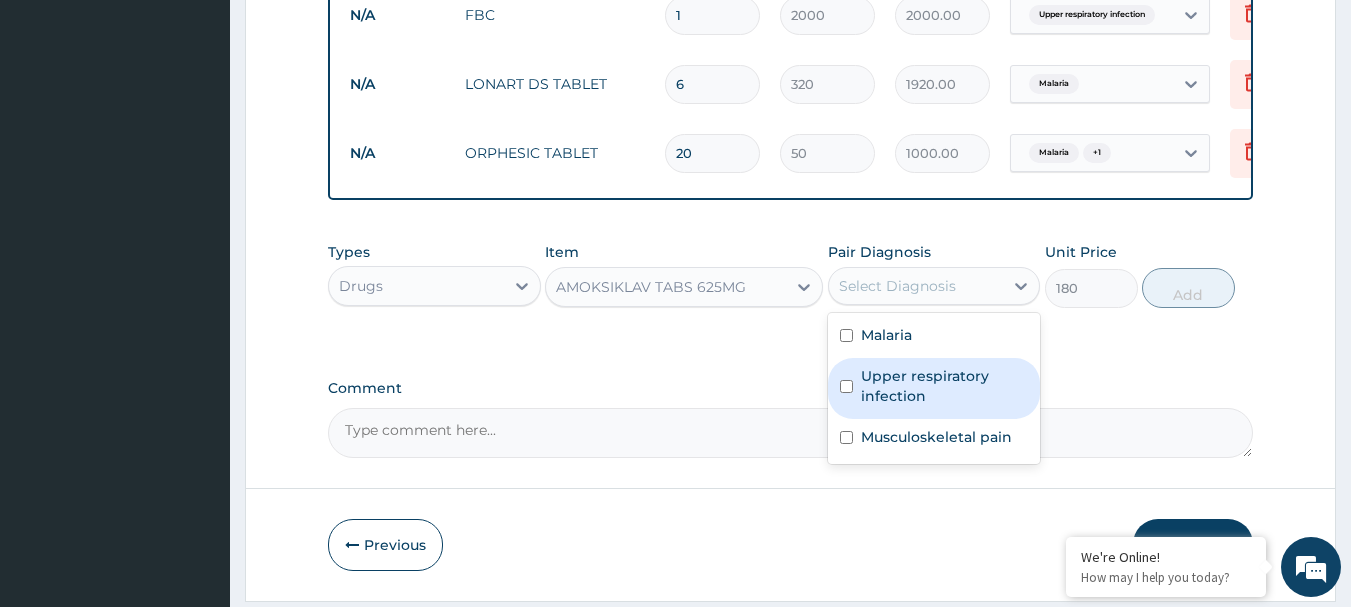 click on "Upper respiratory infection" at bounding box center (945, 386) 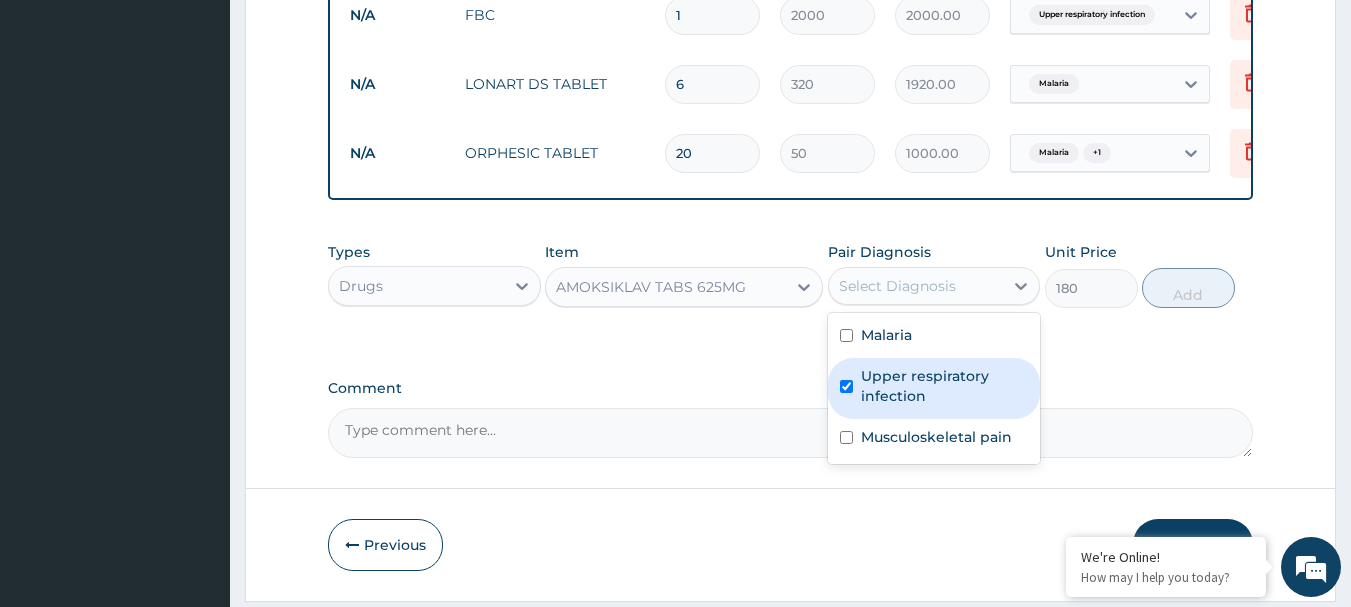 checkbox on "true" 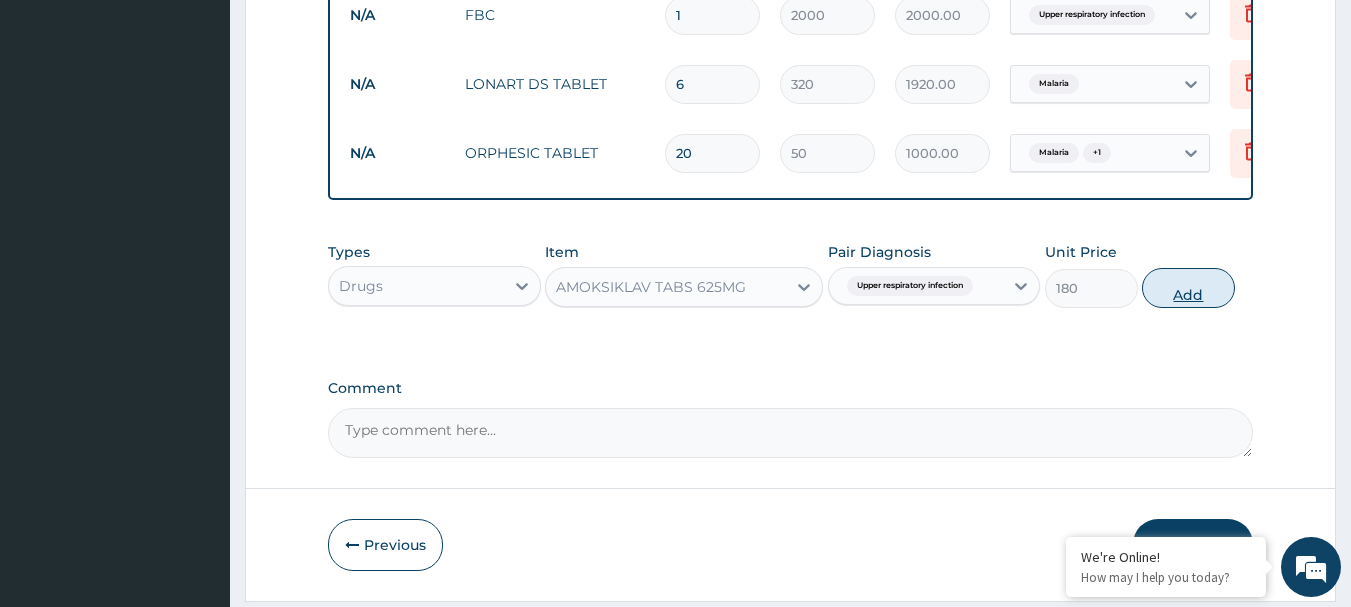 click on "Add" at bounding box center (1188, 288) 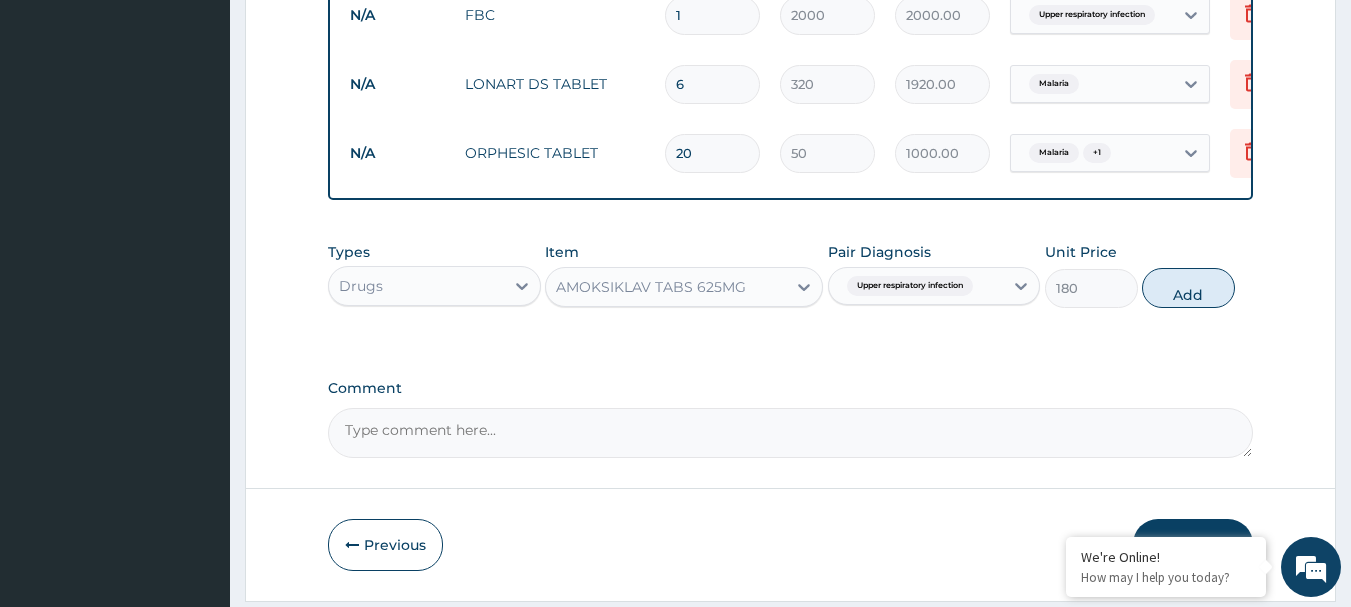 type on "0" 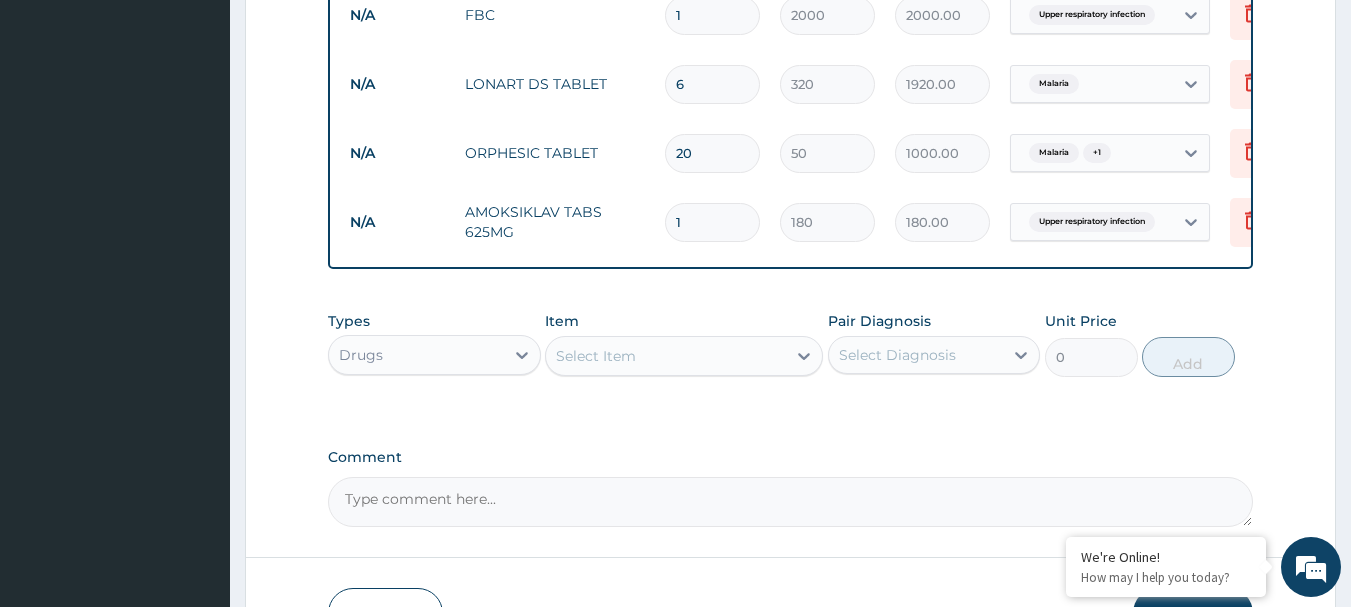 type on "14" 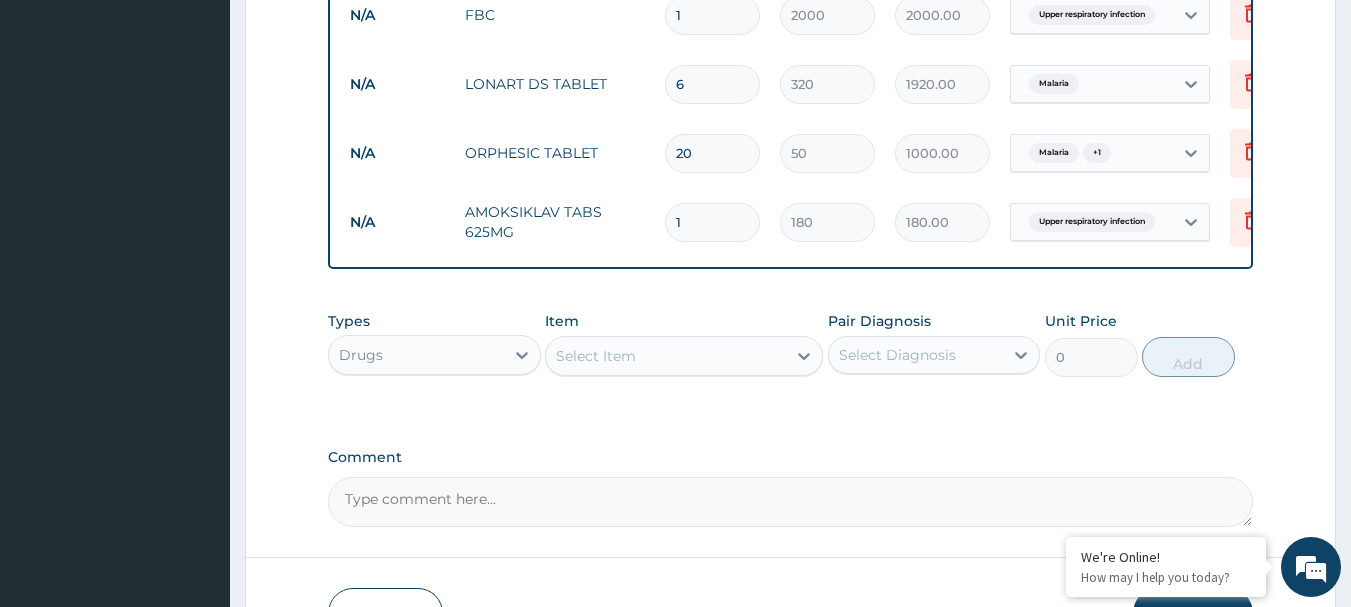 type on "2520.00" 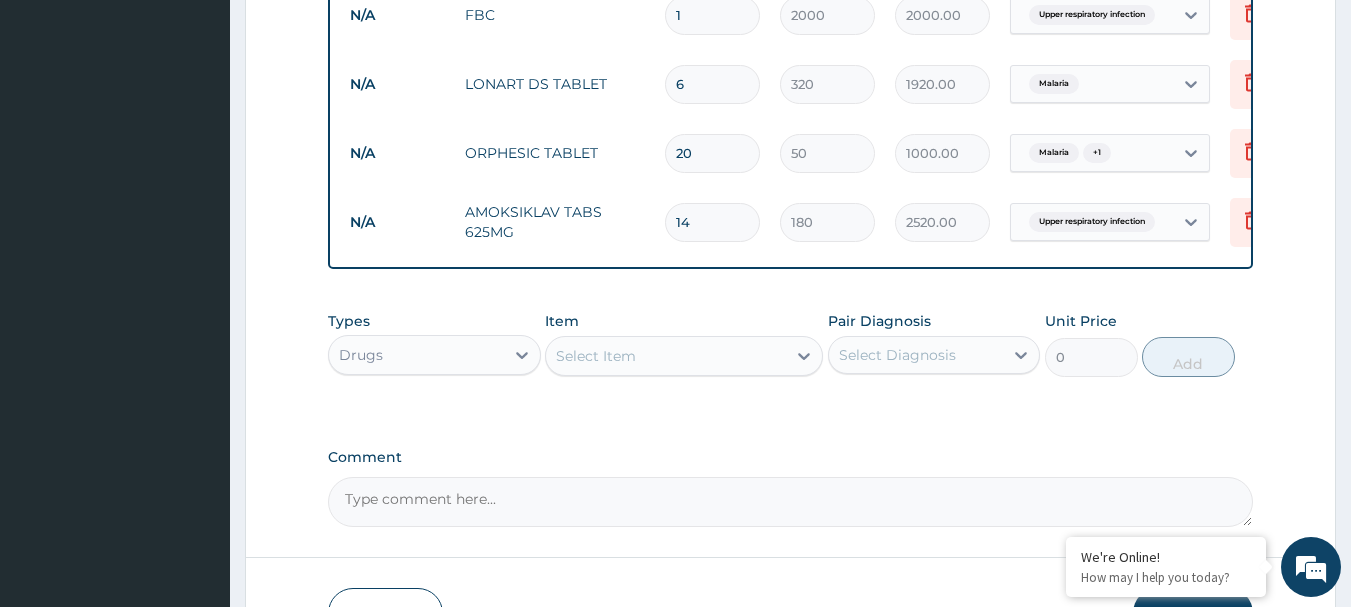 type on "14" 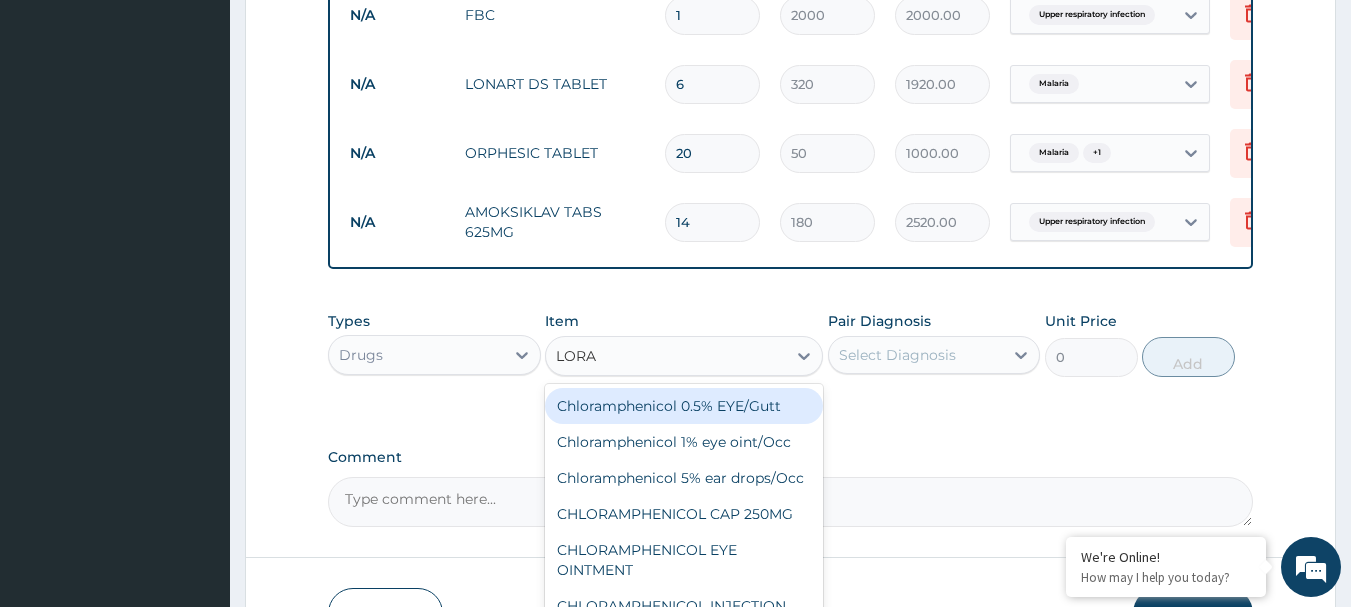 type on "LORAT" 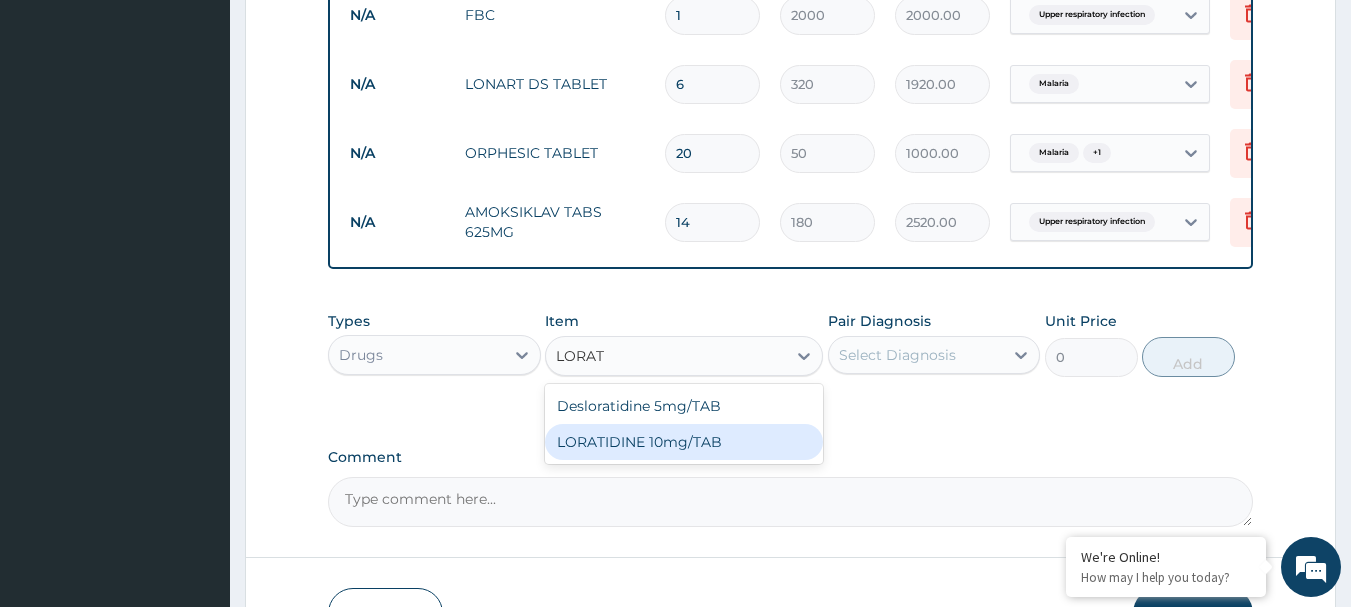 drag, startPoint x: 778, startPoint y: 462, endPoint x: 902, endPoint y: 401, distance: 138.1919 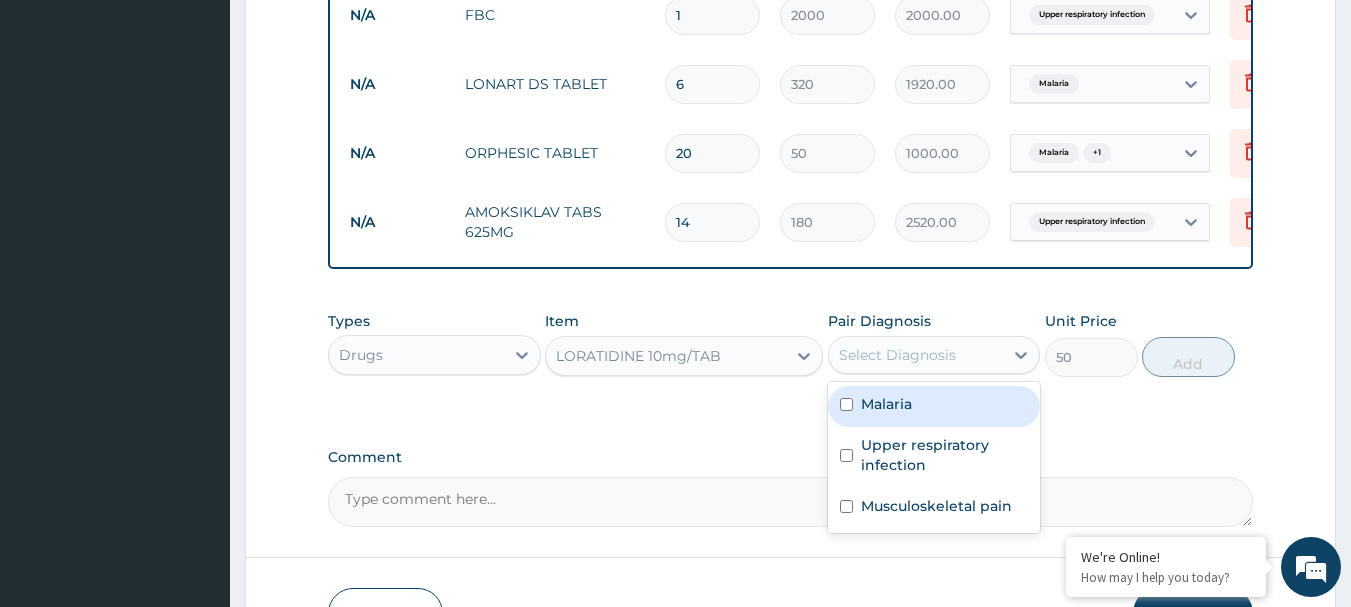 click on "Select Diagnosis" at bounding box center [897, 355] 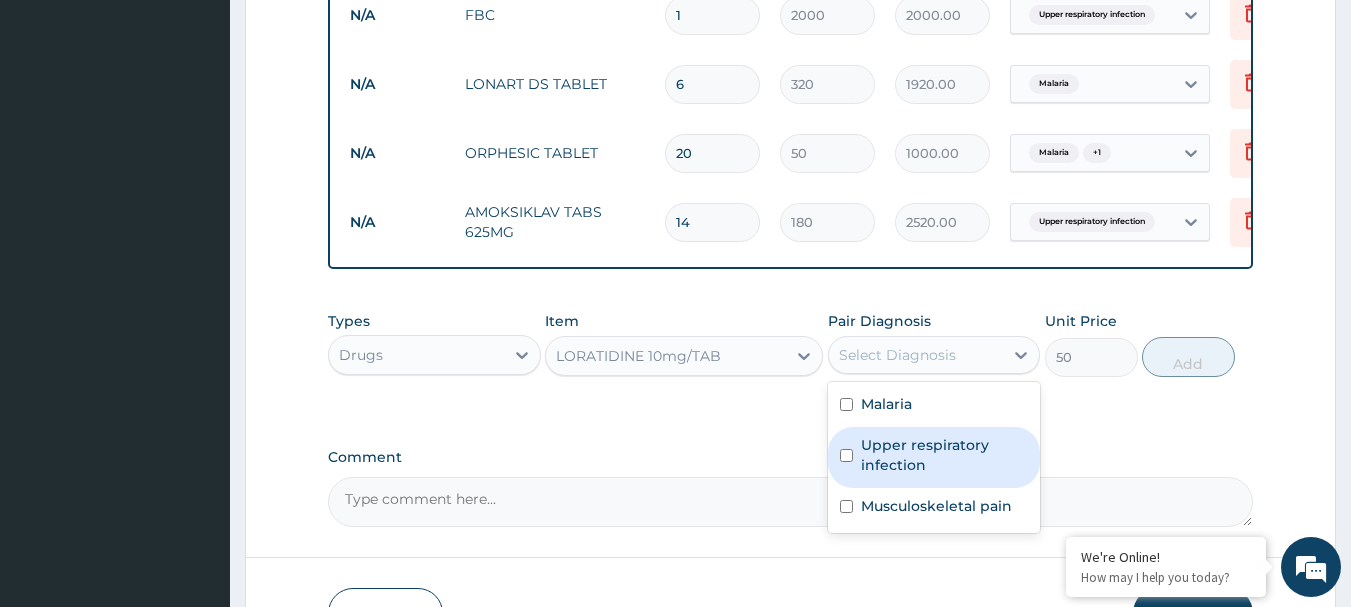 drag, startPoint x: 908, startPoint y: 472, endPoint x: 1133, endPoint y: 374, distance: 245.41597 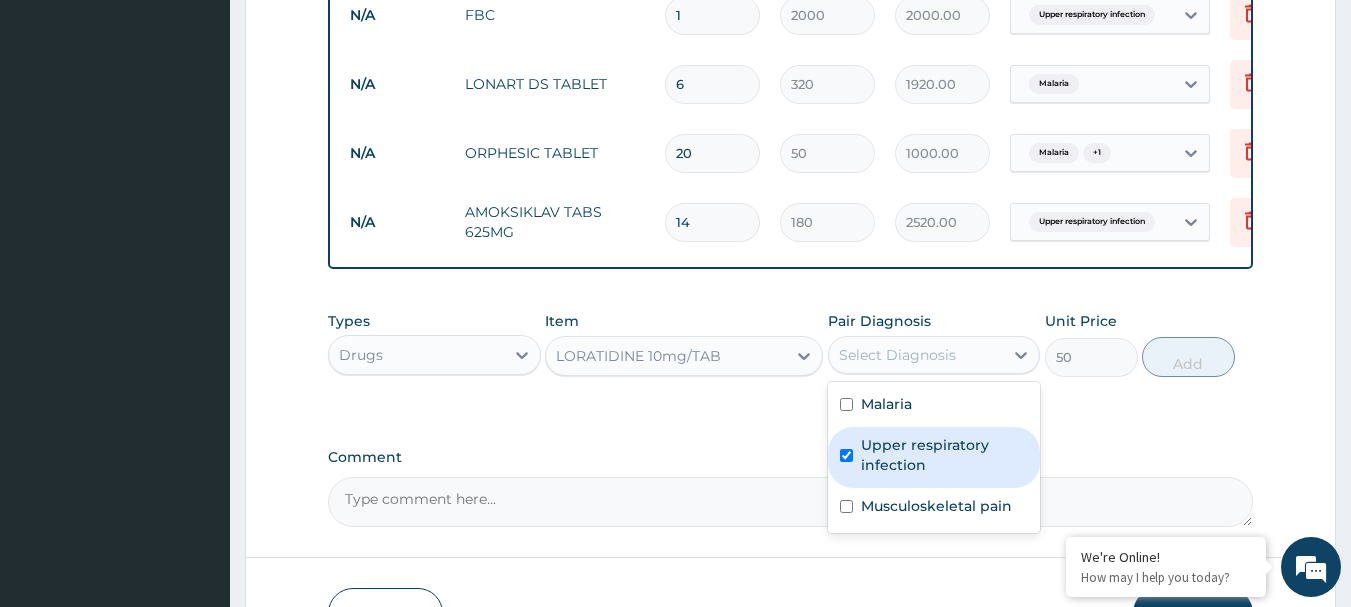checkbox on "true" 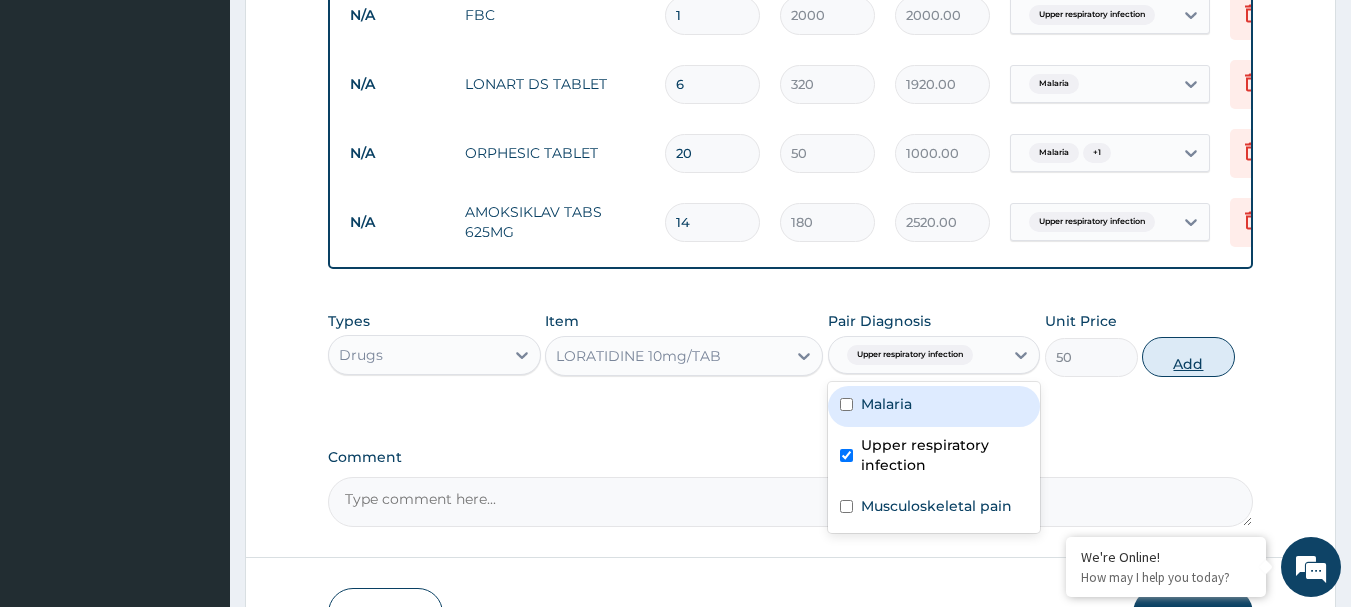 click on "Add" at bounding box center [1188, 357] 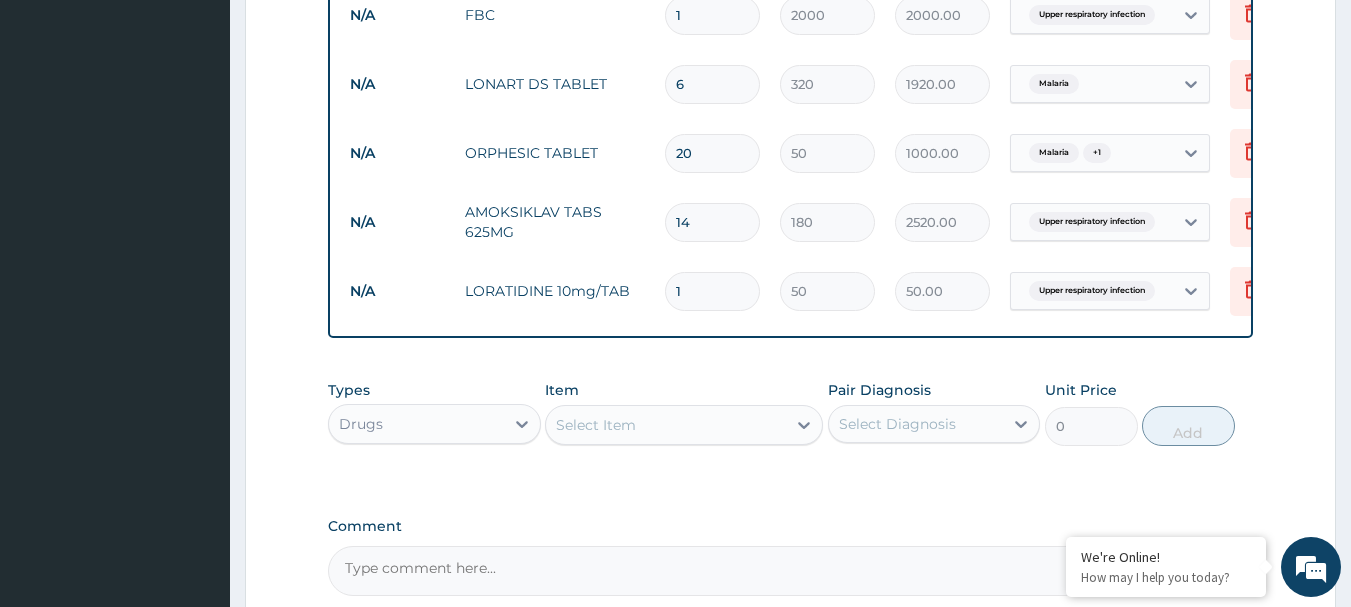 click on "Select Item" at bounding box center (596, 425) 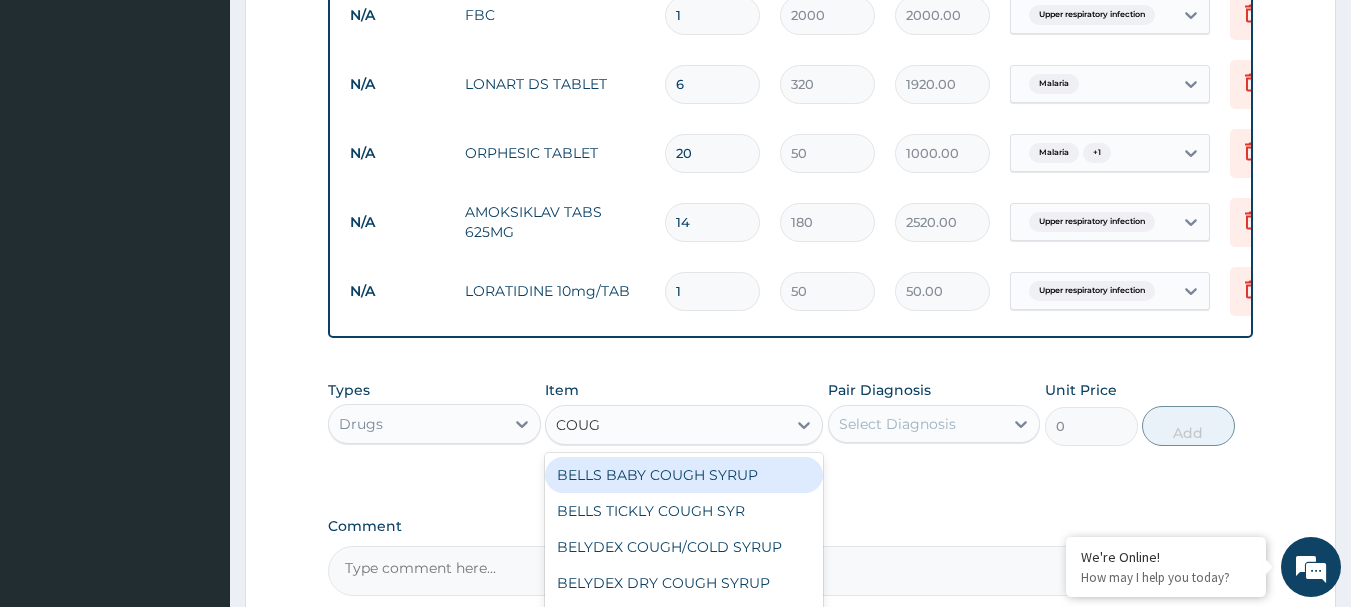 type on "COUGH" 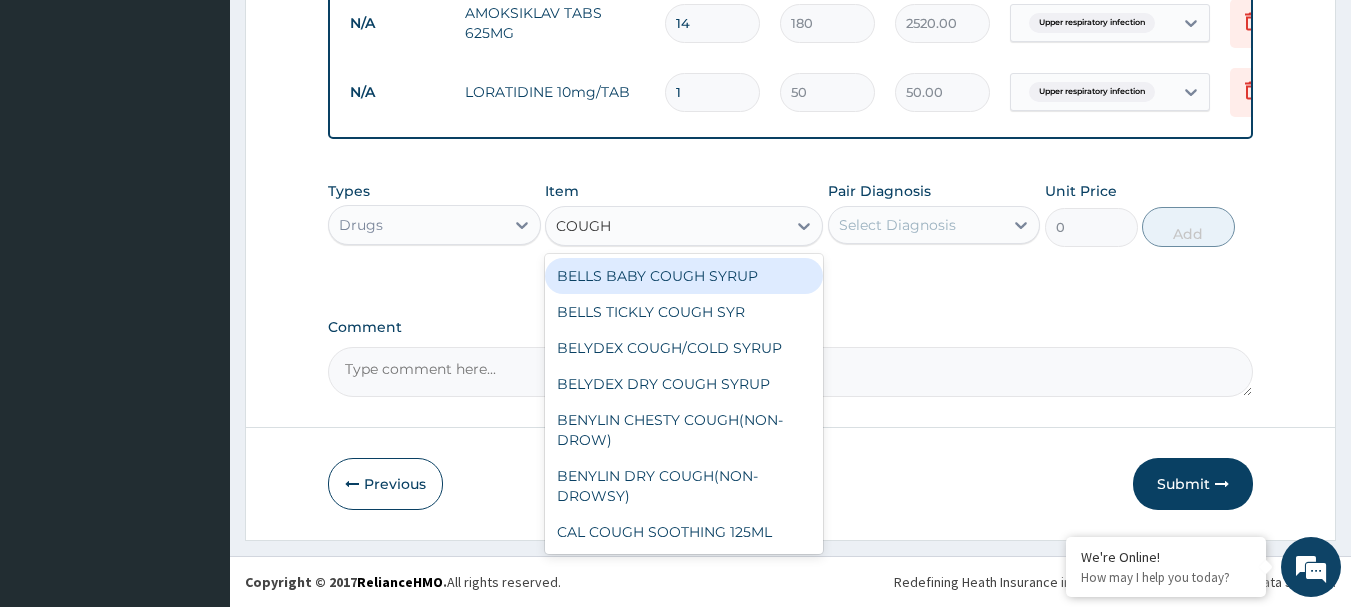 scroll, scrollTop: 1169, scrollLeft: 0, axis: vertical 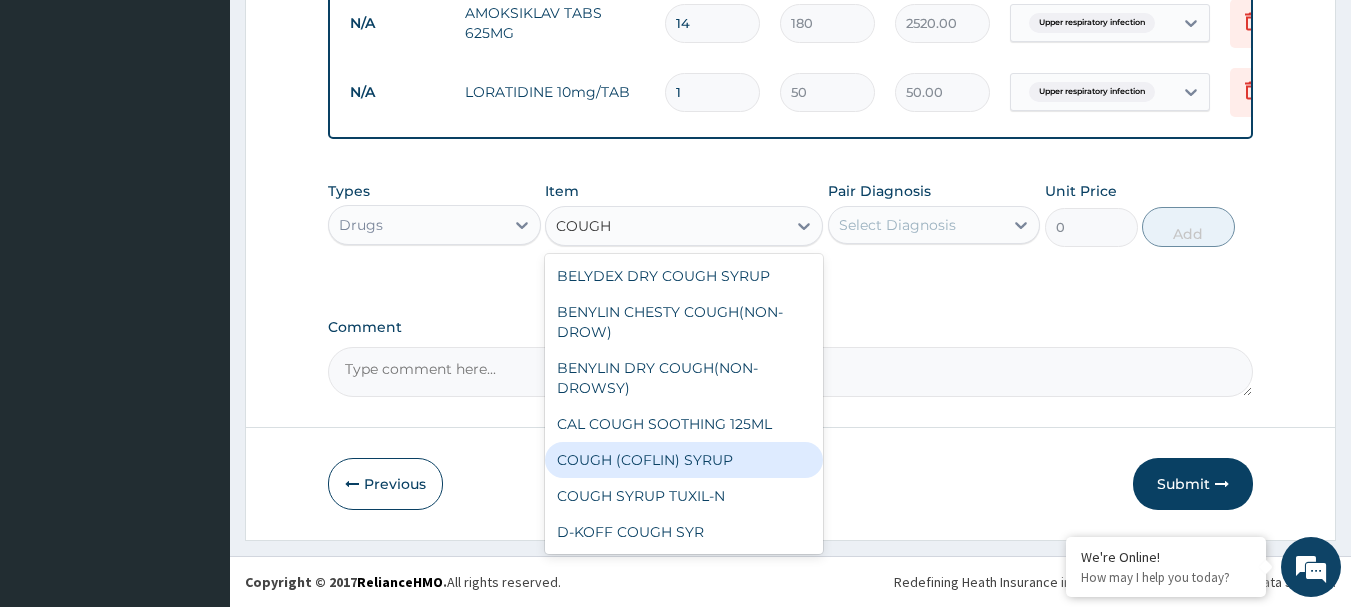 click on "COUGH (COFLIN) SYRUP" at bounding box center [684, 460] 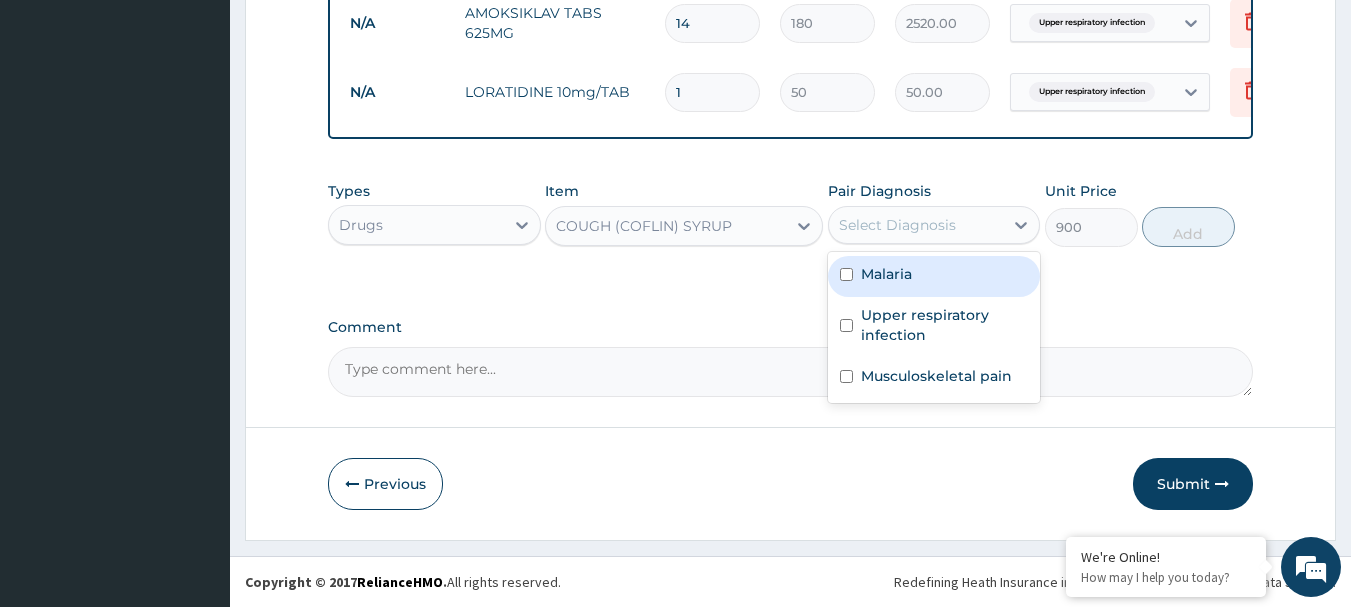 click on "Select Diagnosis" at bounding box center (916, 225) 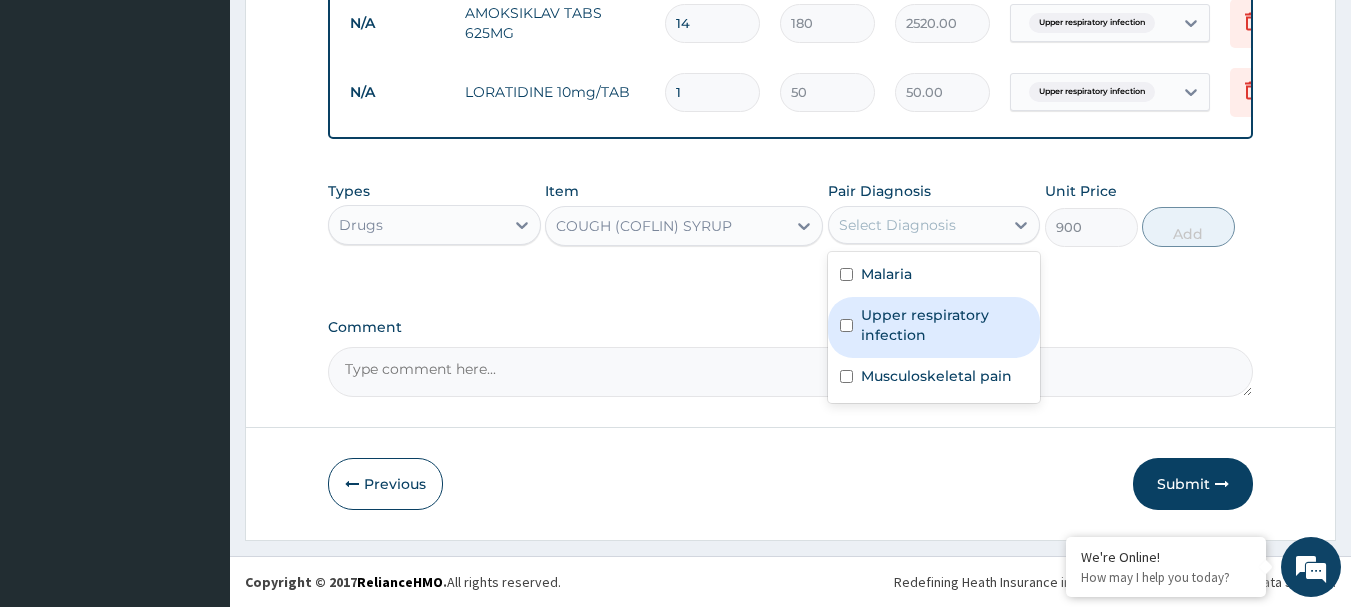 drag, startPoint x: 939, startPoint y: 321, endPoint x: 1069, endPoint y: 283, distance: 135.44002 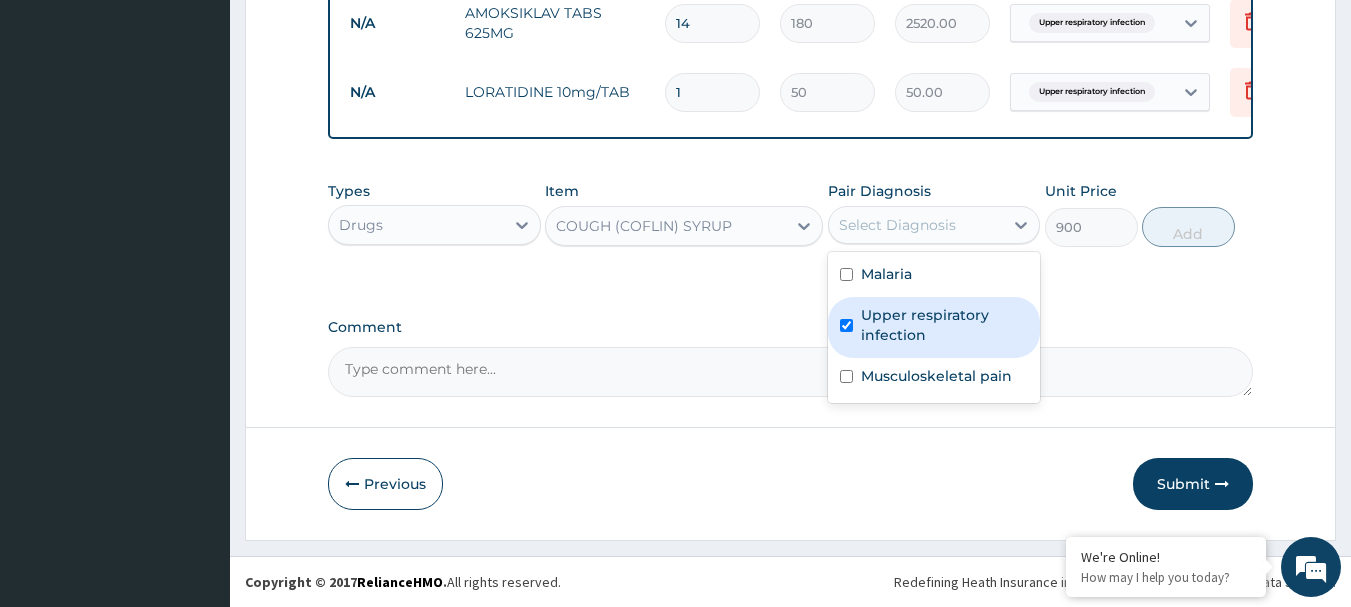 checkbox on "true" 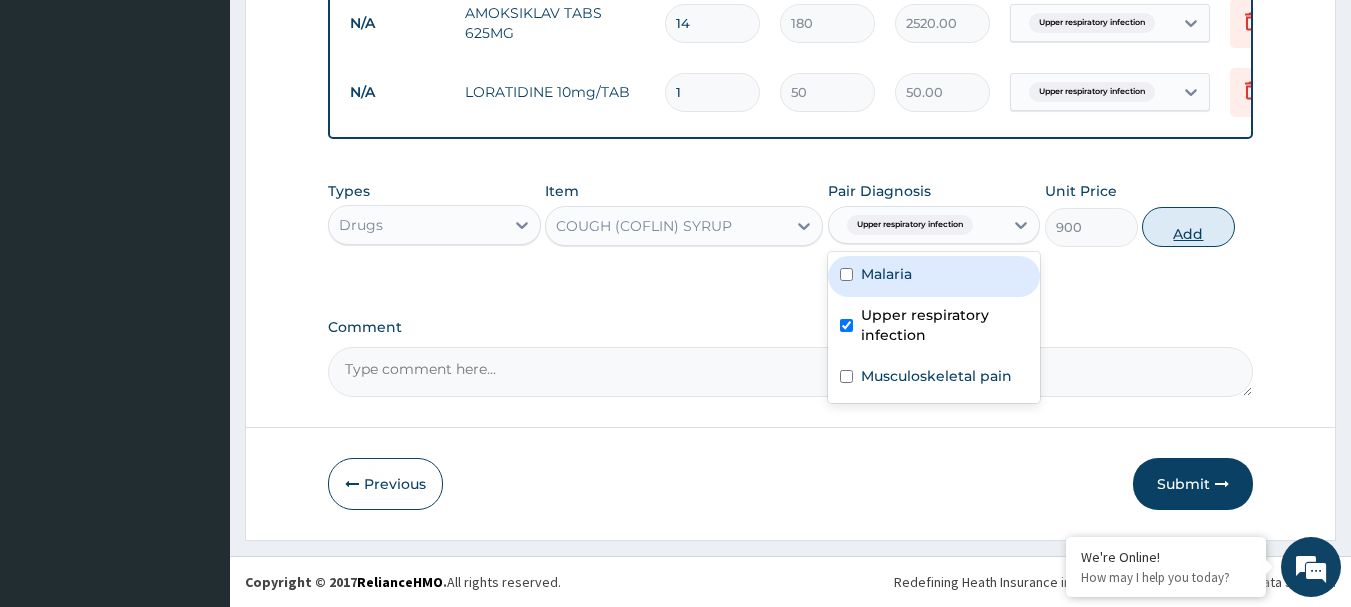 click on "Add" at bounding box center [1188, 227] 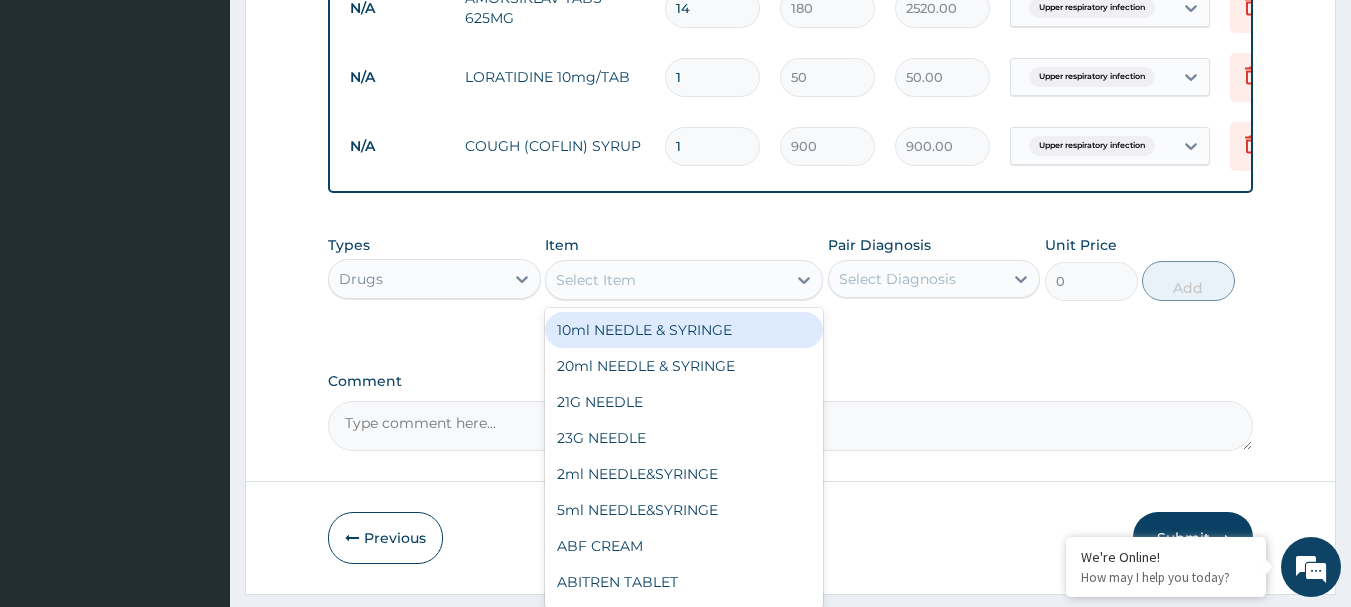 click on "Select Item" at bounding box center (666, 280) 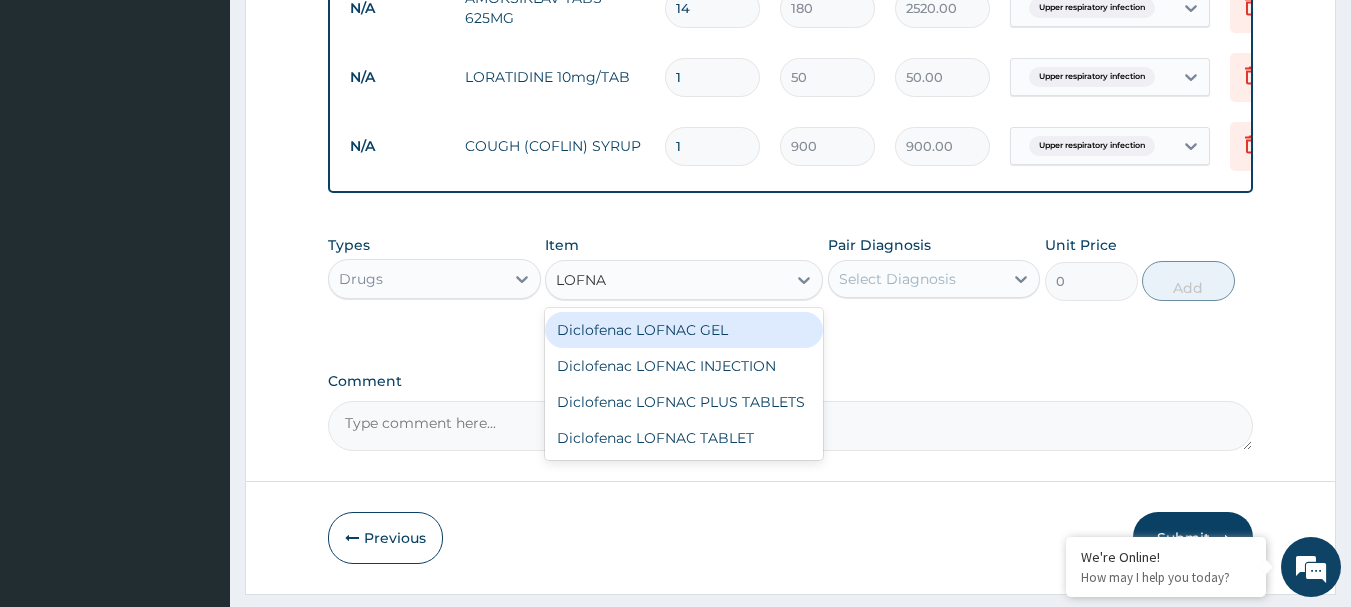 type on "LOFNAC" 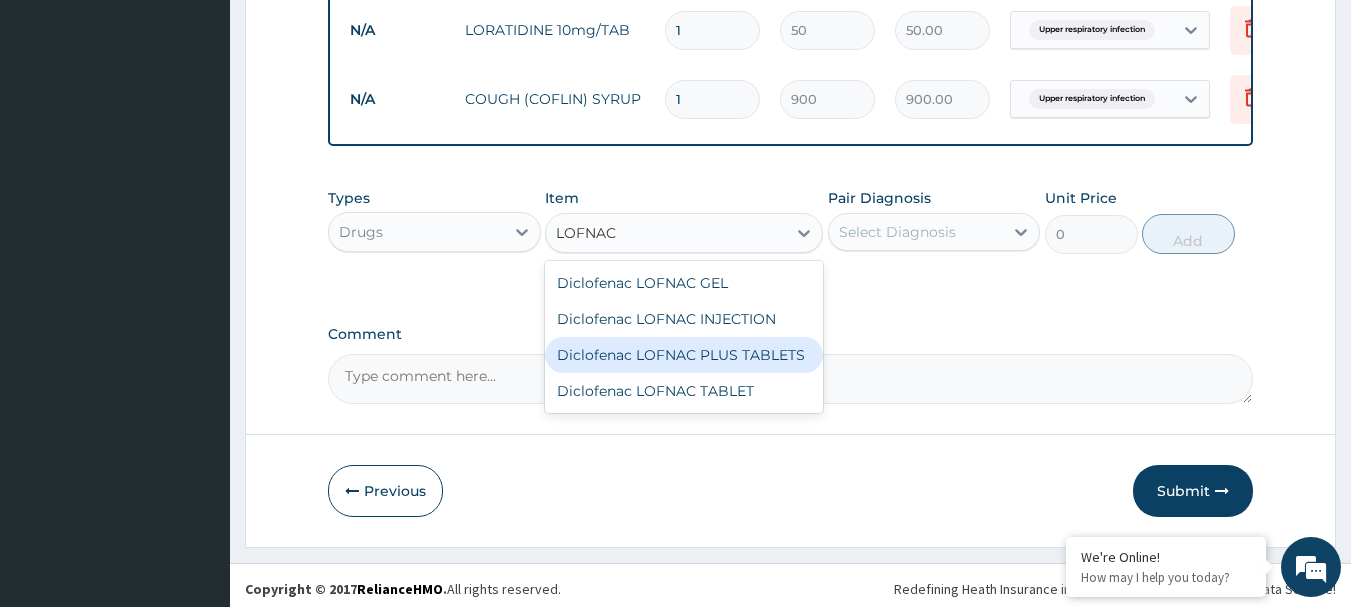 scroll, scrollTop: 1238, scrollLeft: 0, axis: vertical 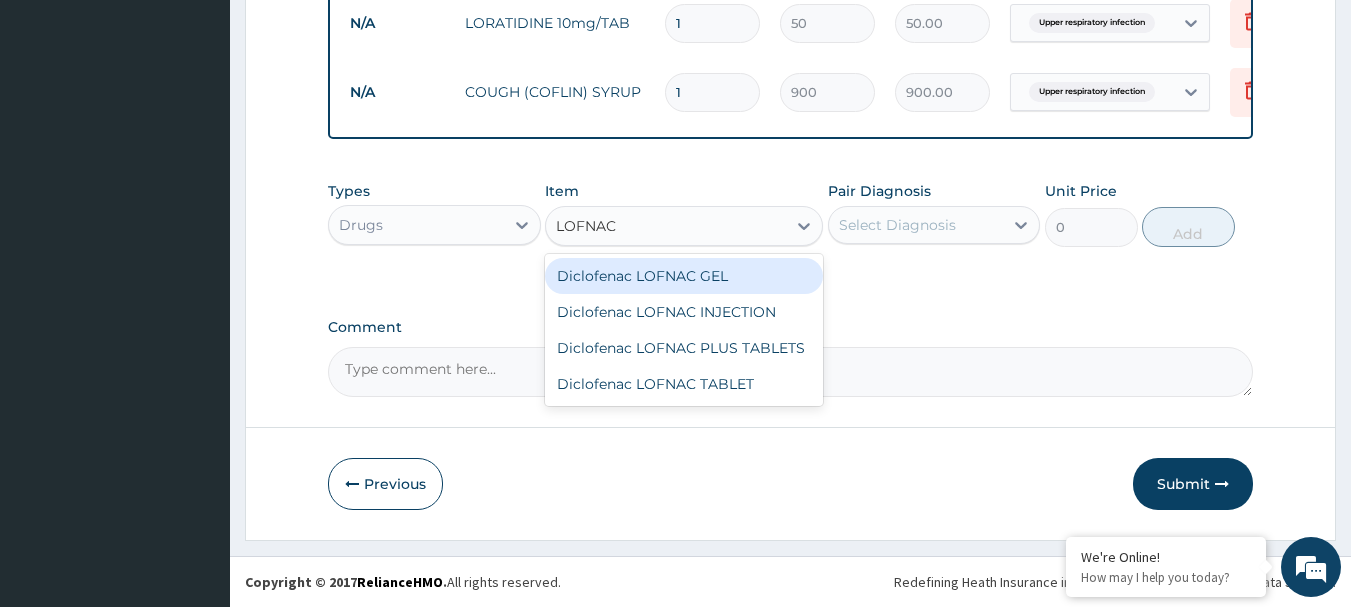 click on "Diclofenac LOFNAC GEL" at bounding box center [684, 276] 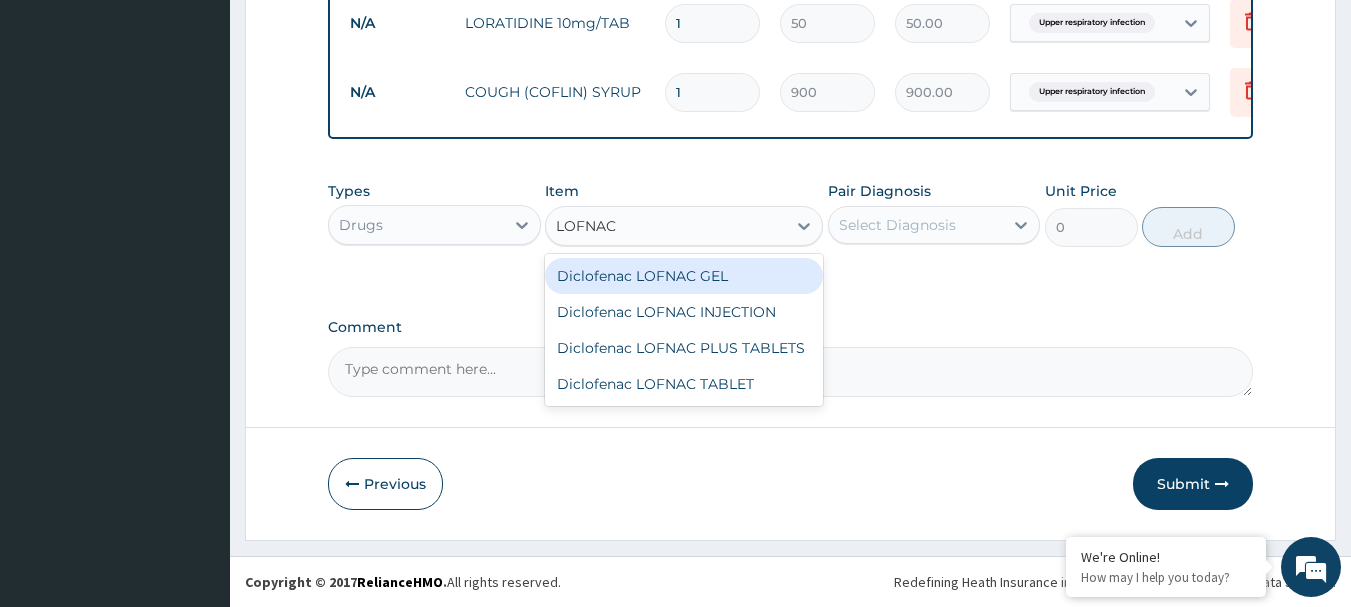 type 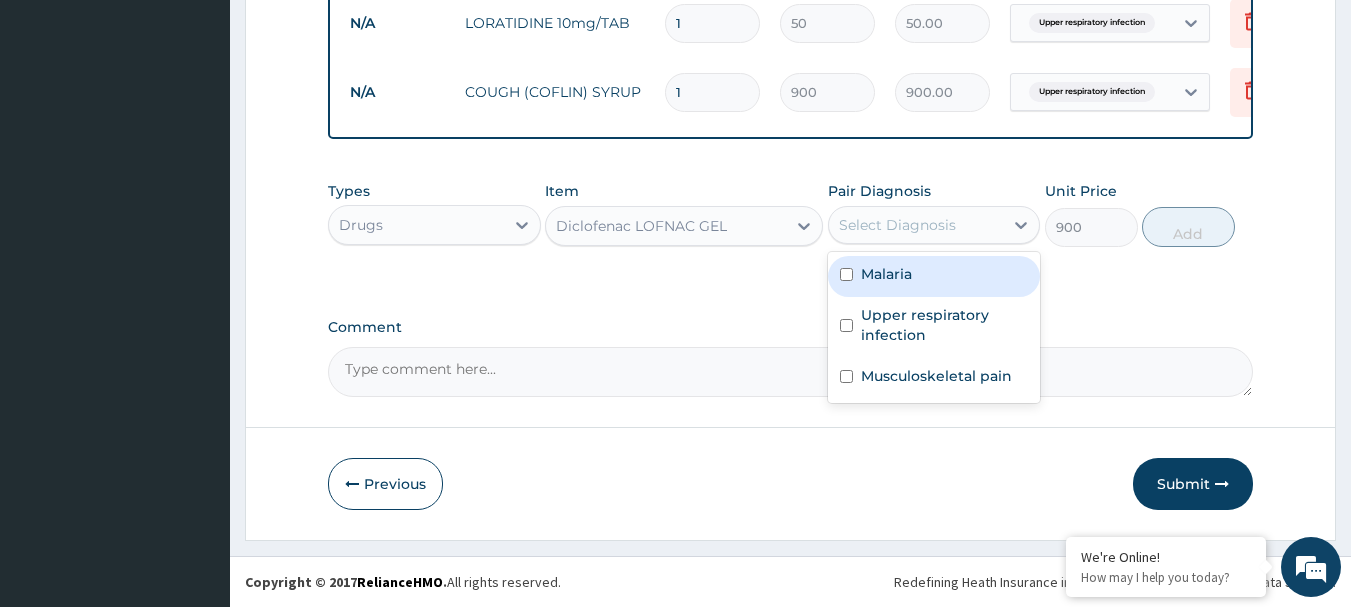 click on "Select Diagnosis" at bounding box center (897, 225) 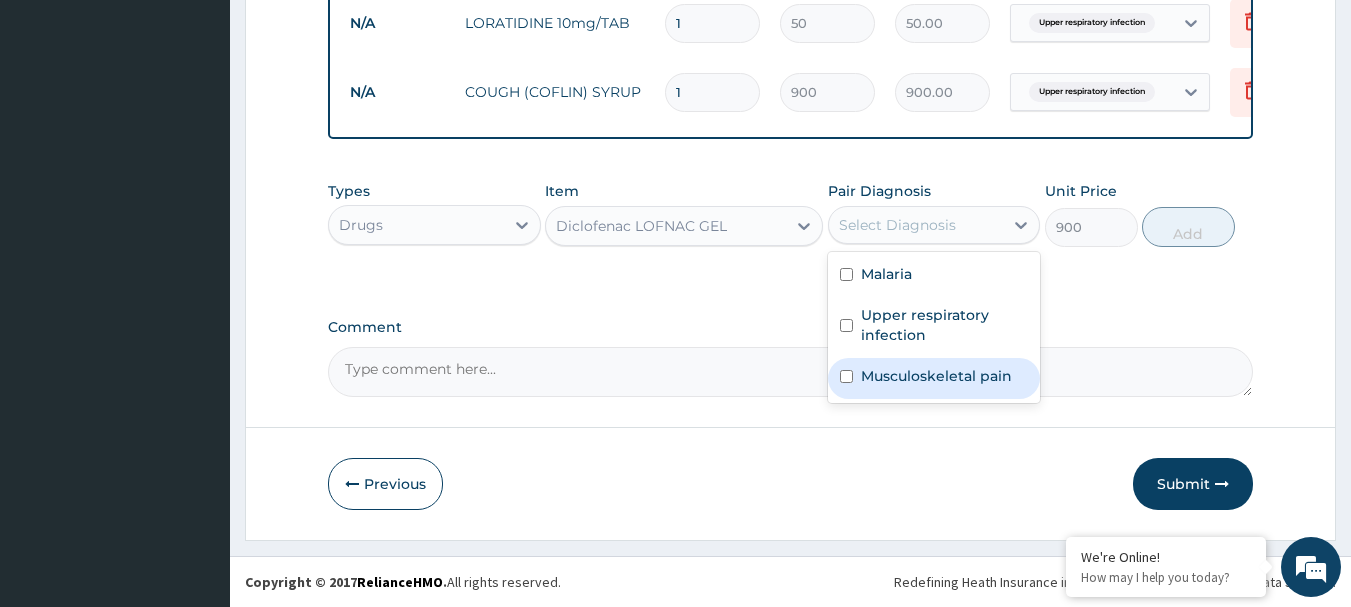 click on "Musculoskeletal pain" at bounding box center (934, 378) 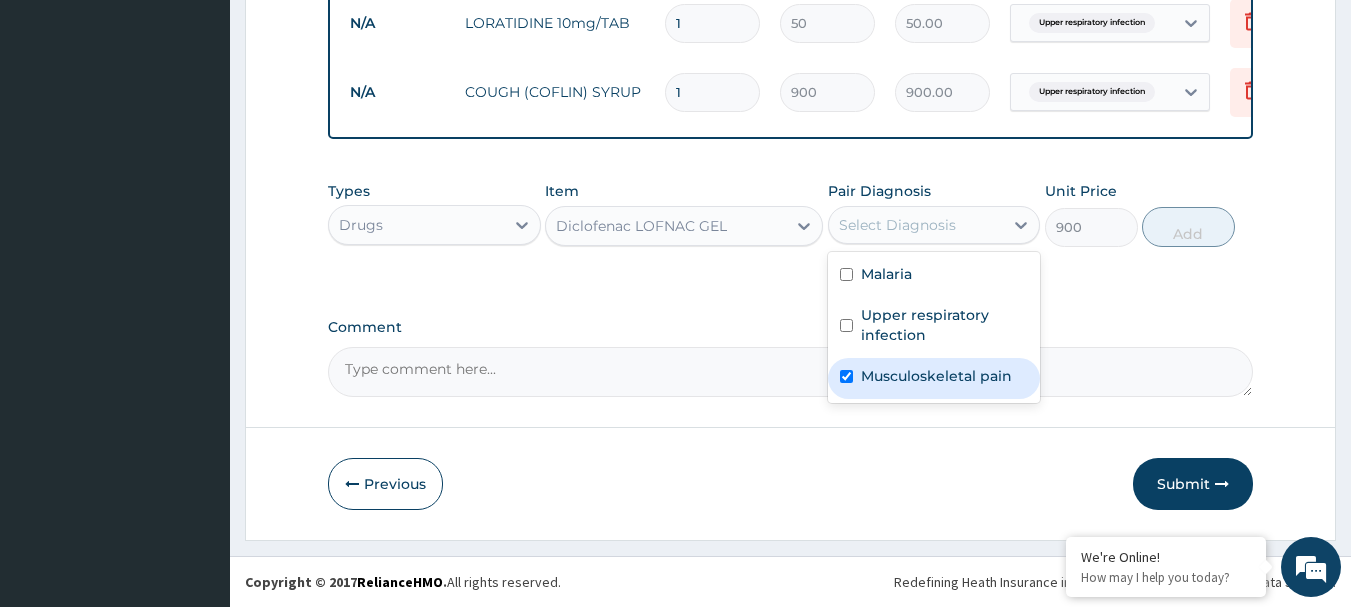 checkbox on "true" 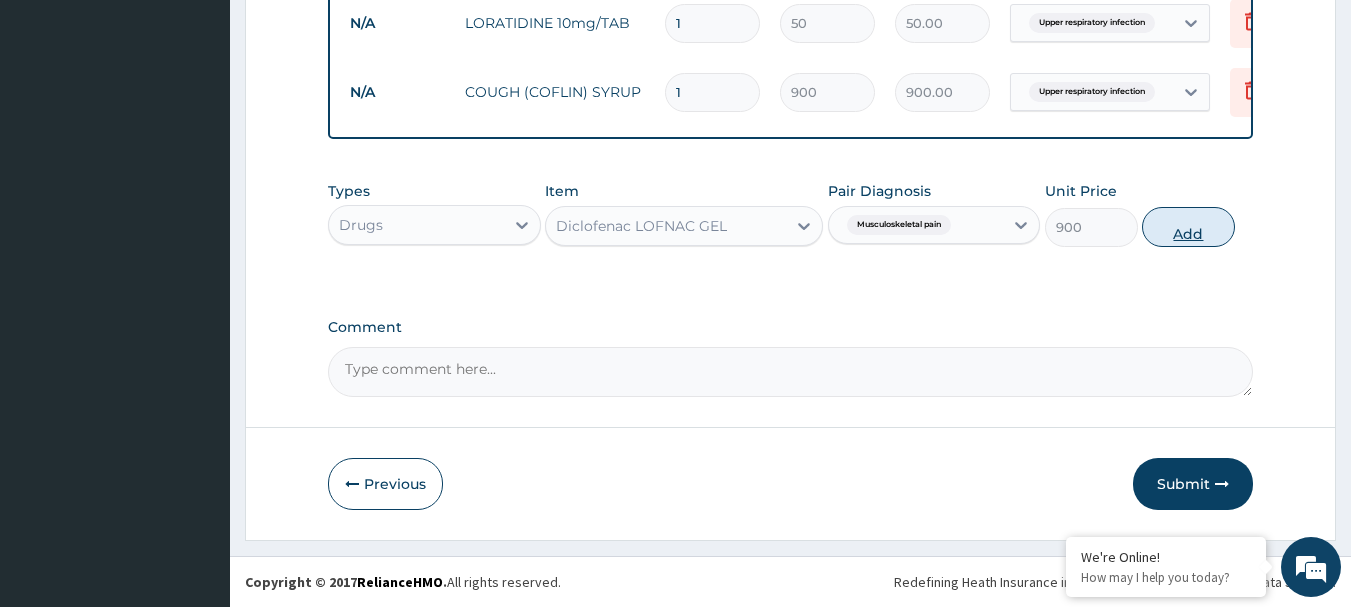 click on "Add" at bounding box center [1188, 227] 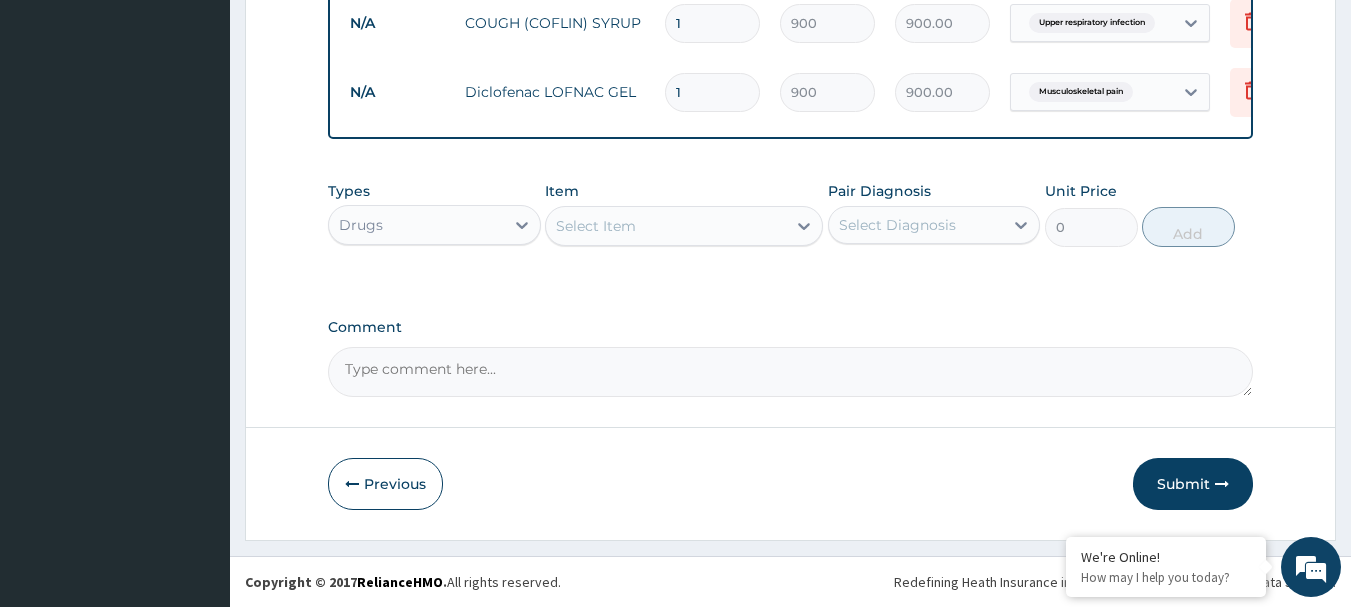 scroll, scrollTop: 1307, scrollLeft: 0, axis: vertical 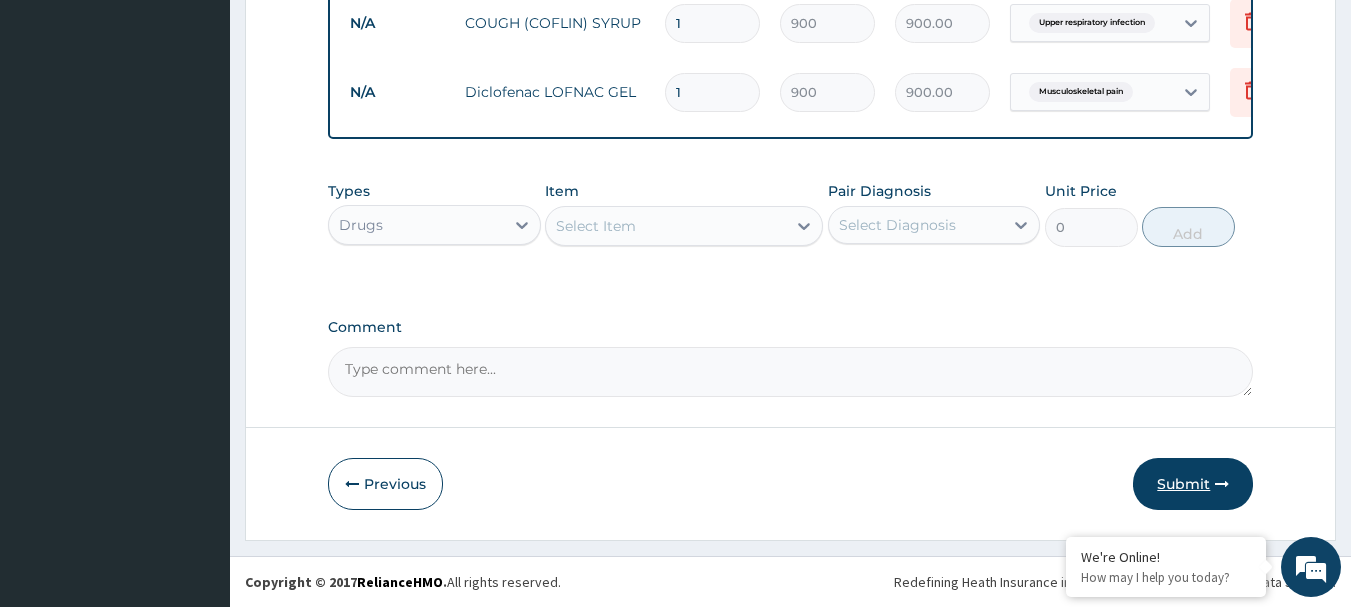 click on "Submit" at bounding box center (1193, 484) 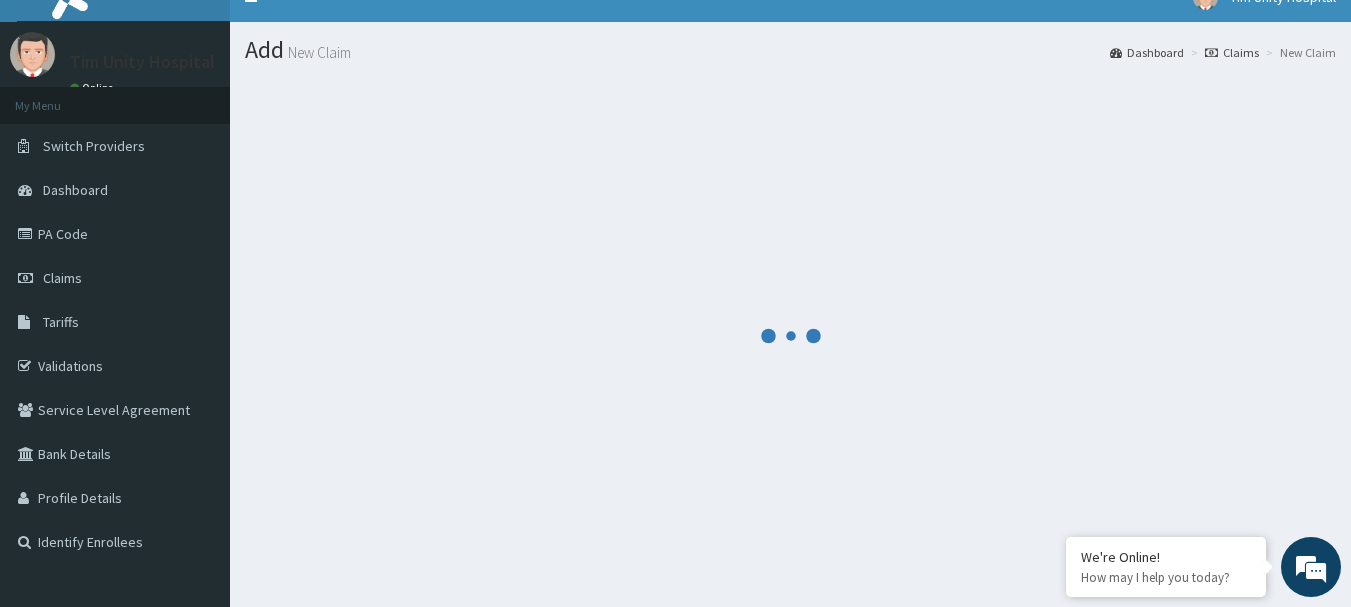 scroll, scrollTop: 0, scrollLeft: 0, axis: both 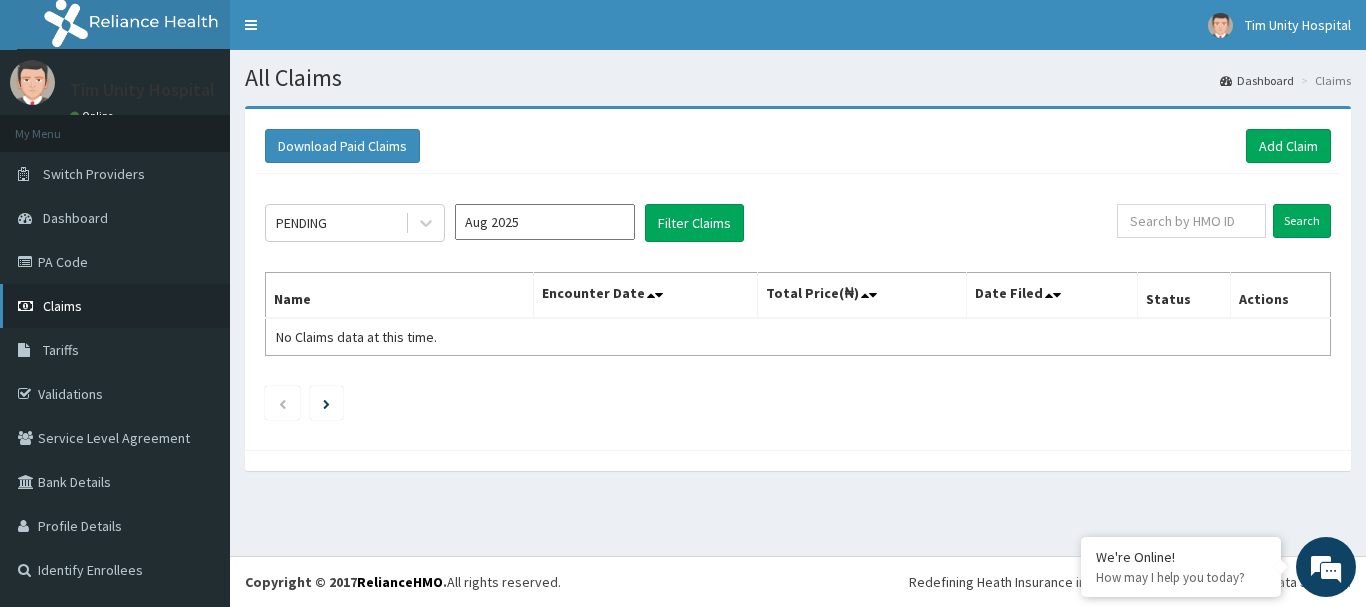 click on "Claims" at bounding box center (115, 306) 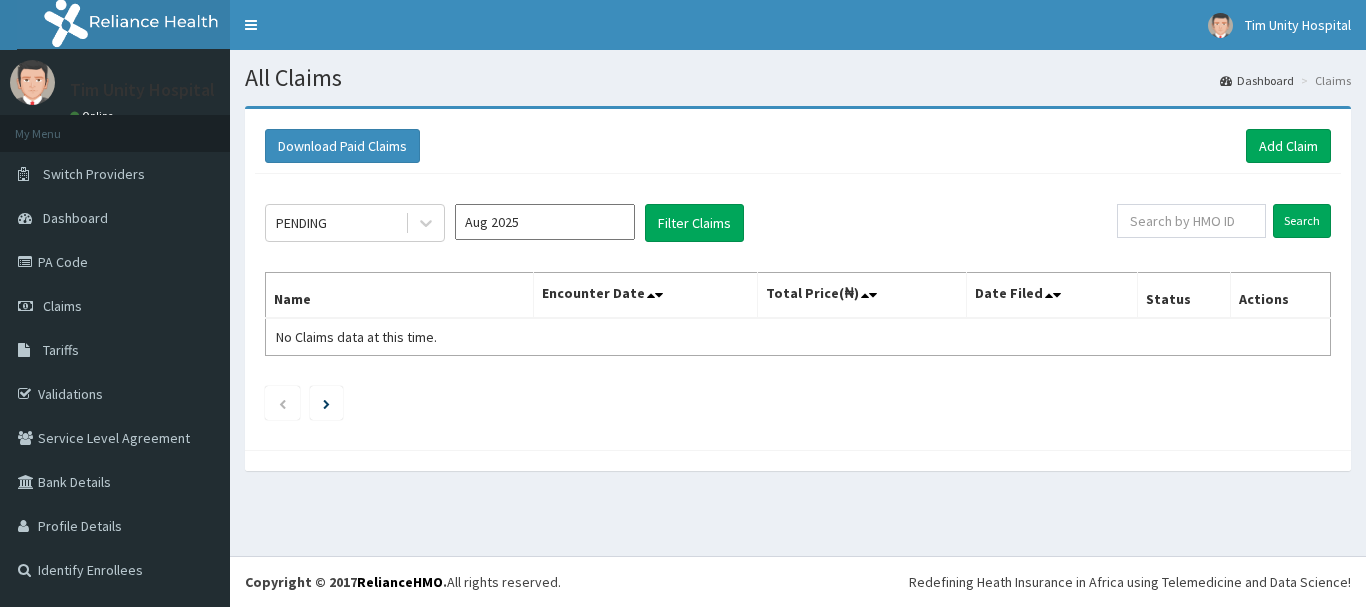 scroll, scrollTop: 0, scrollLeft: 0, axis: both 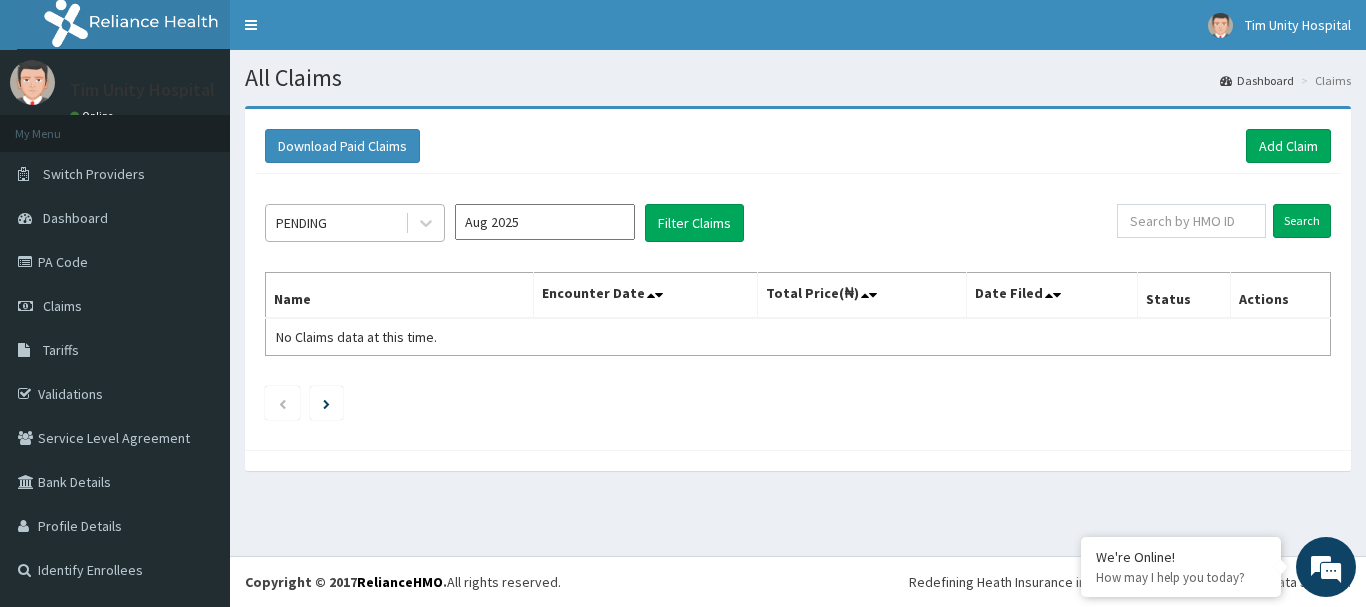 click on "PENDING" at bounding box center [335, 223] 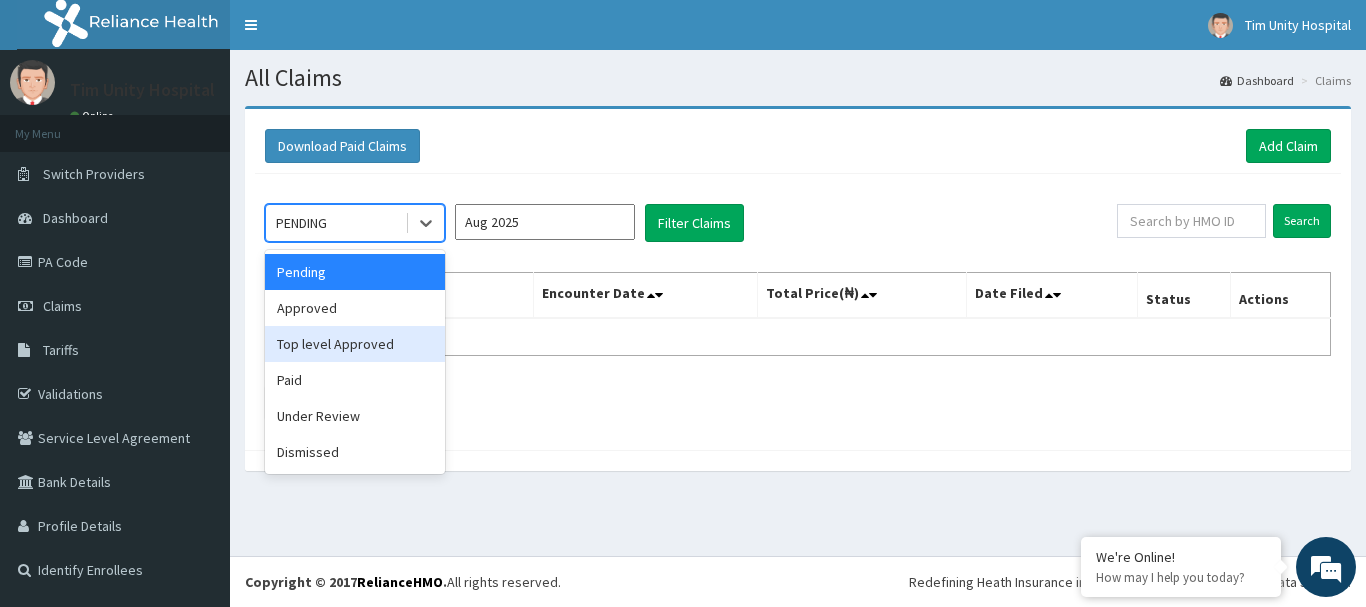 click on "Top level Approved" at bounding box center [355, 344] 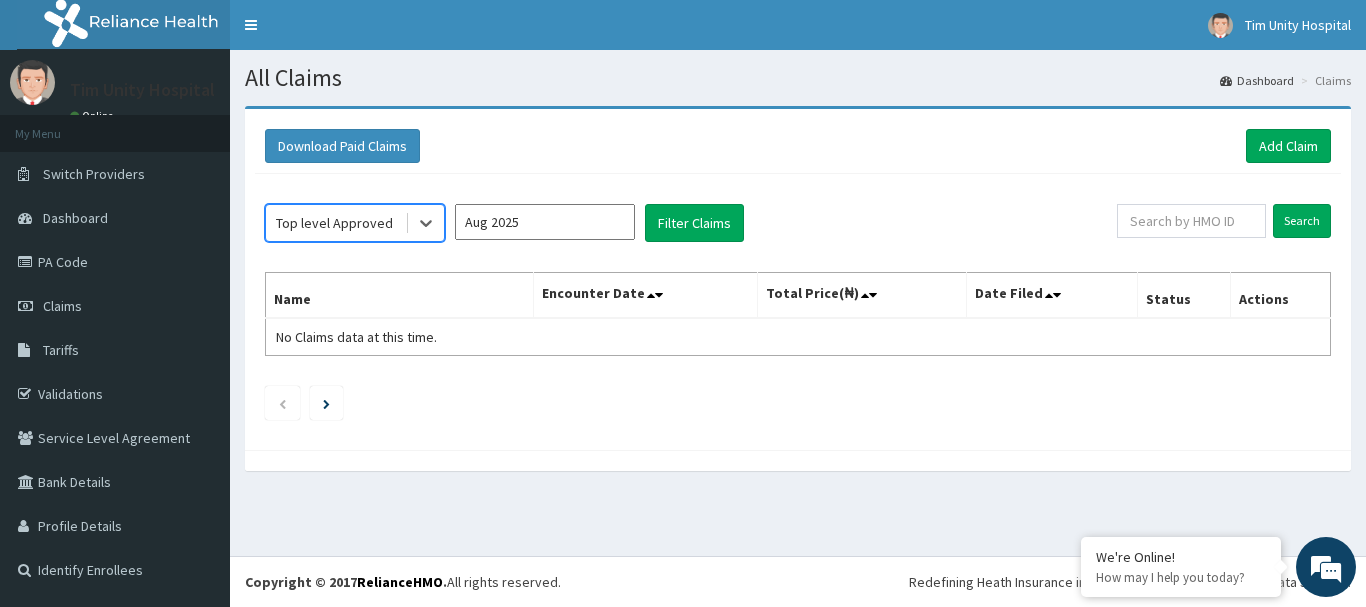 click on "Aug 2025" at bounding box center (545, 222) 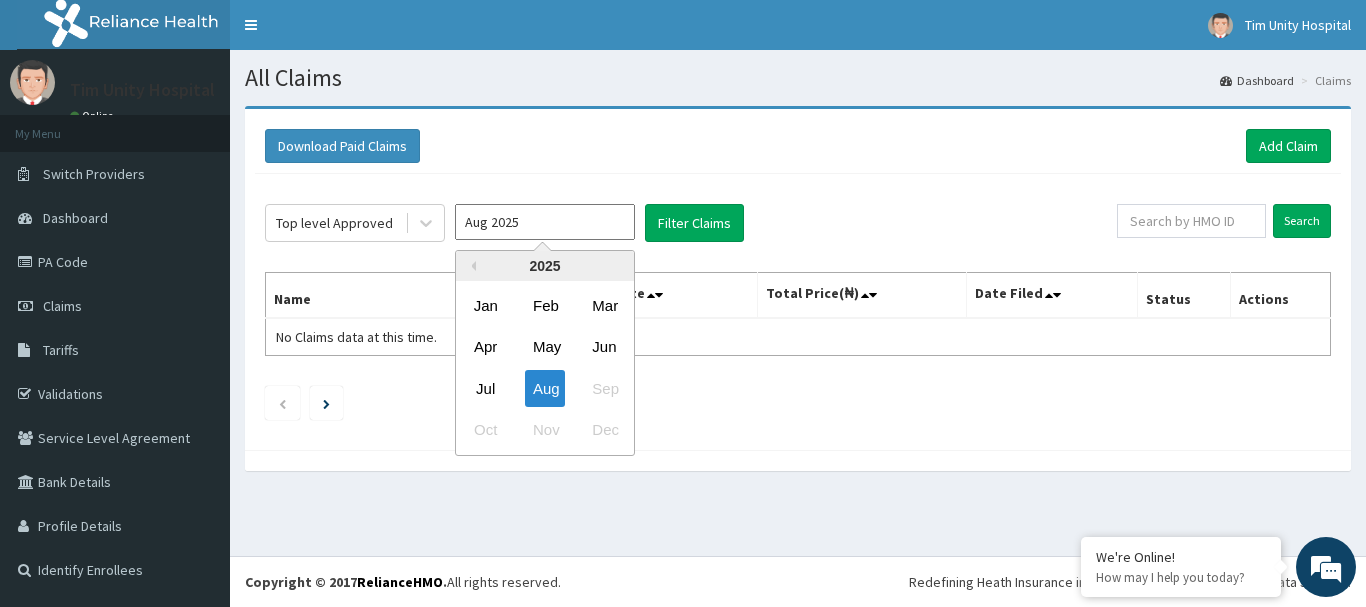 drag, startPoint x: 608, startPoint y: 341, endPoint x: 608, endPoint y: 326, distance: 15 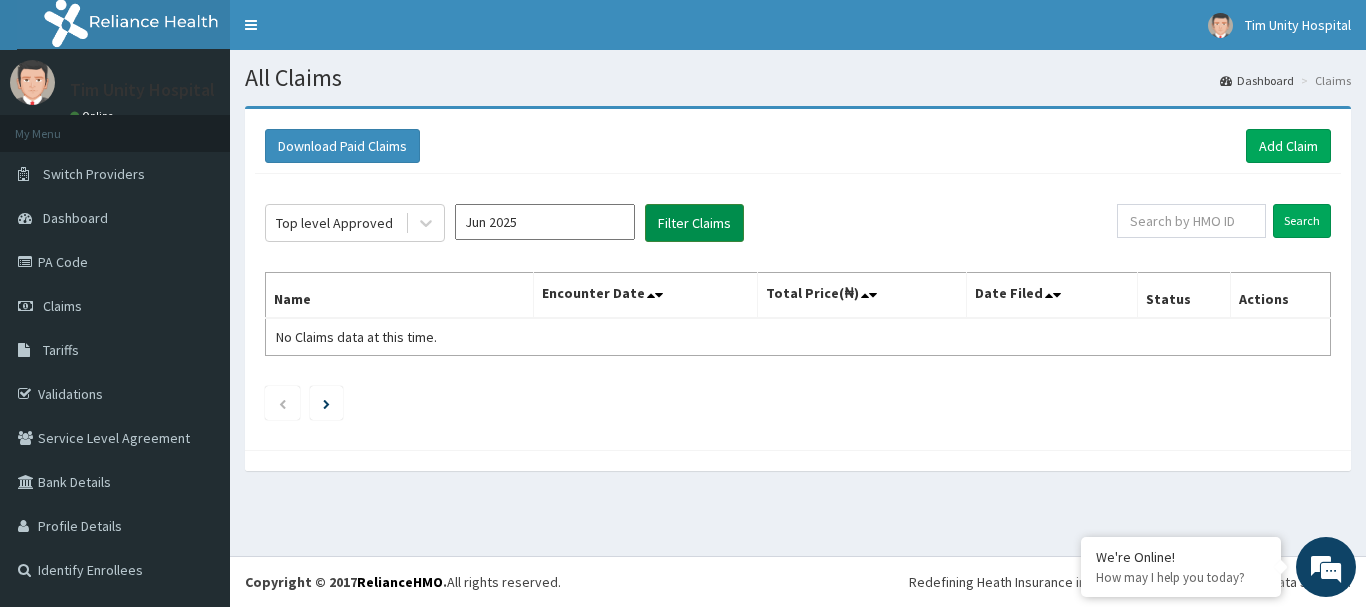 click on "Filter Claims" at bounding box center (694, 223) 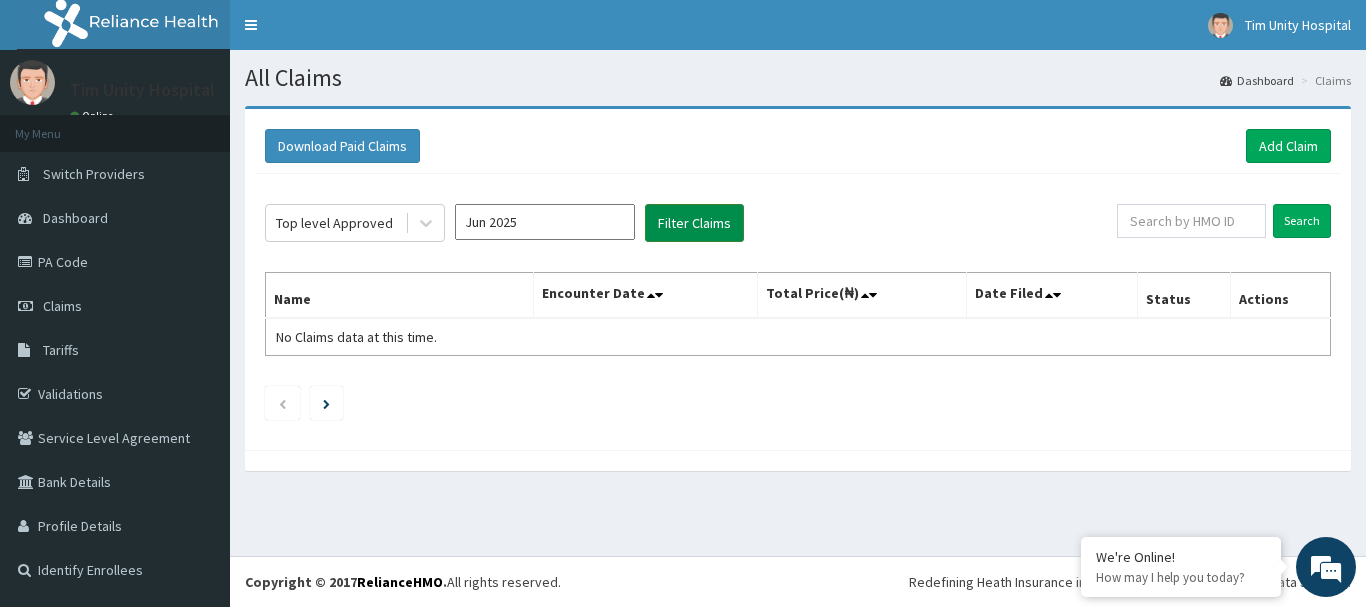 click on "Filter Claims" at bounding box center [694, 223] 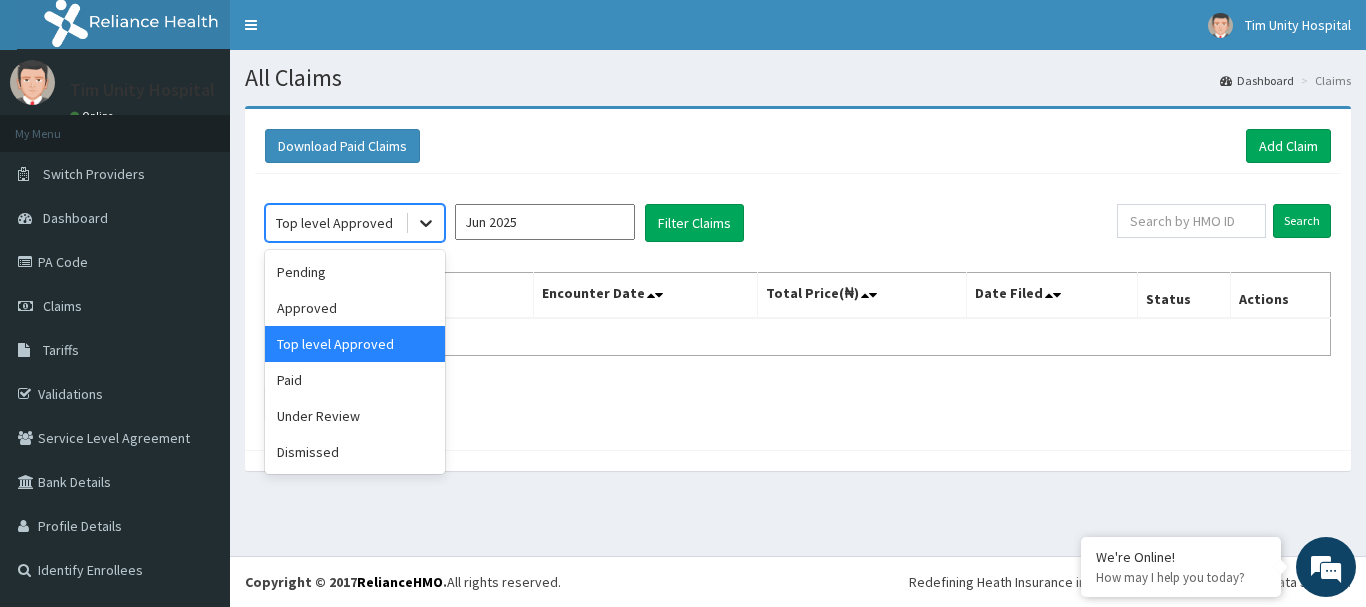 click 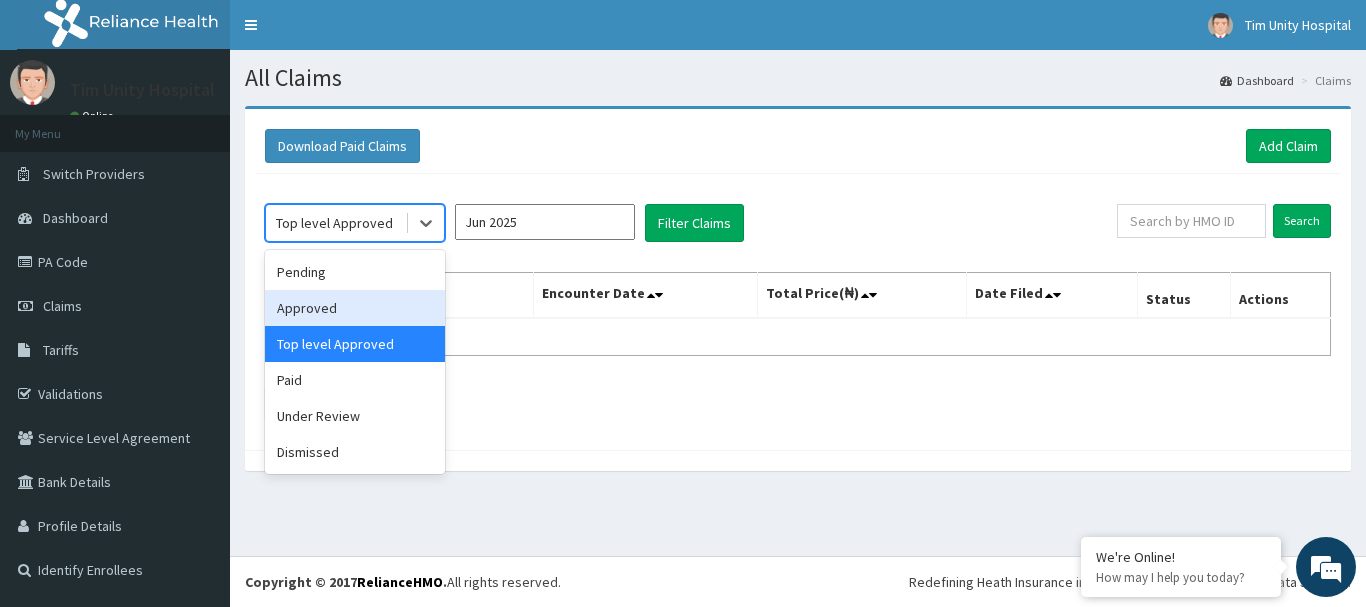 drag, startPoint x: 346, startPoint y: 298, endPoint x: 422, endPoint y: 274, distance: 79.69943 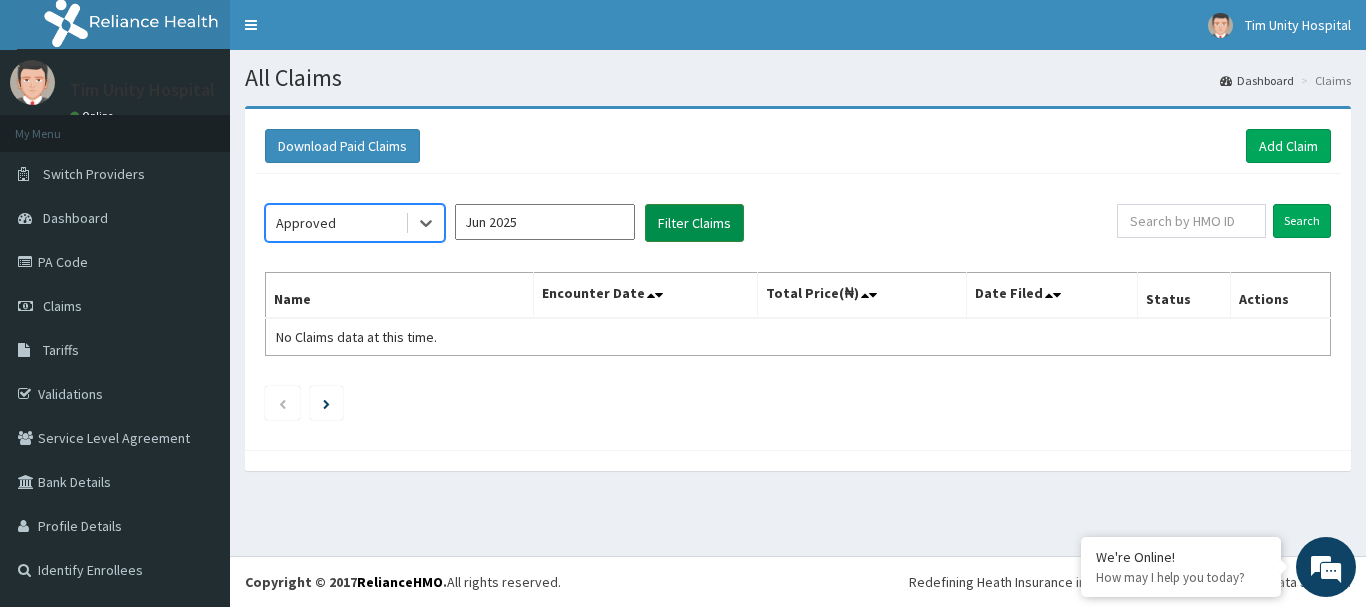 click on "Filter Claims" at bounding box center (694, 223) 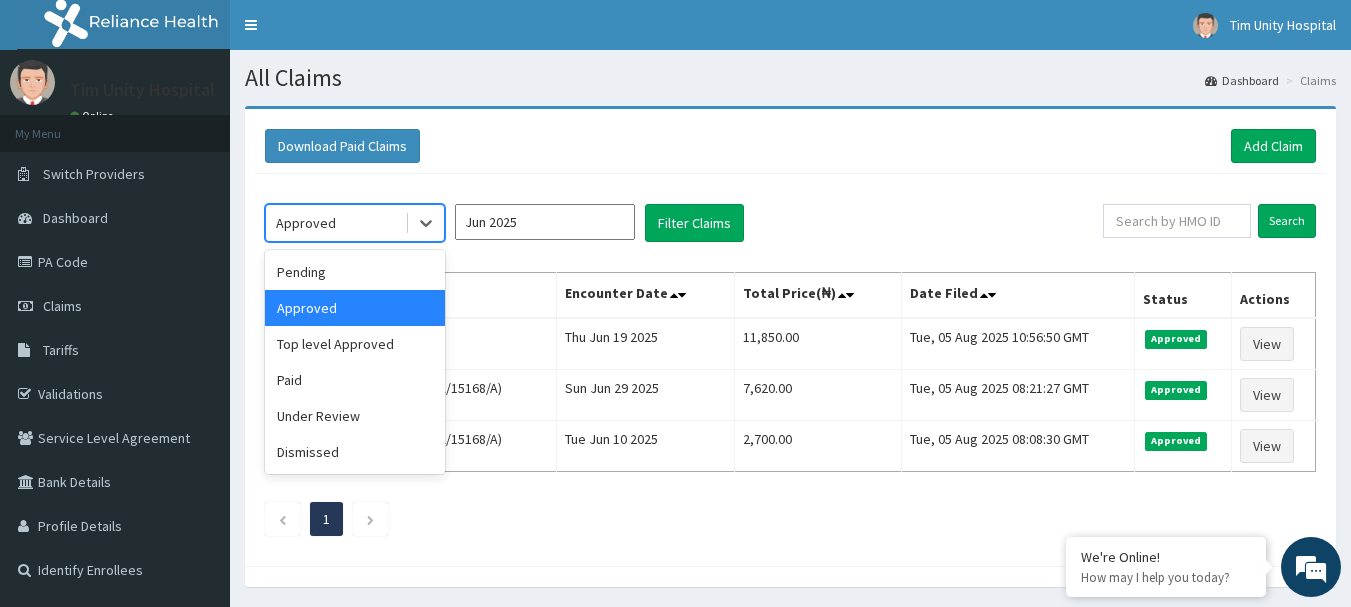 drag, startPoint x: 431, startPoint y: 223, endPoint x: 427, endPoint y: 251, distance: 28.284271 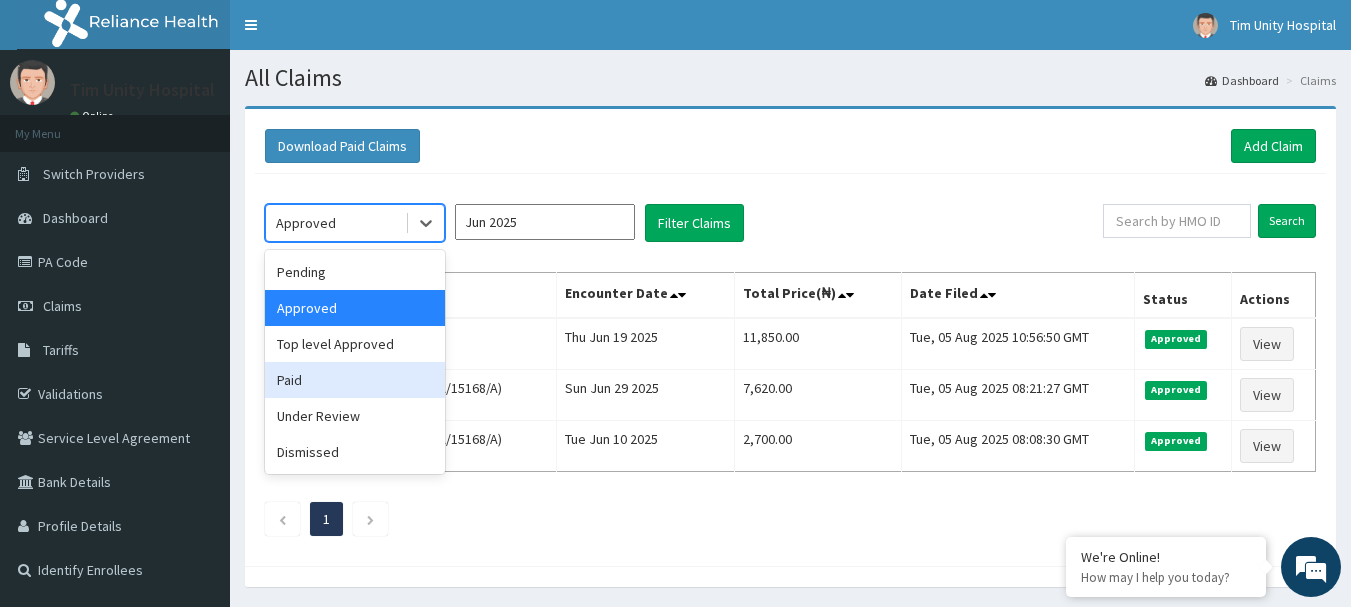 click on "Paid" at bounding box center (355, 380) 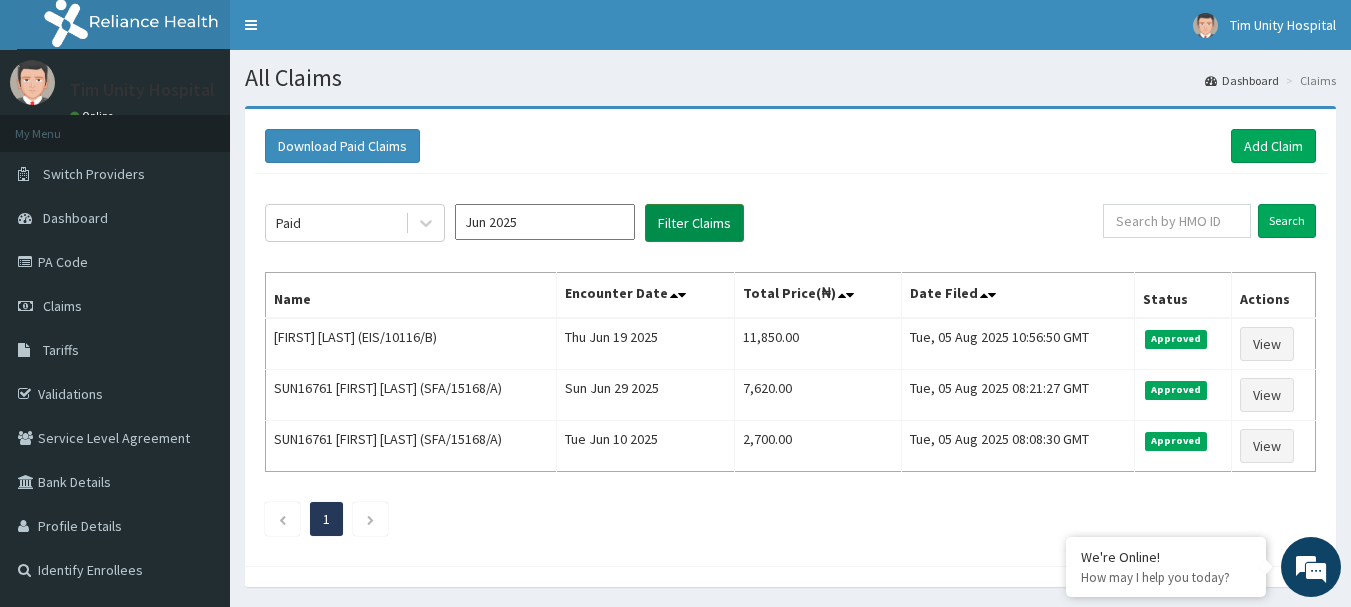 click on "Filter Claims" at bounding box center [694, 223] 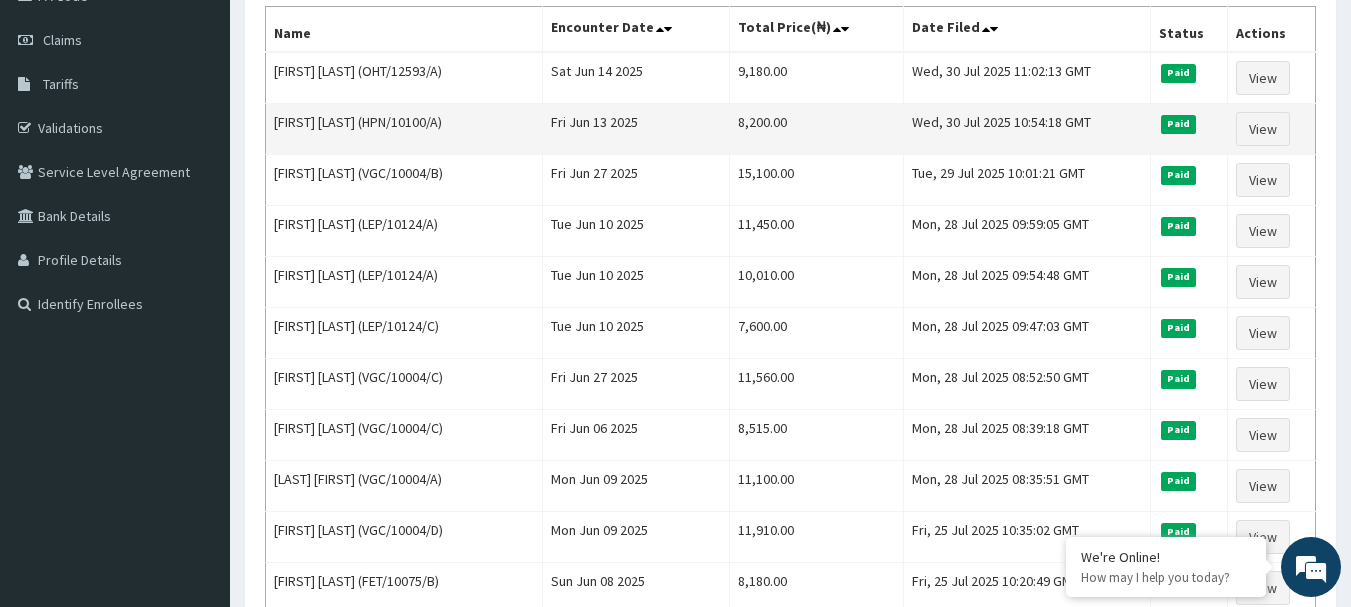 scroll, scrollTop: 300, scrollLeft: 0, axis: vertical 